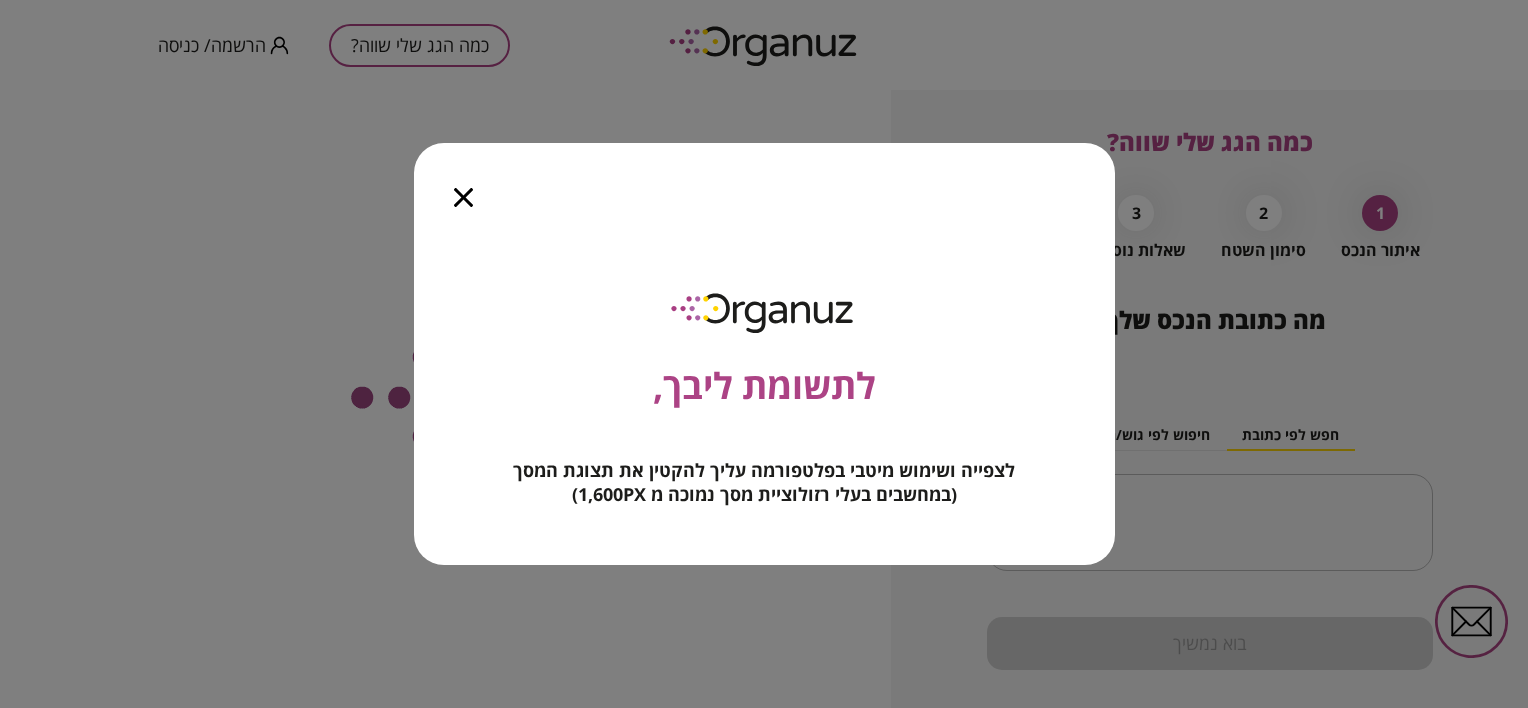 scroll, scrollTop: 0, scrollLeft: 0, axis: both 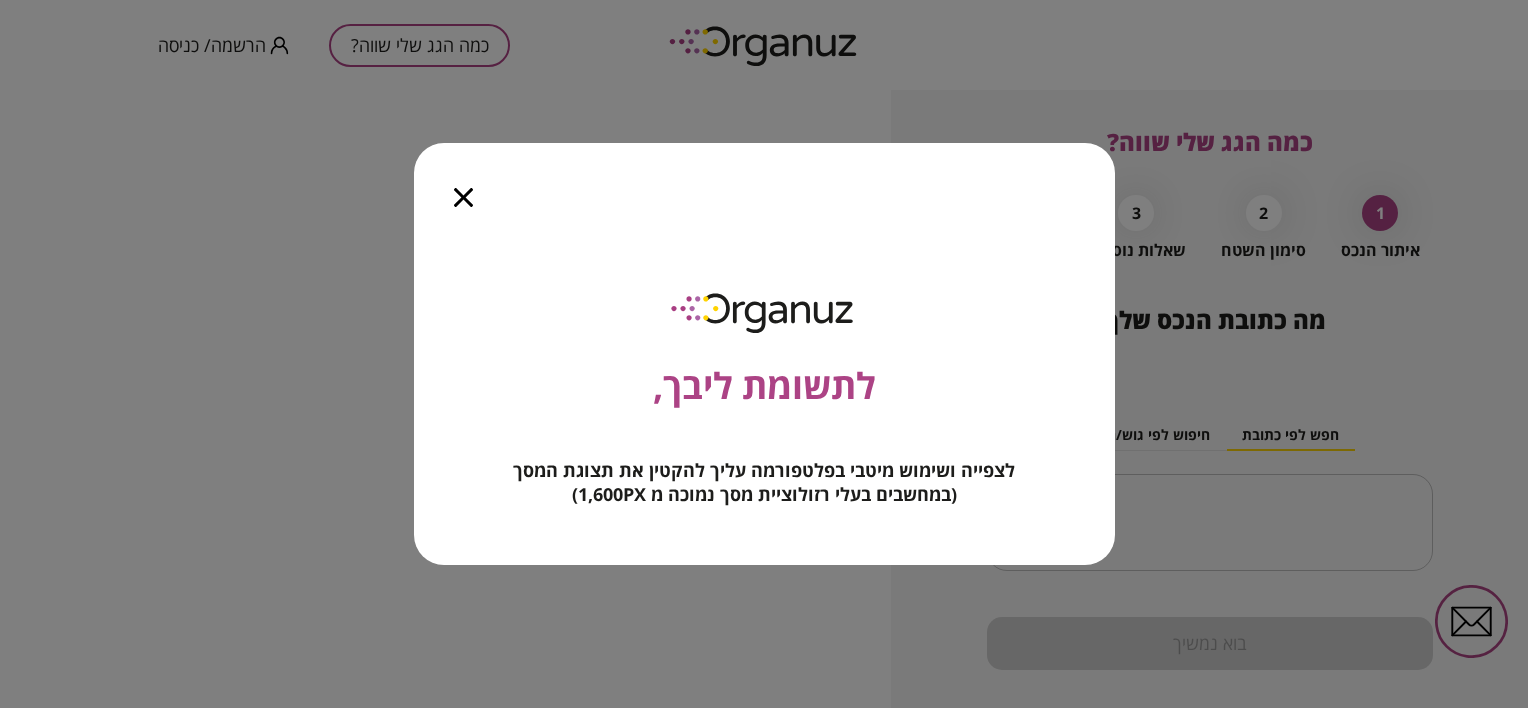 click 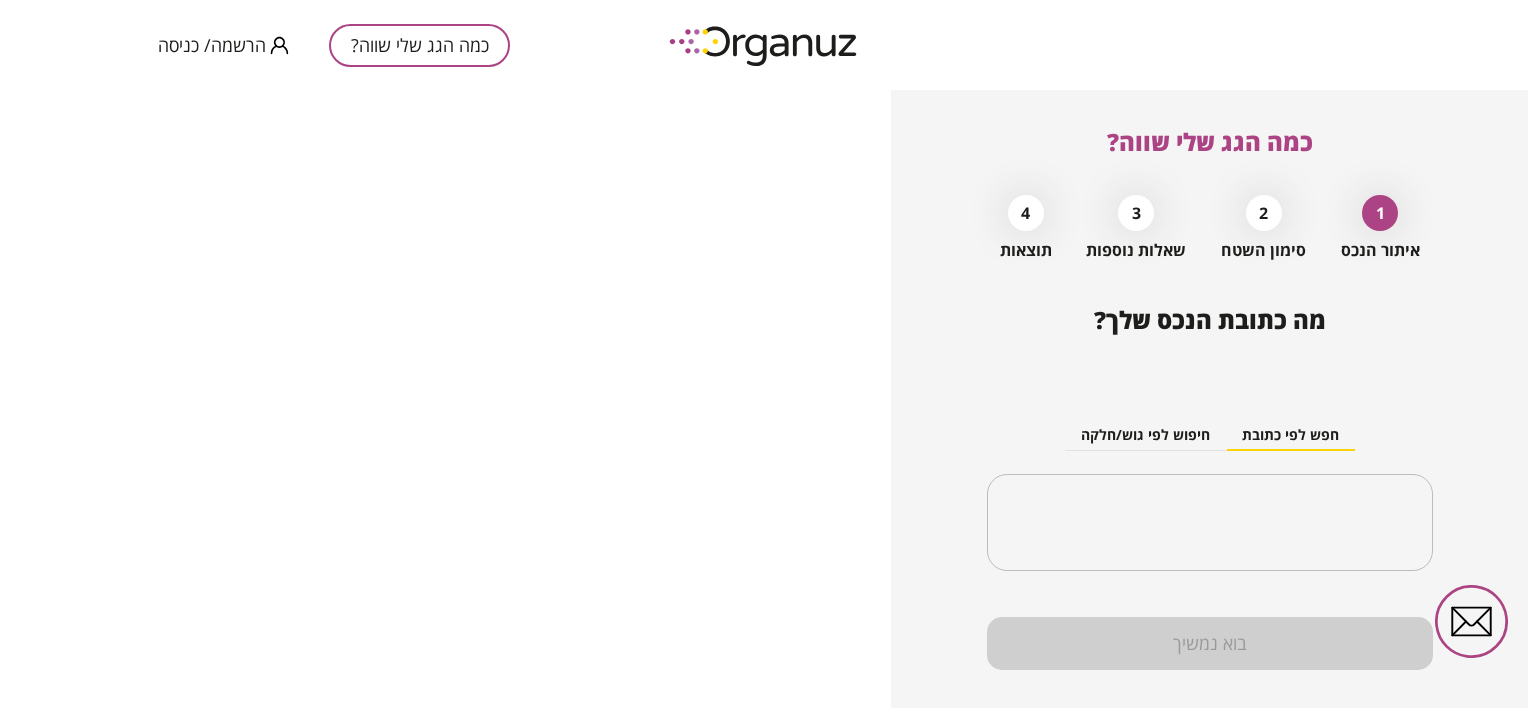 scroll, scrollTop: 39, scrollLeft: 0, axis: vertical 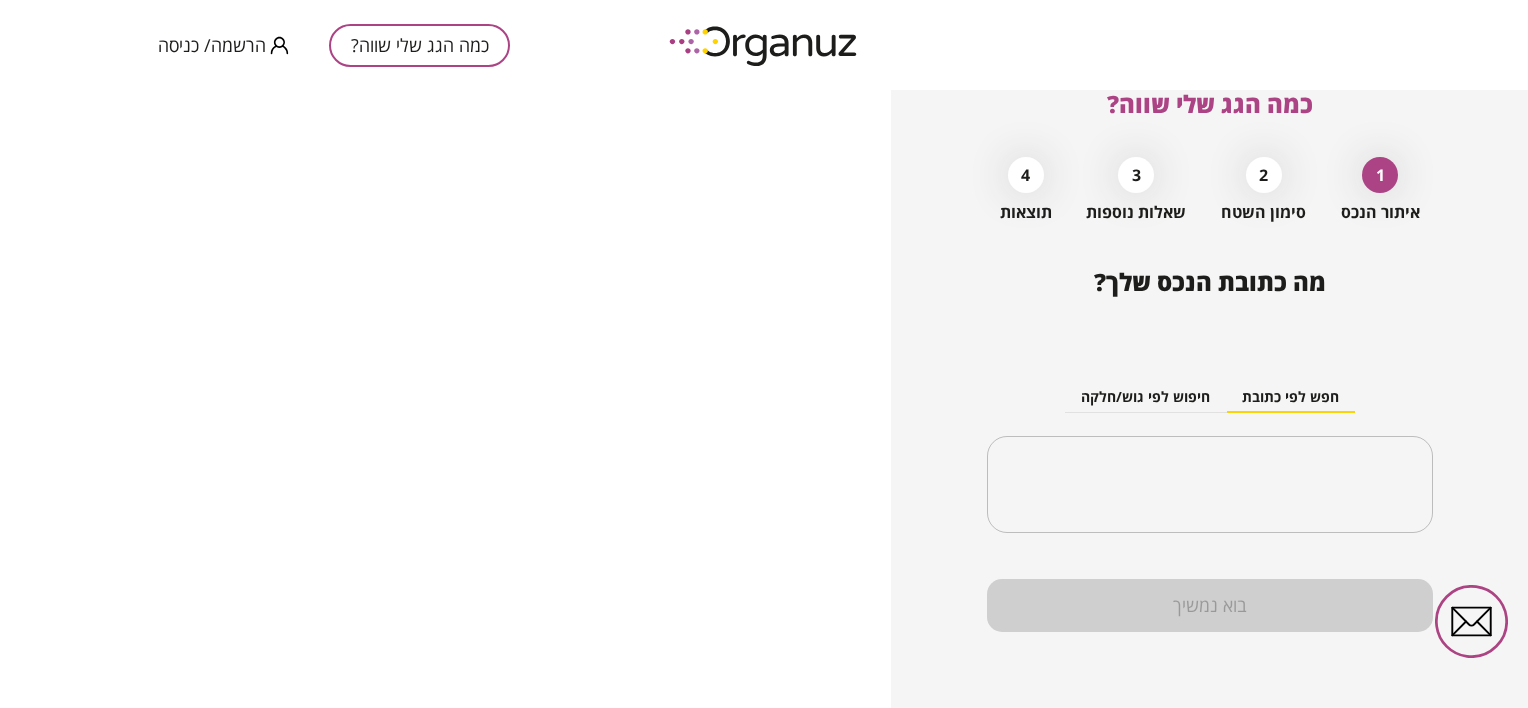 click on "חפש לפי כתובת" at bounding box center [1290, 398] 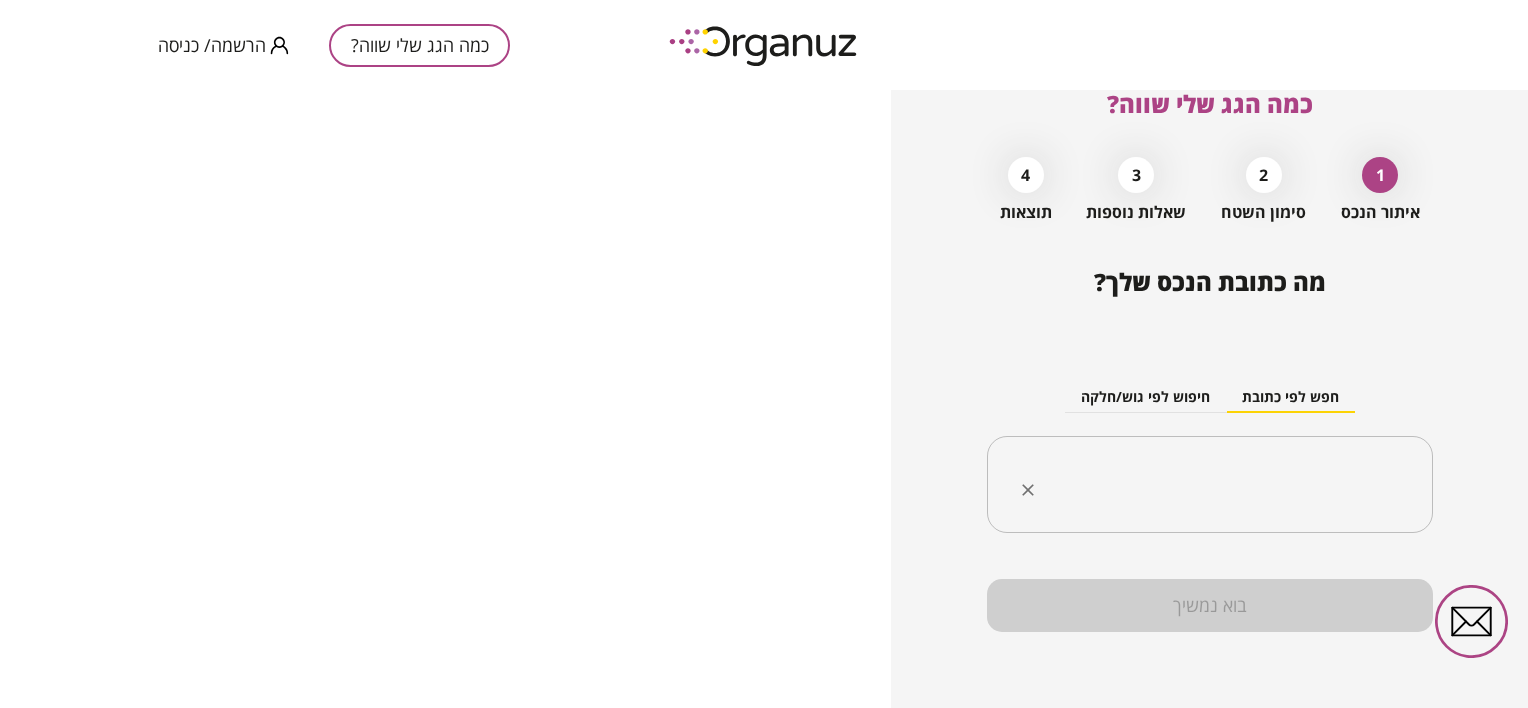 click on "​" at bounding box center (1210, 485) 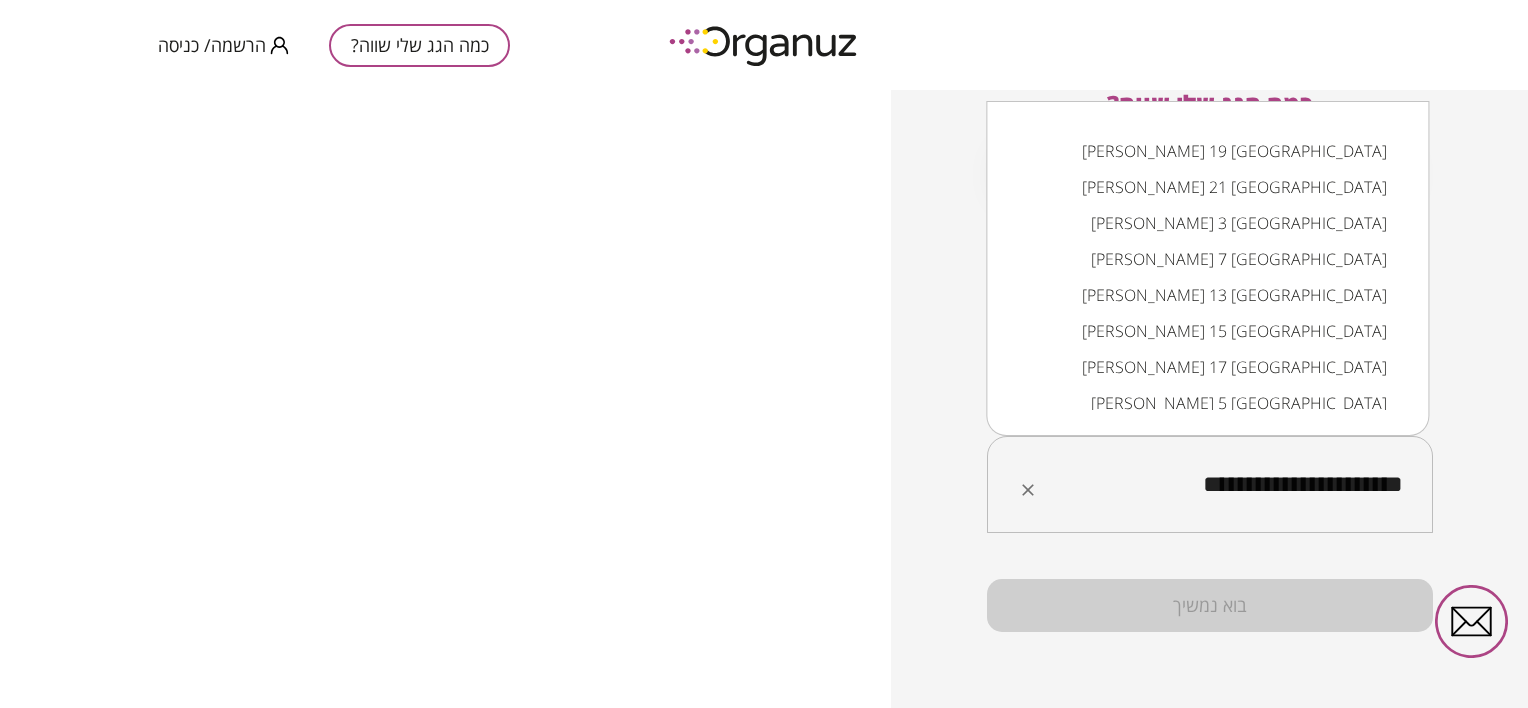 scroll, scrollTop: 0, scrollLeft: 0, axis: both 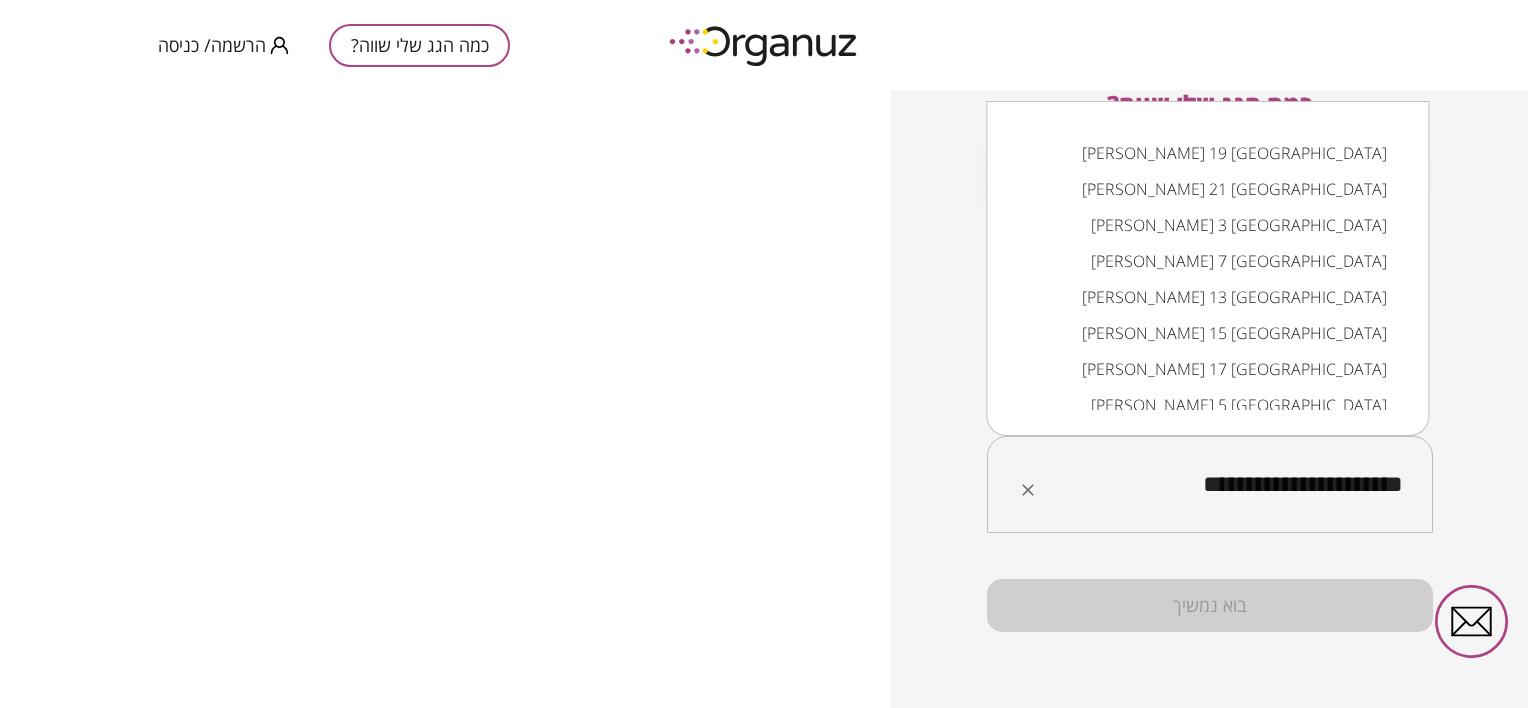 click on "בוא נמשיך" at bounding box center (1210, 605) 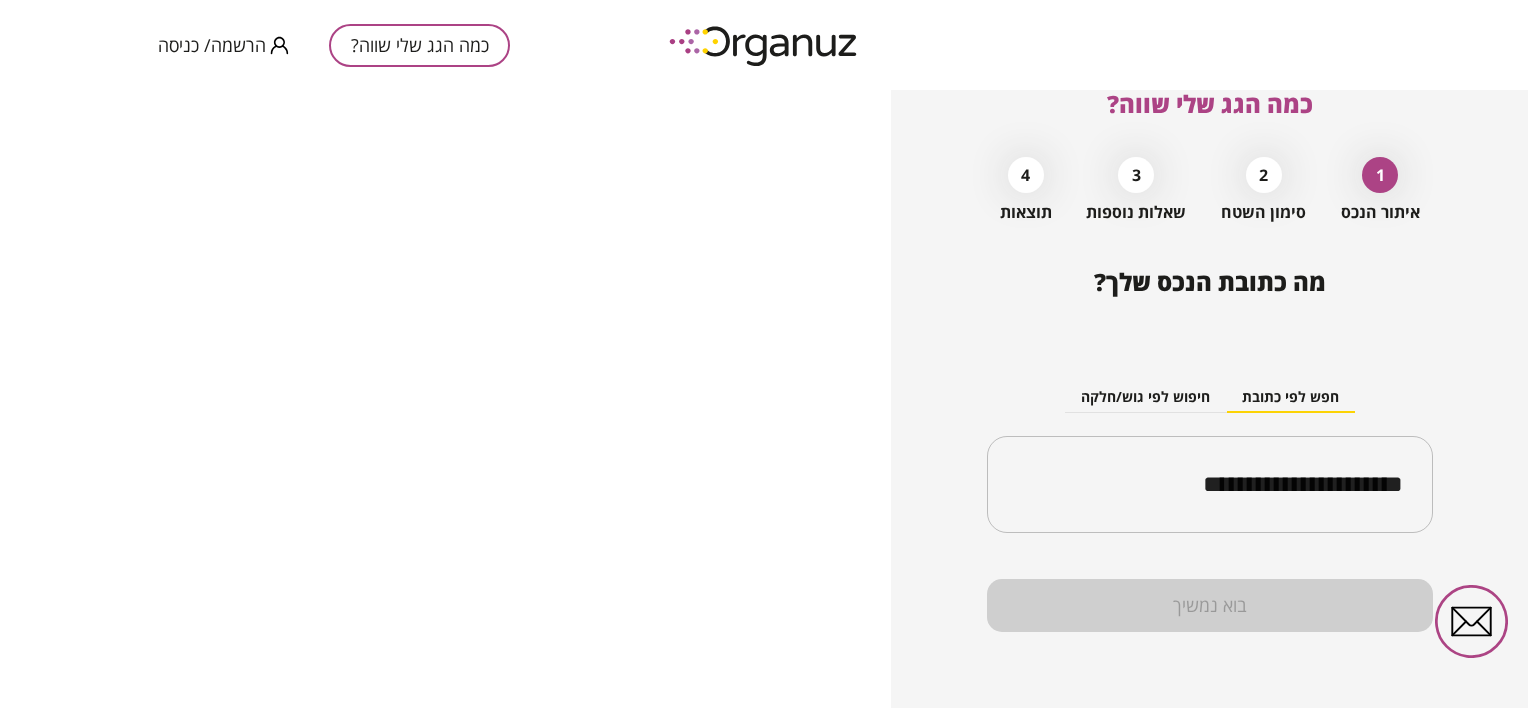 click on "בוא נמשיך" at bounding box center [1210, 605] 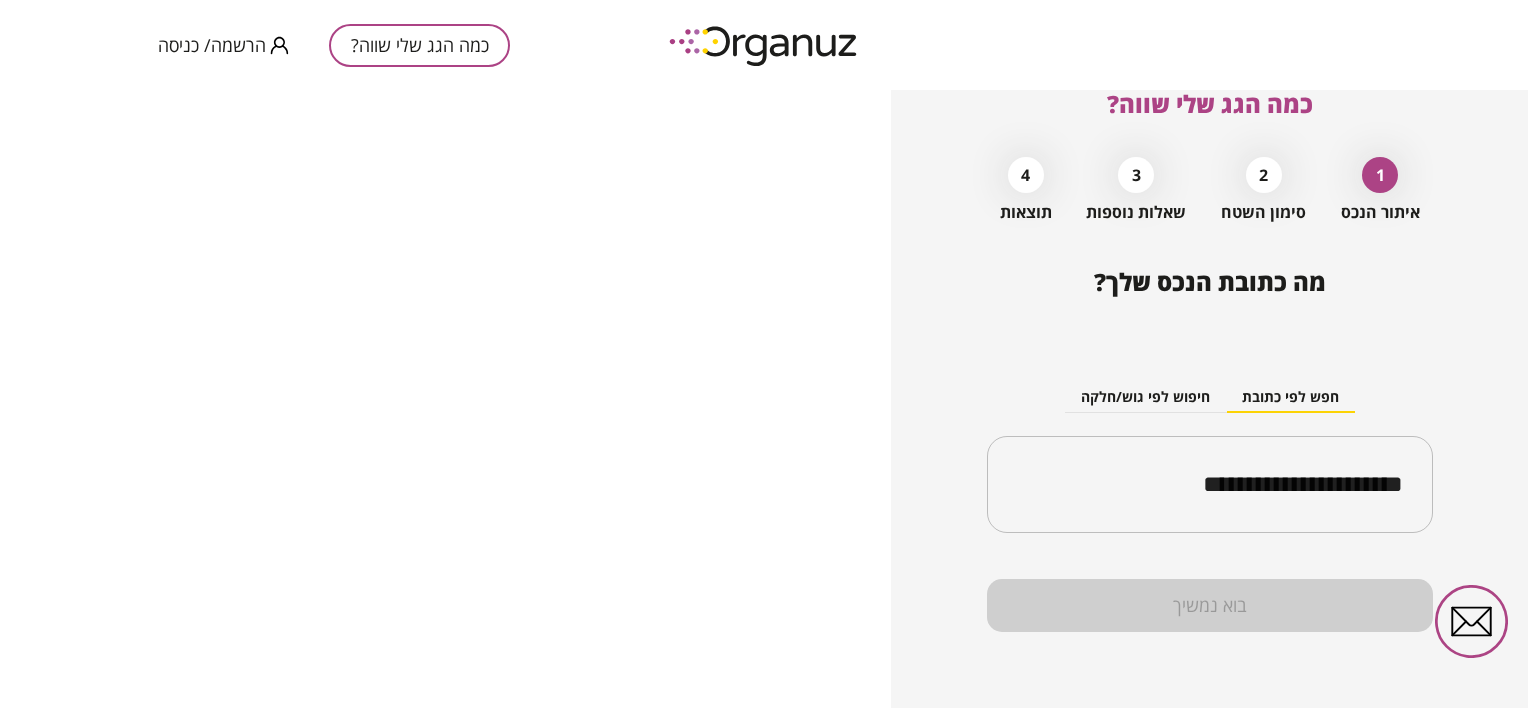 click on "בוא נמשיך" at bounding box center (1210, 605) 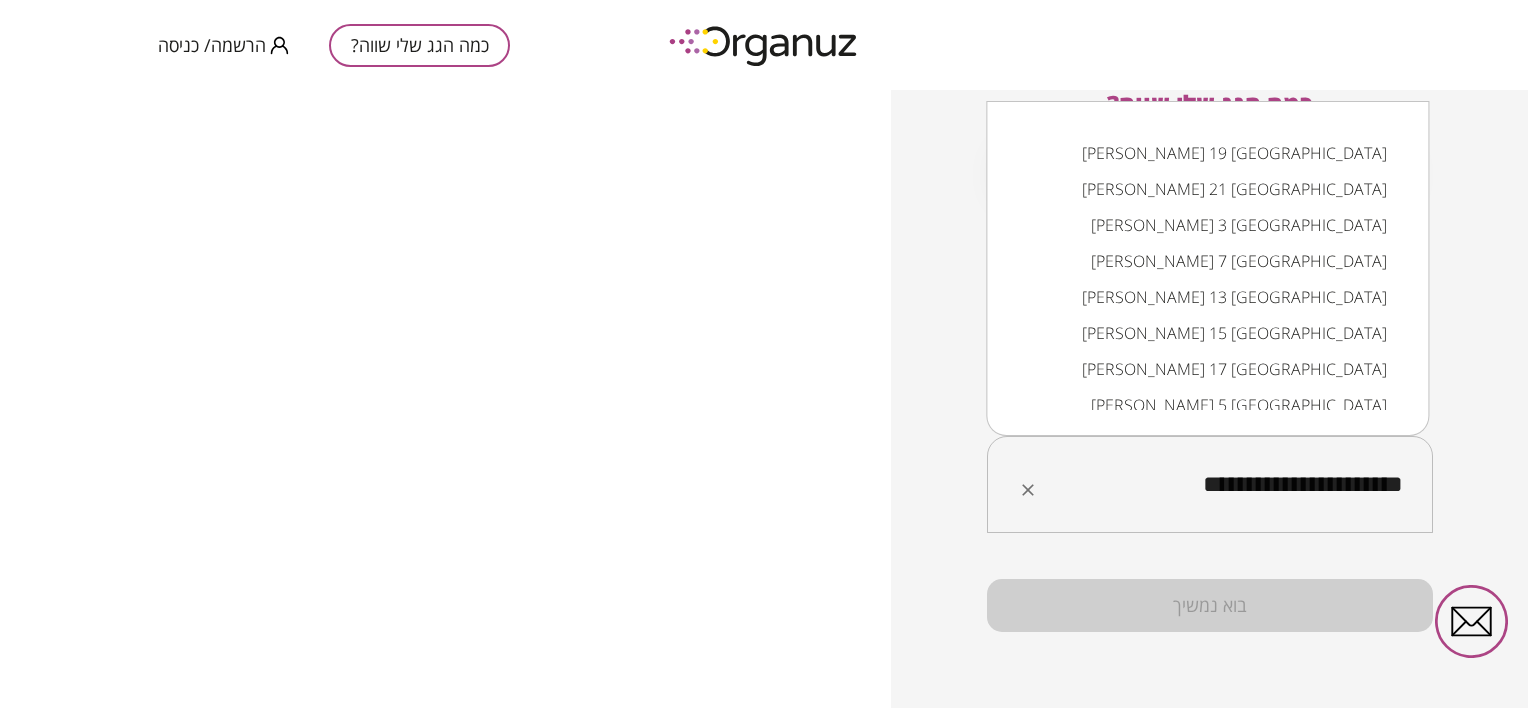 click on "**********" at bounding box center (1217, 485) 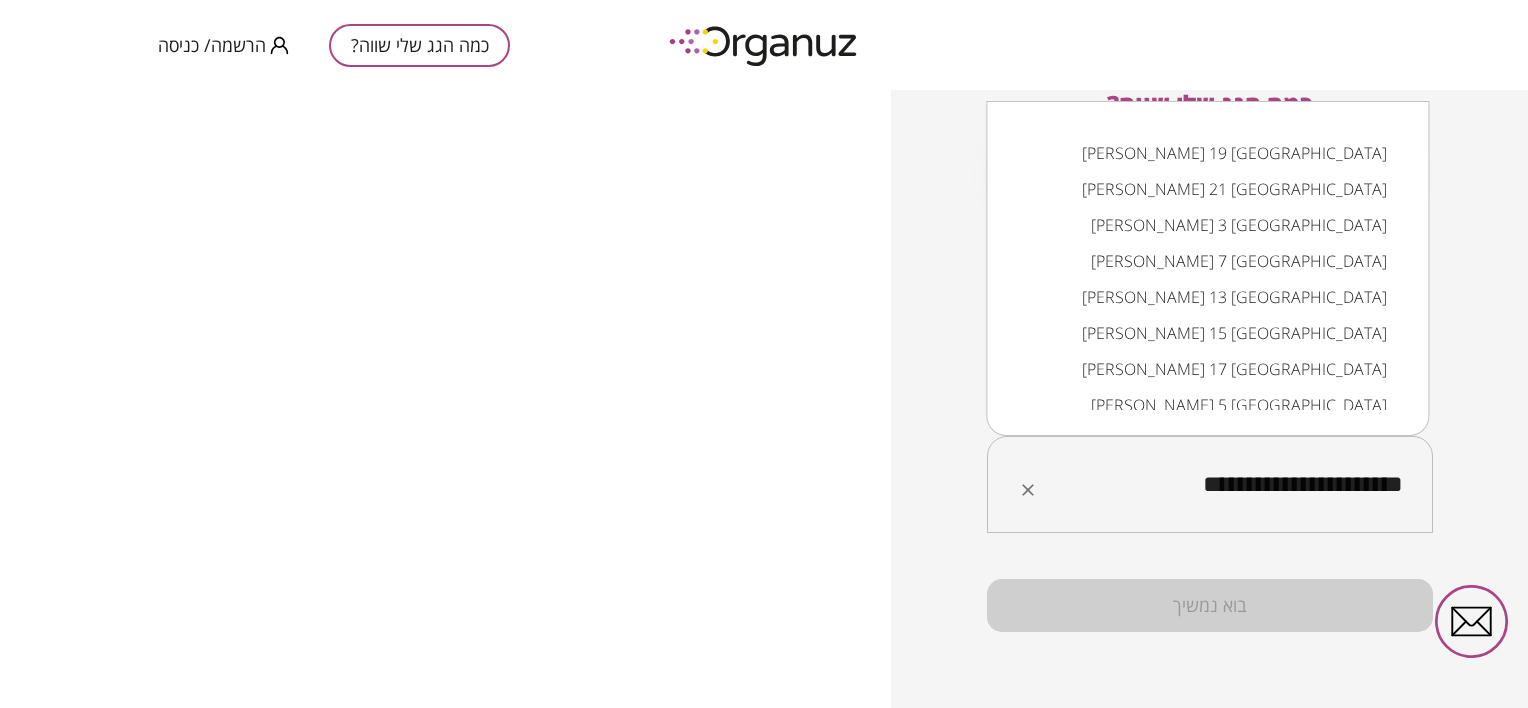 scroll, scrollTop: 56, scrollLeft: 0, axis: vertical 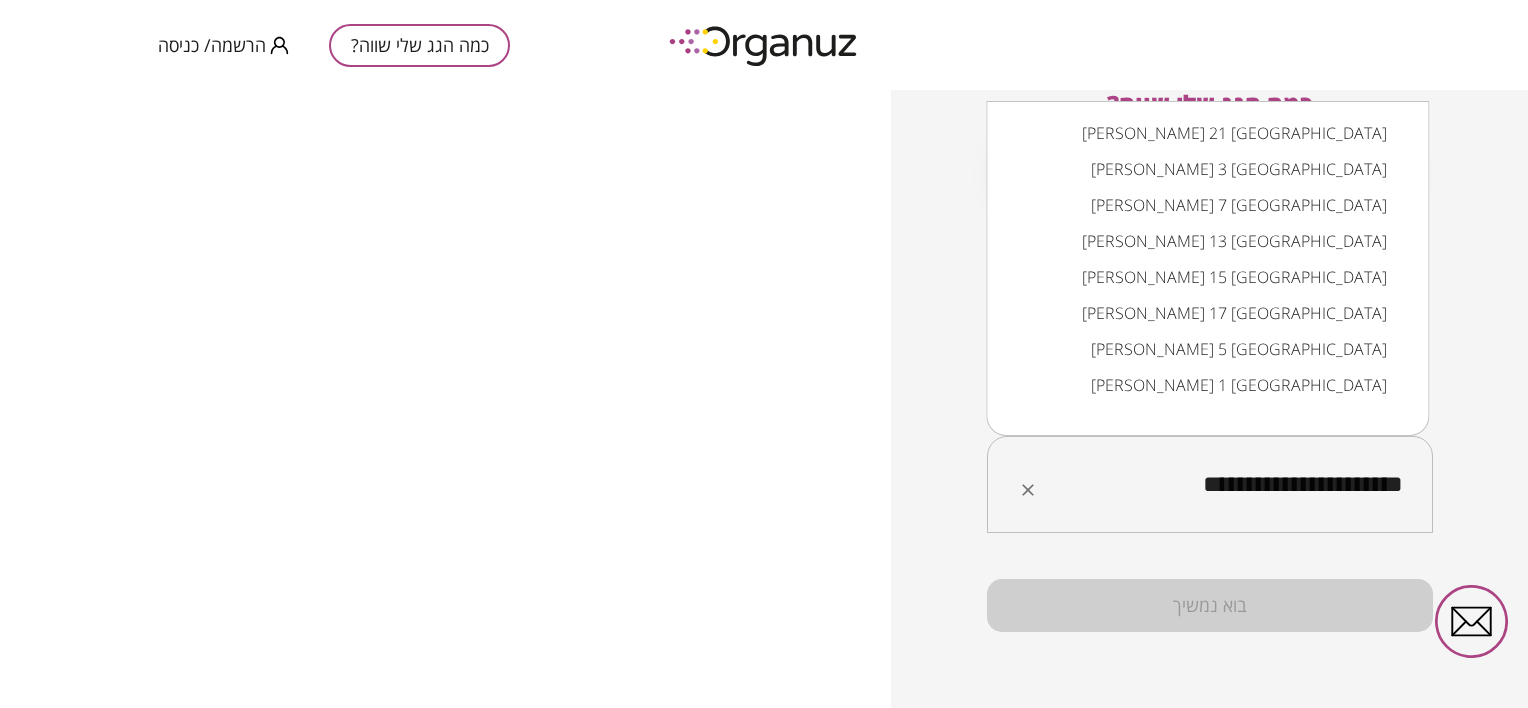 click on "[PERSON_NAME] 5 [GEOGRAPHIC_DATA]" at bounding box center (1207, 349) 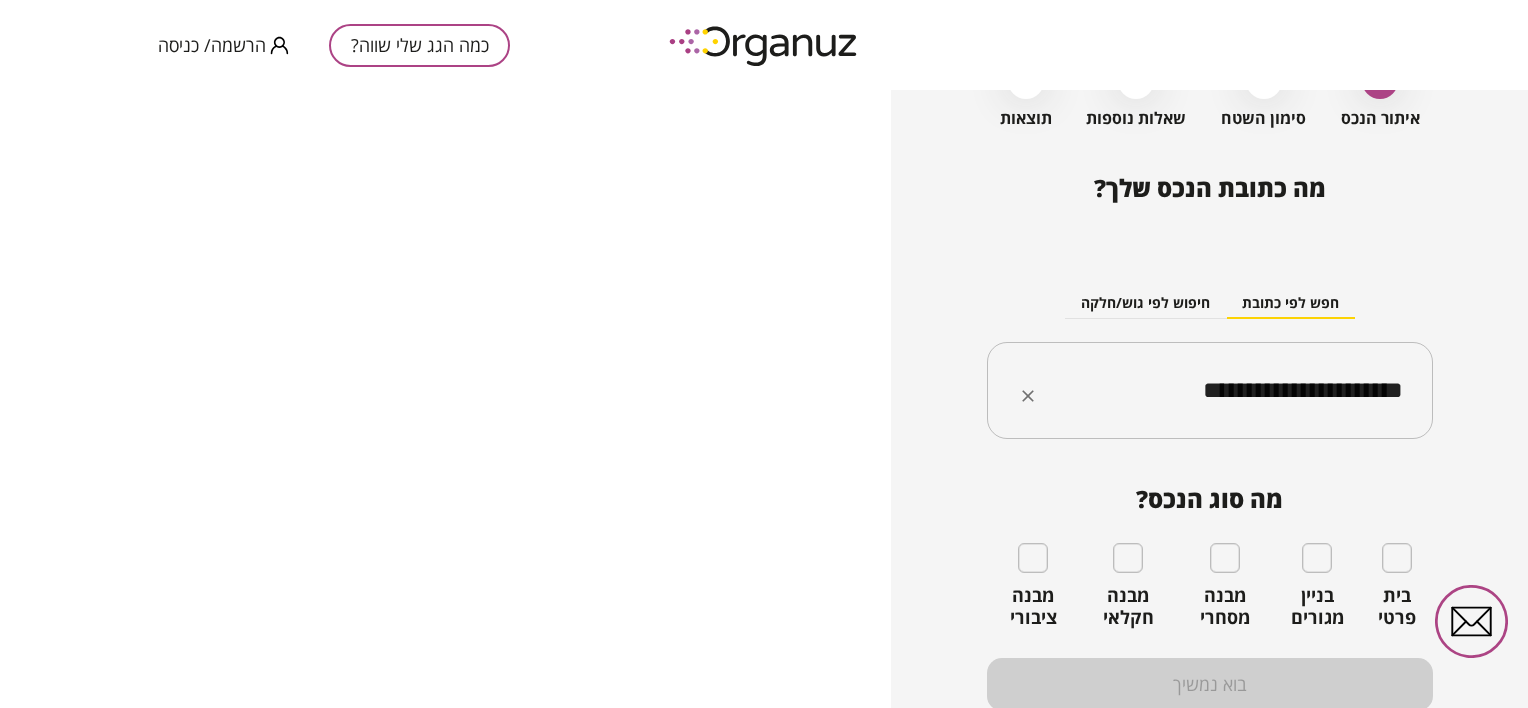 scroll, scrollTop: 212, scrollLeft: 0, axis: vertical 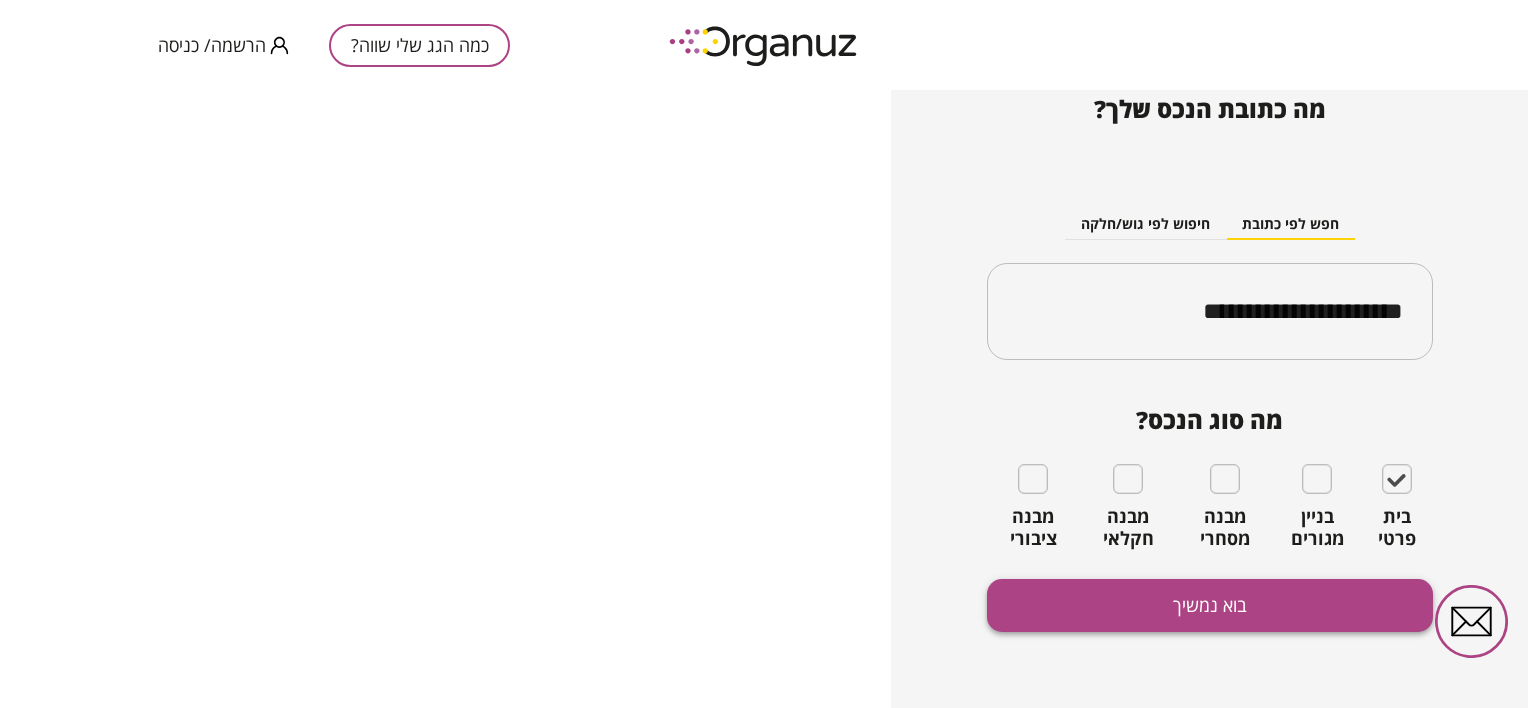 click on "בוא נמשיך" at bounding box center (1210, 605) 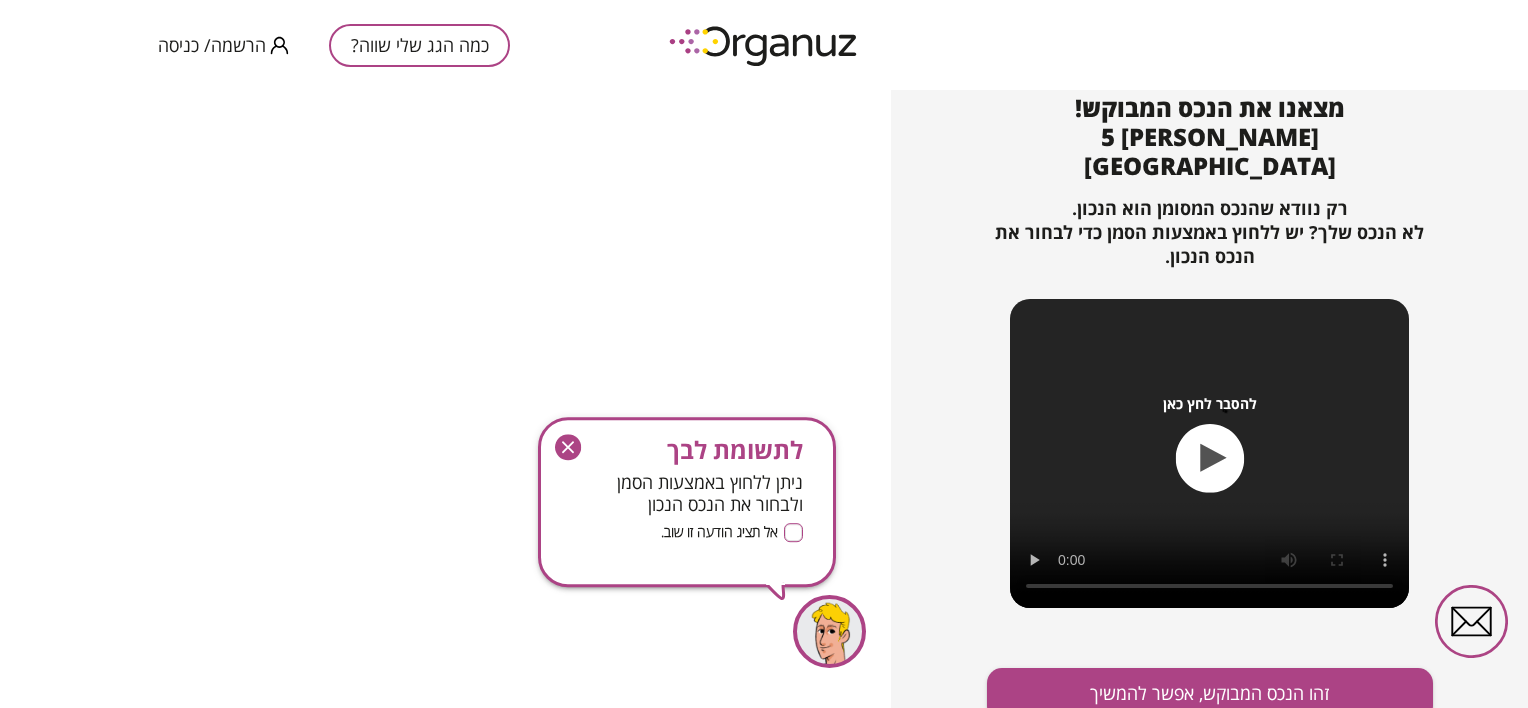 scroll, scrollTop: 216, scrollLeft: 0, axis: vertical 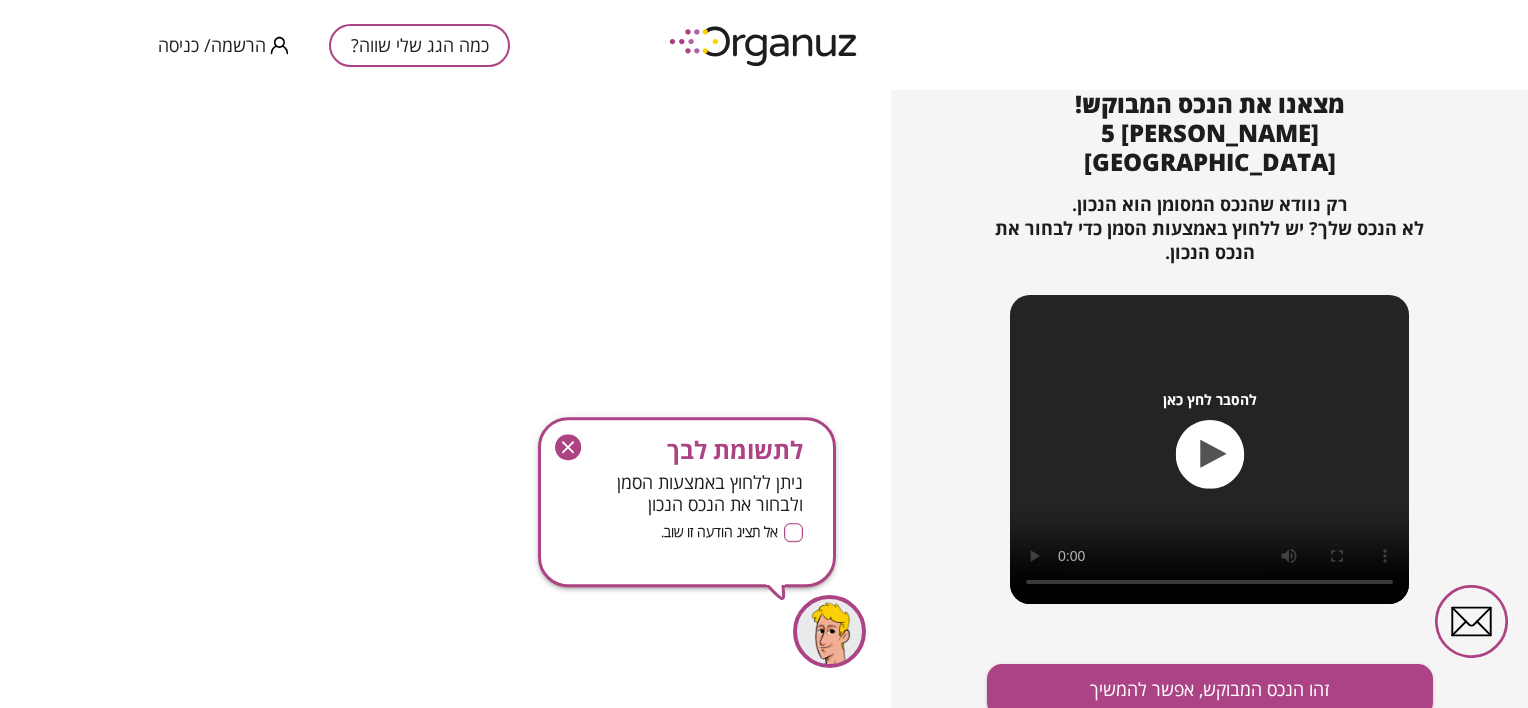 click 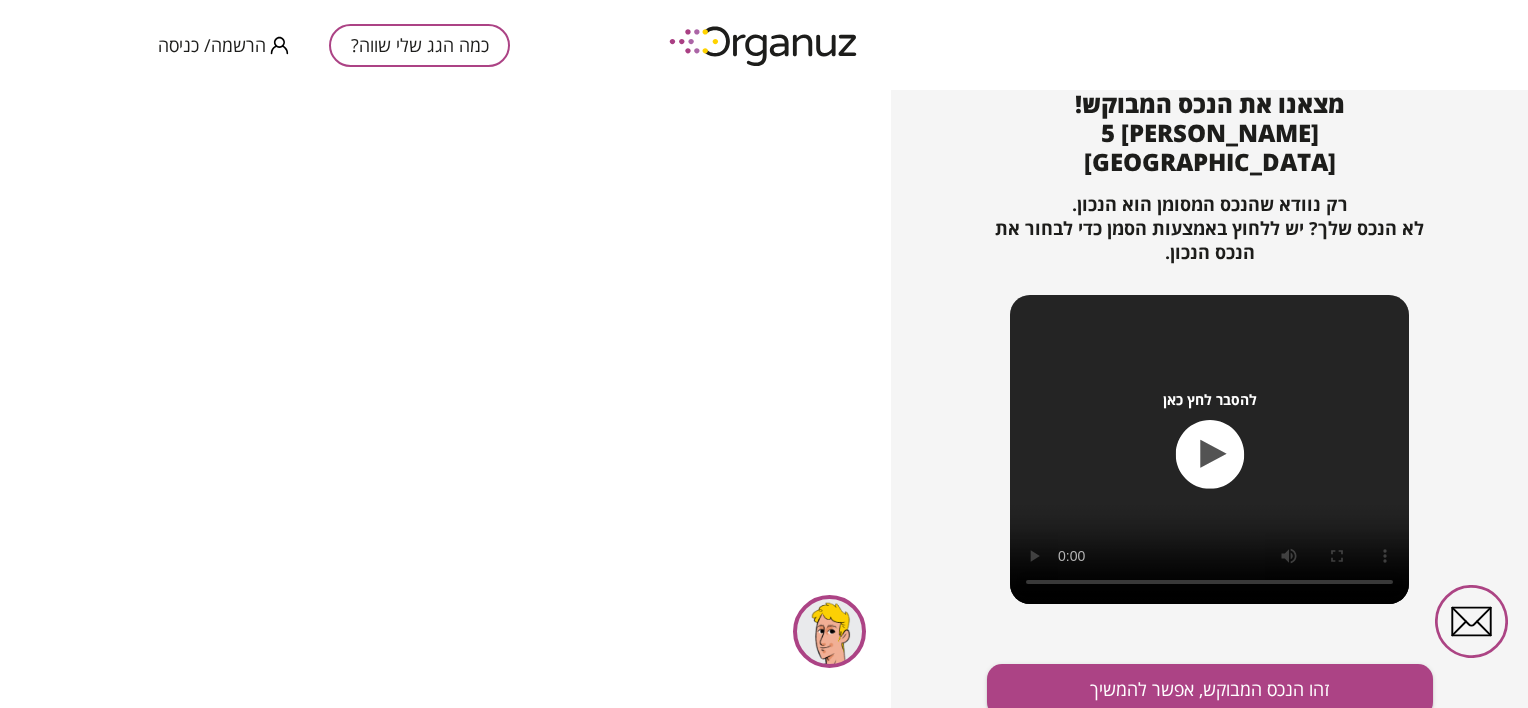 click 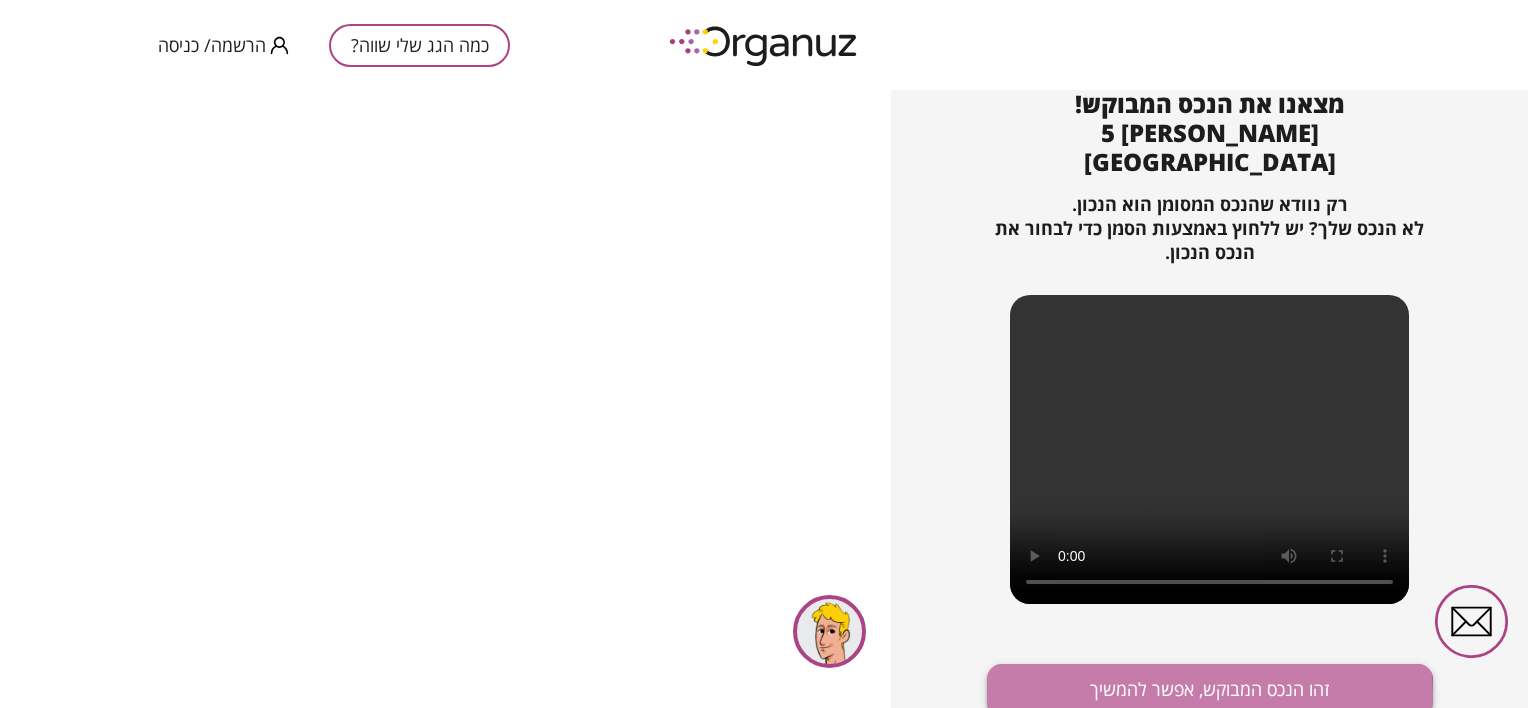 click on "זהו הנכס המבוקש, אפשר להמשיך" at bounding box center (1210, 690) 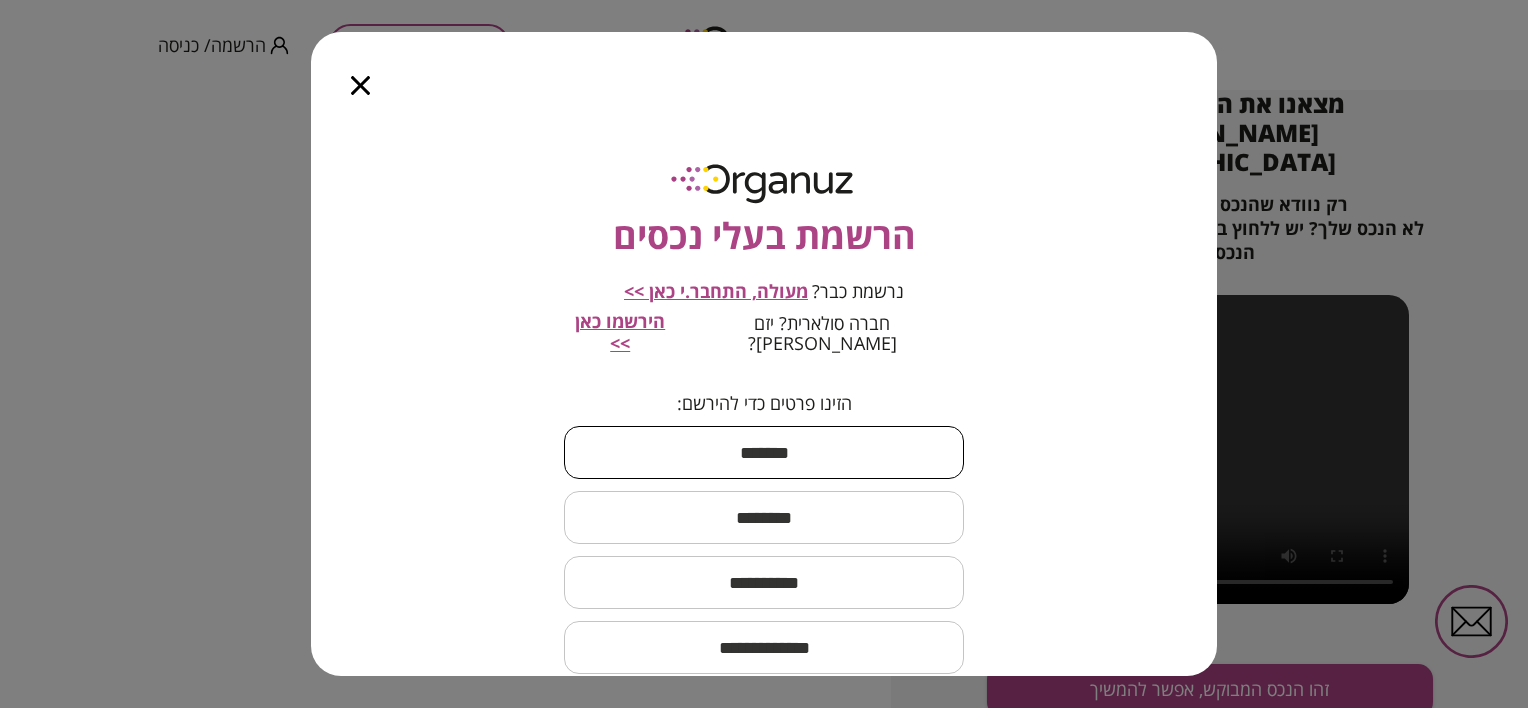 click at bounding box center [764, 452] 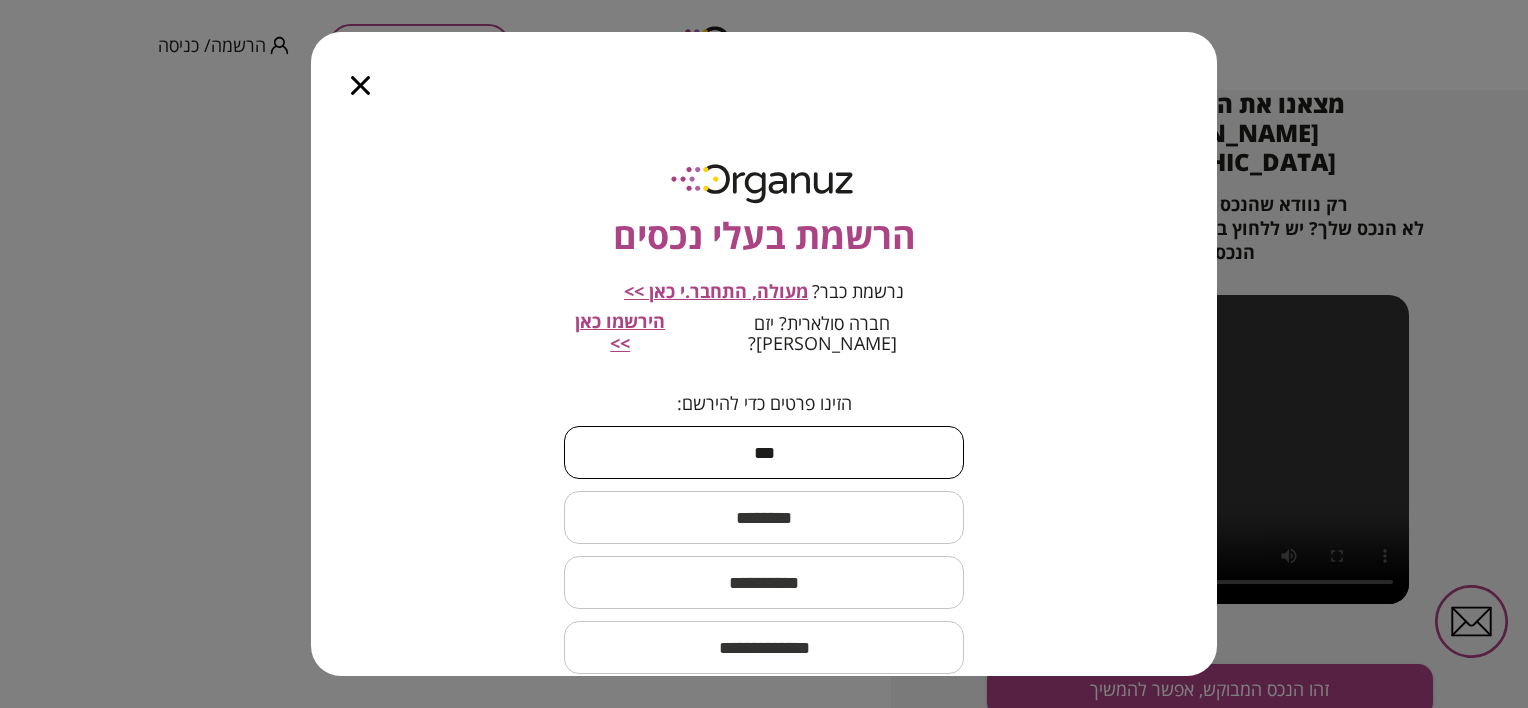 type on "***" 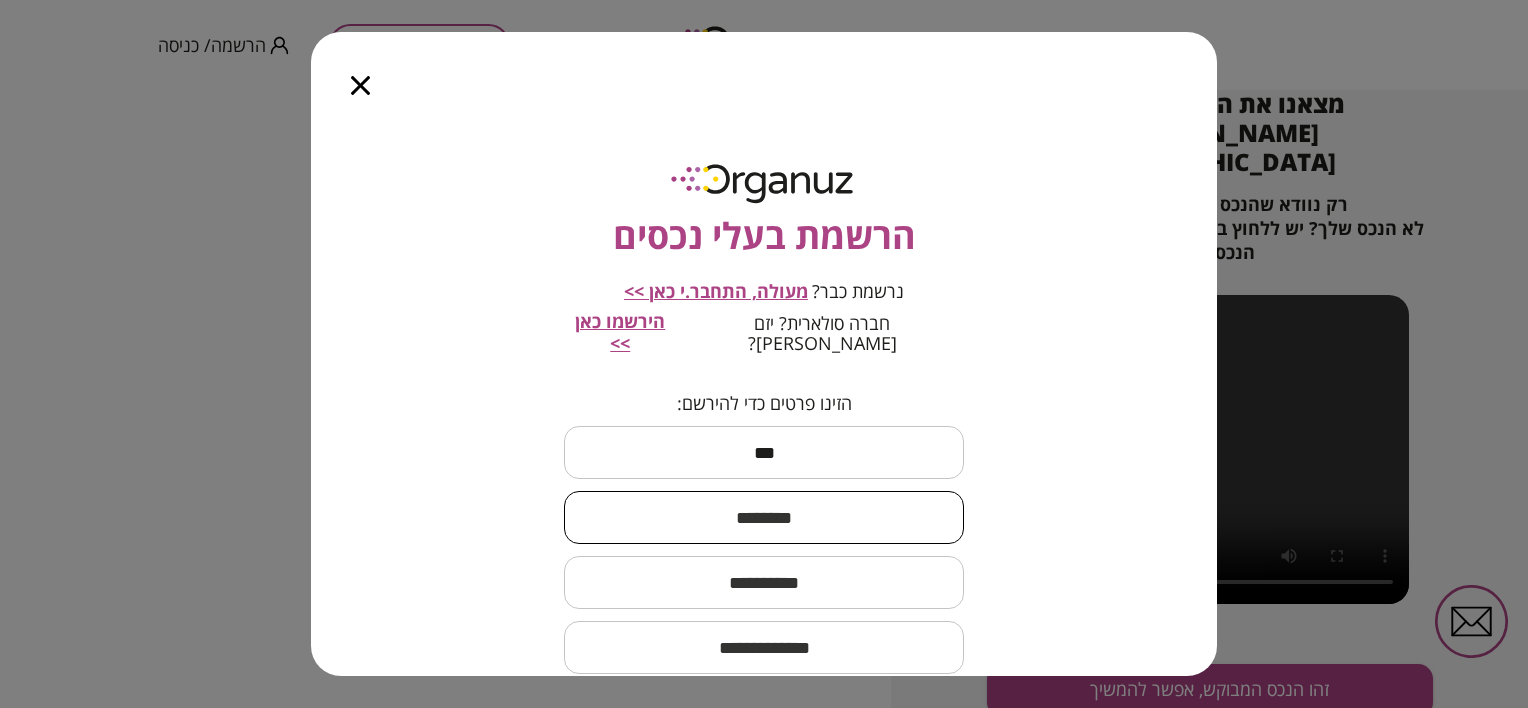 click at bounding box center (764, 517) 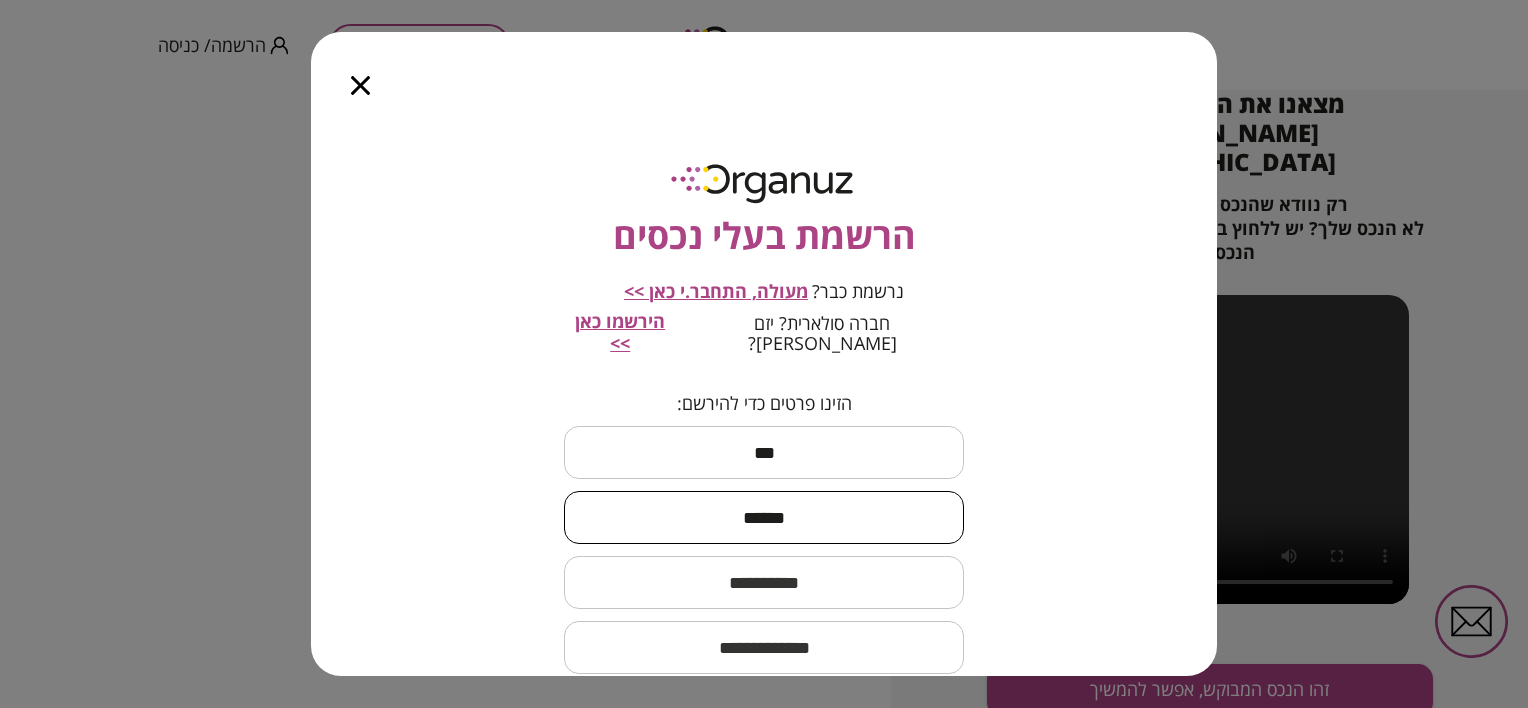type on "******" 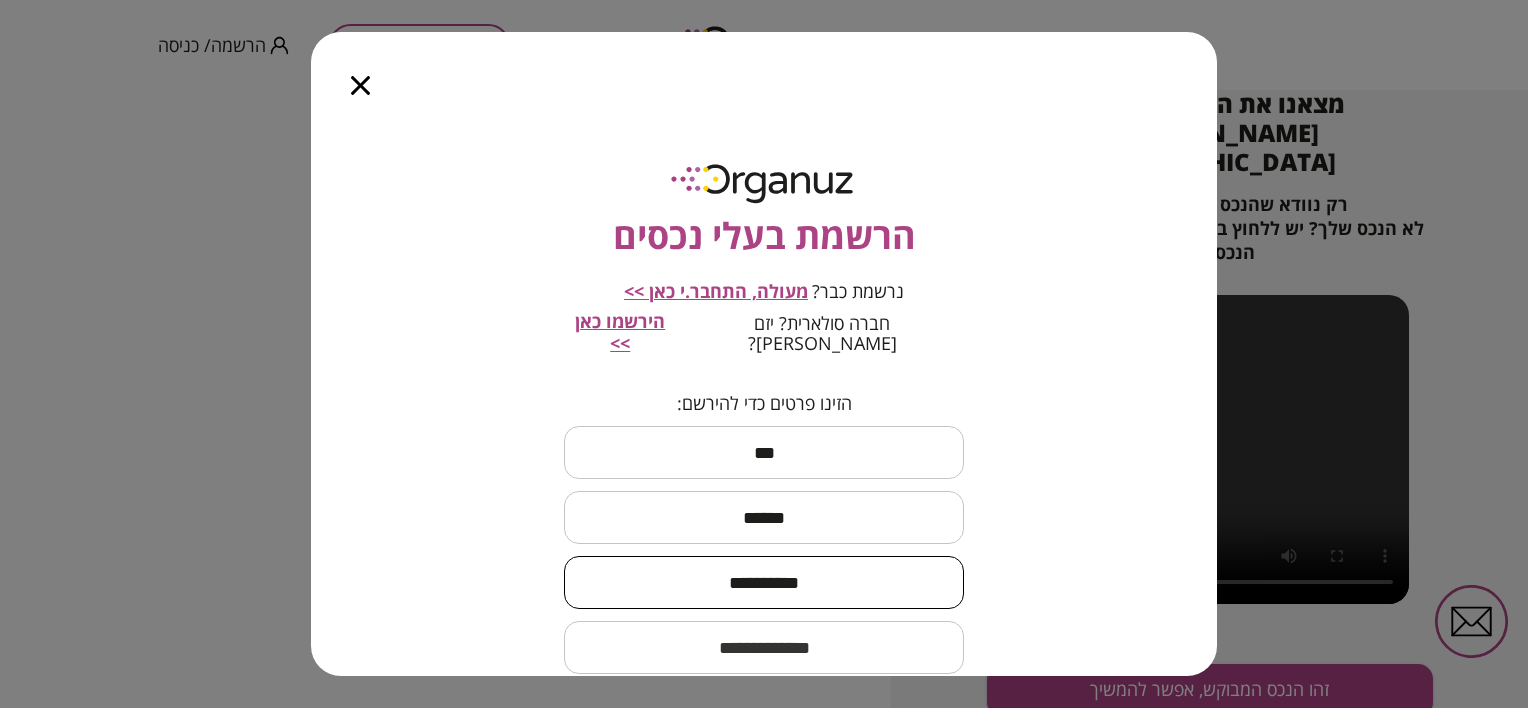 type on "**********" 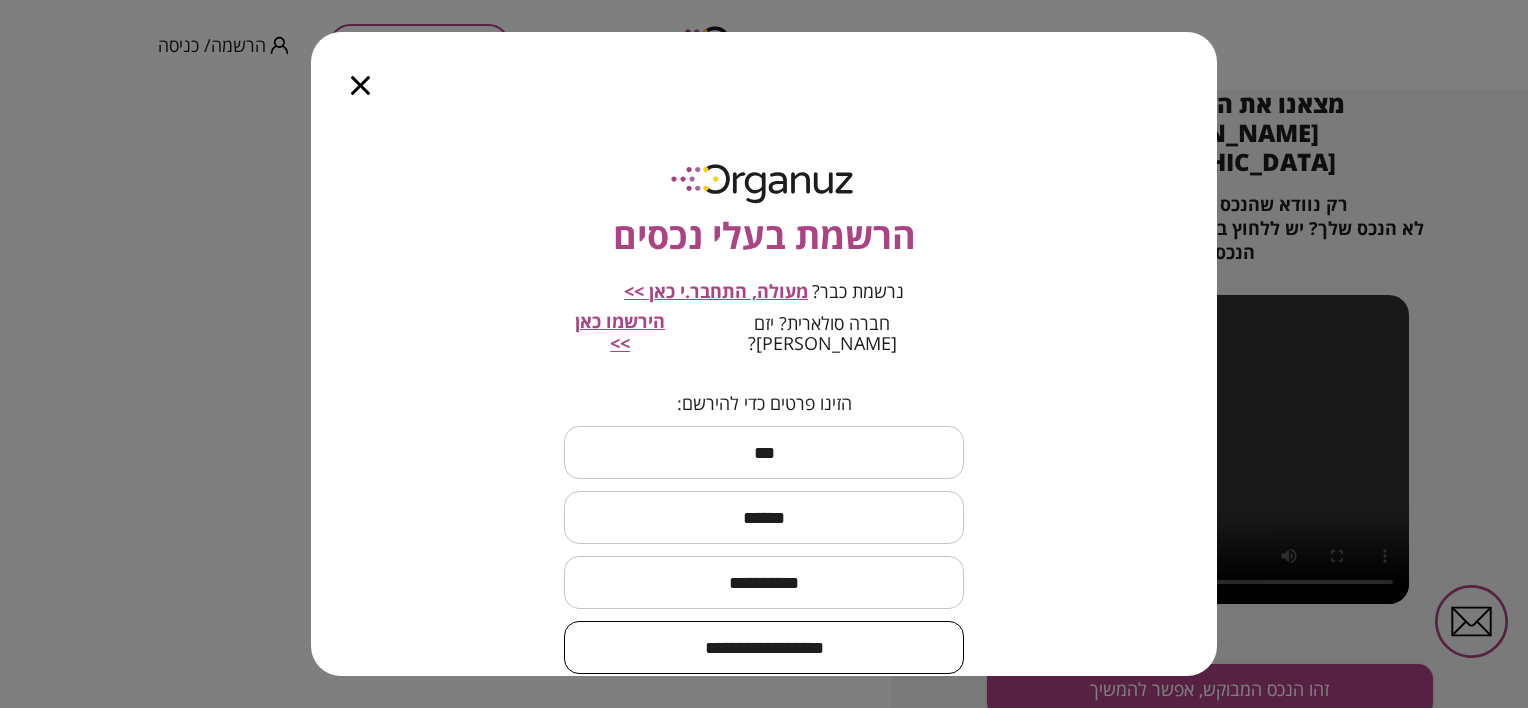 scroll, scrollTop: 156, scrollLeft: 0, axis: vertical 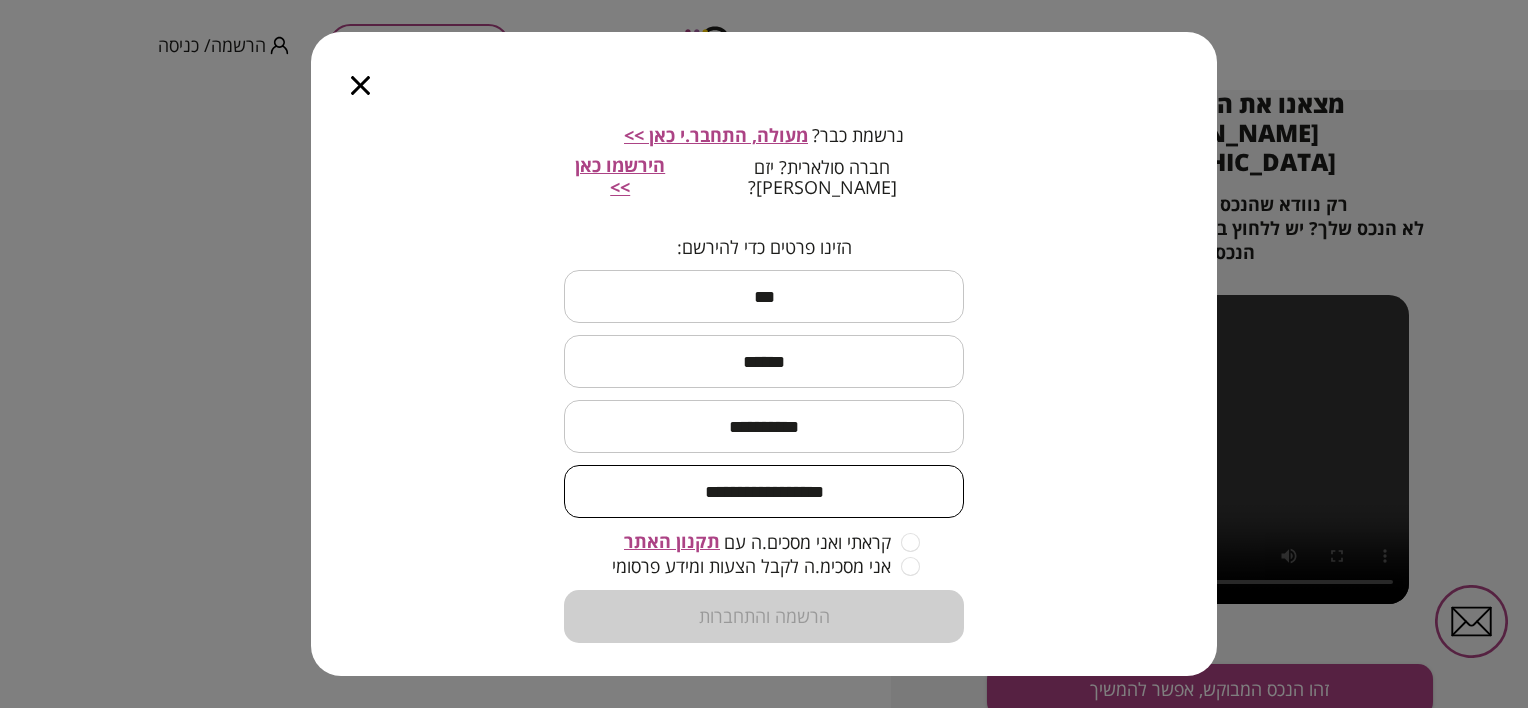 type on "**********" 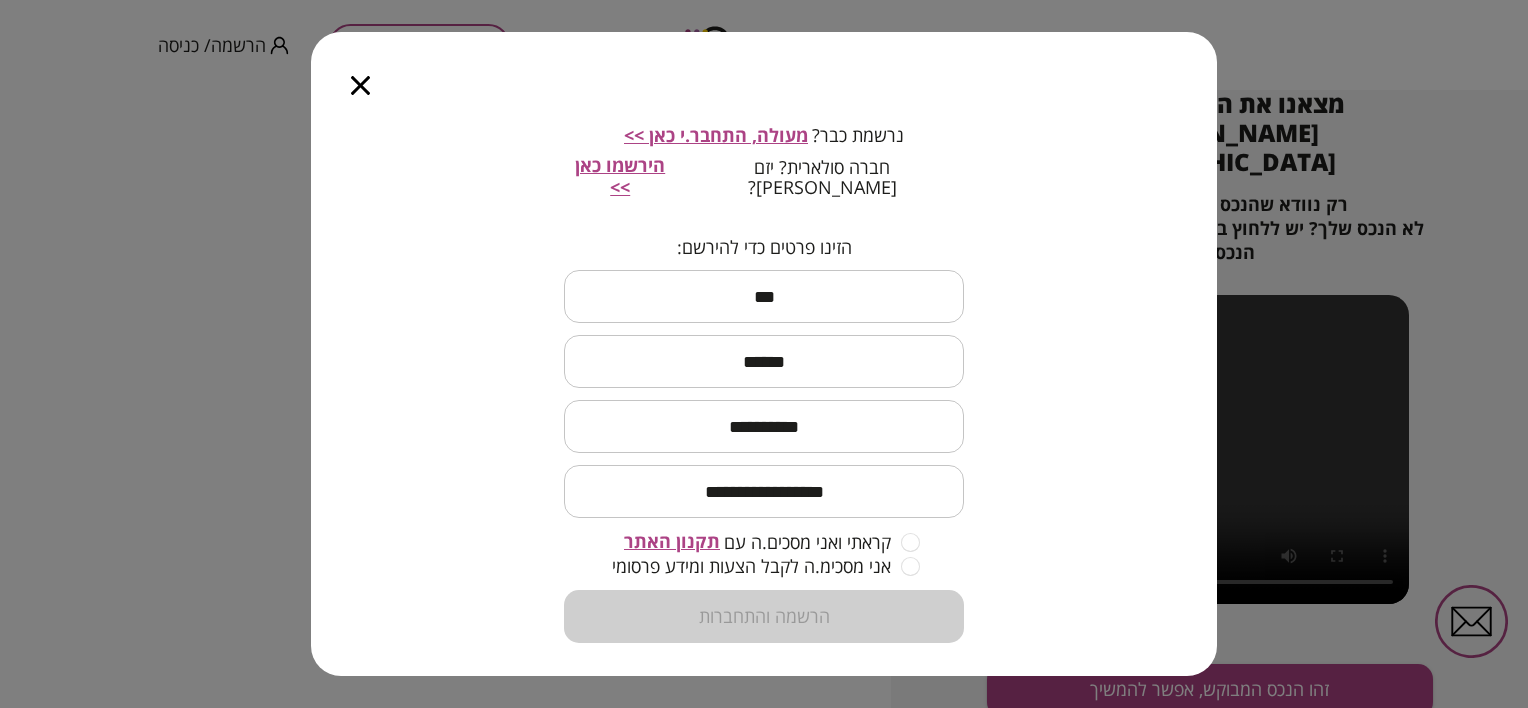 click on "**********" at bounding box center [764, 440] 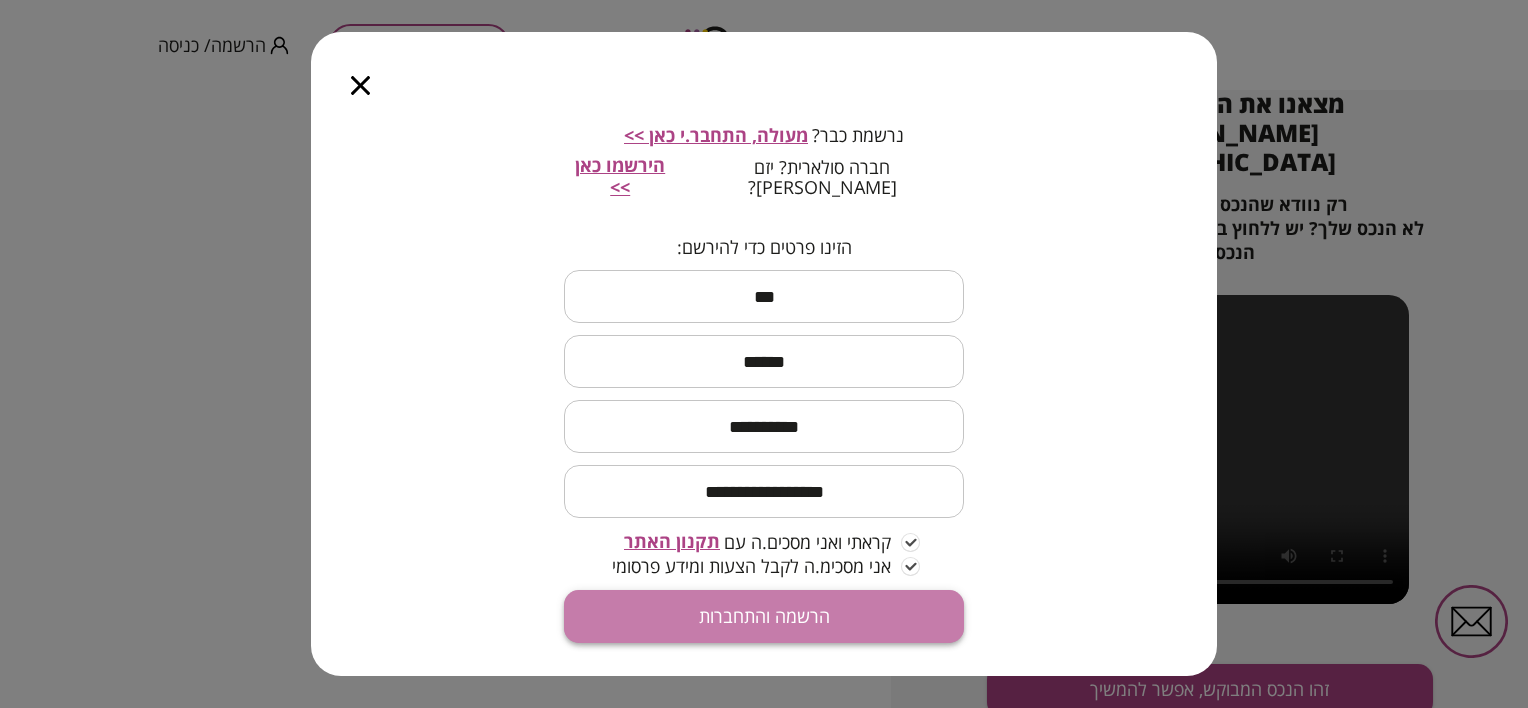 click on "הרשמה והתחברות" at bounding box center (764, 616) 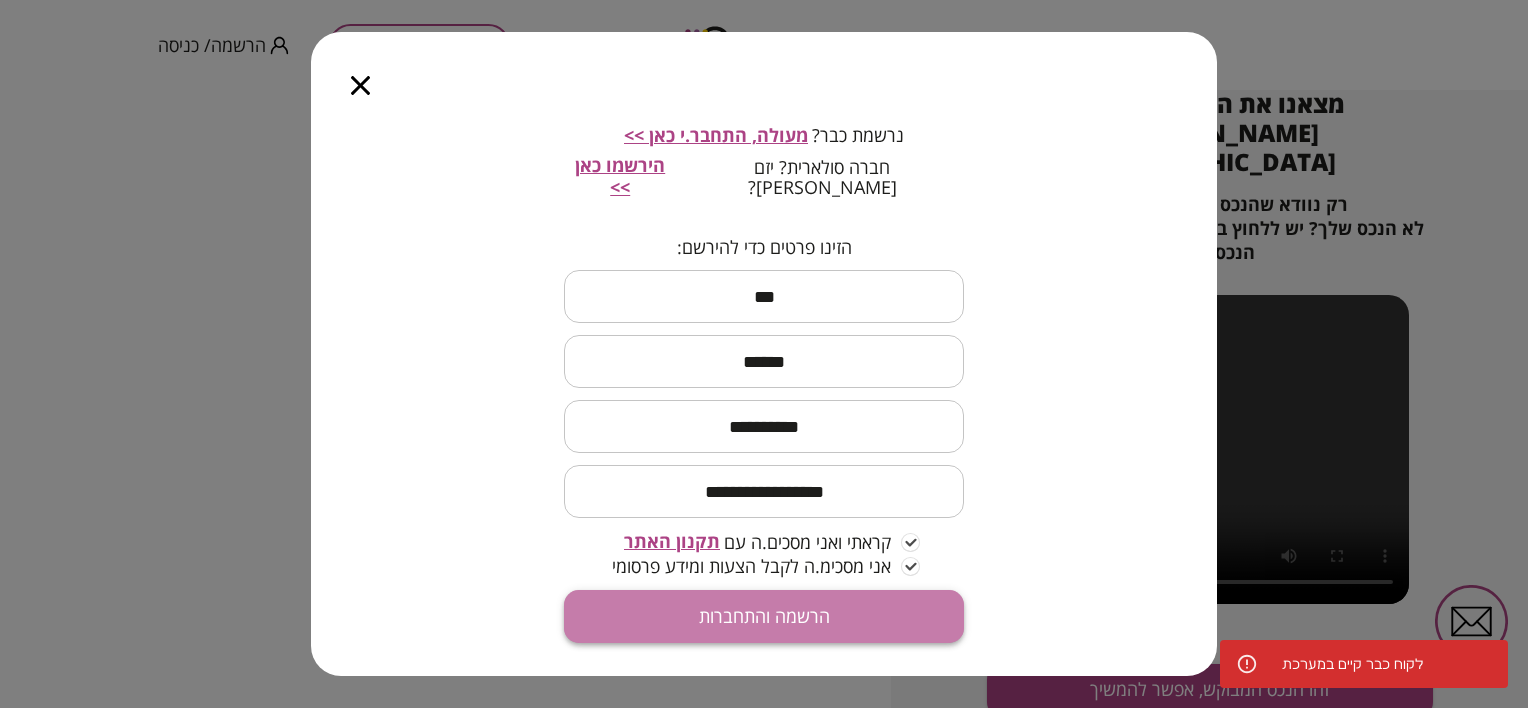 click on "הרשמה והתחברות" at bounding box center (764, 616) 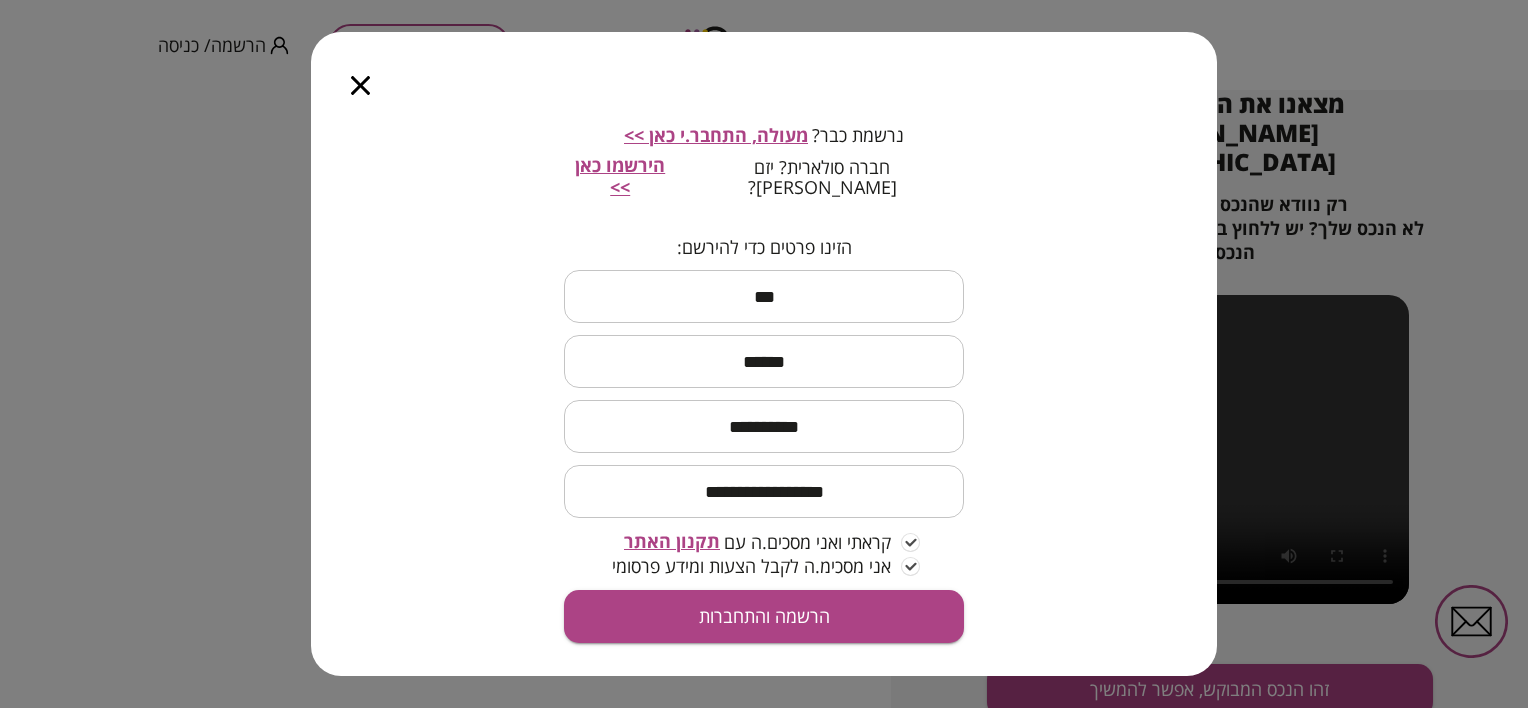 click 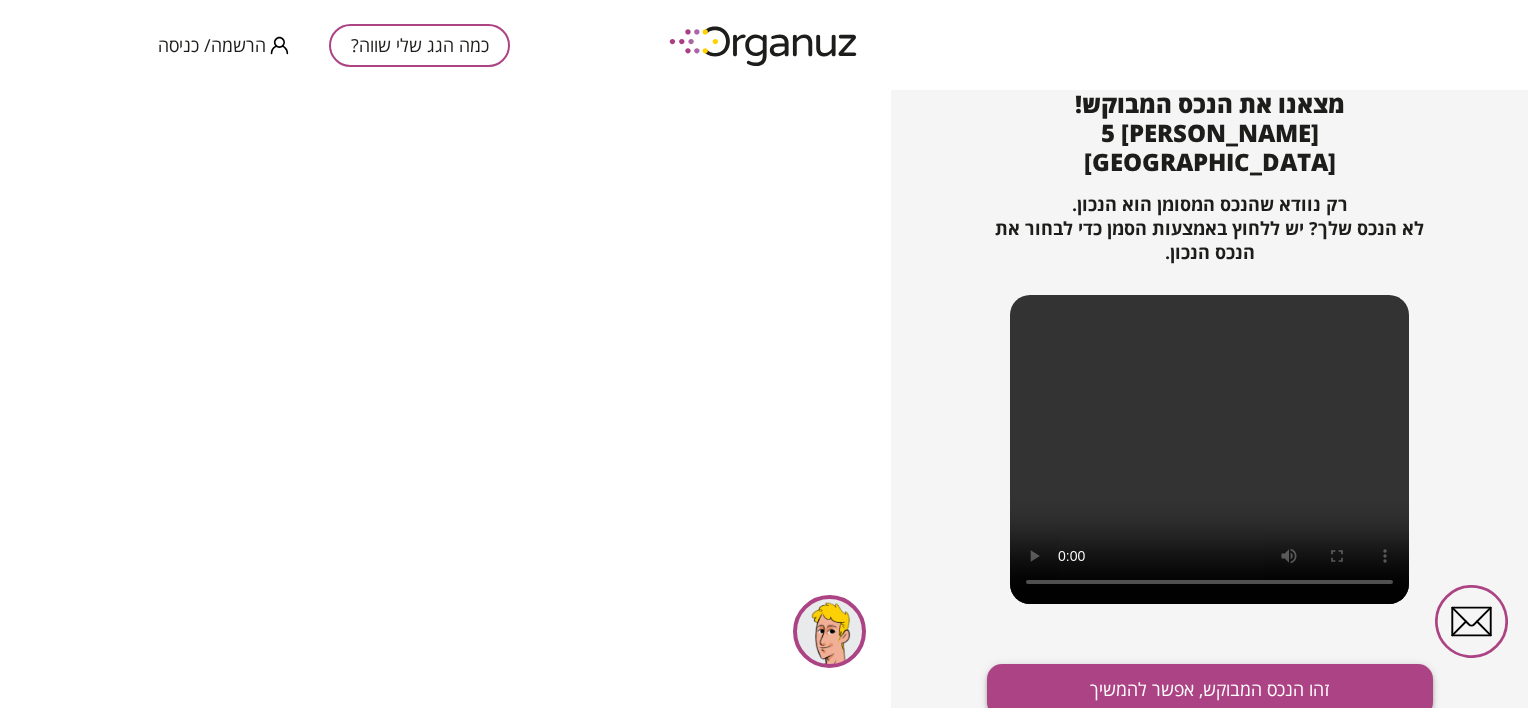 click on "זהו הנכס המבוקש, אפשר להמשיך" at bounding box center (1210, 690) 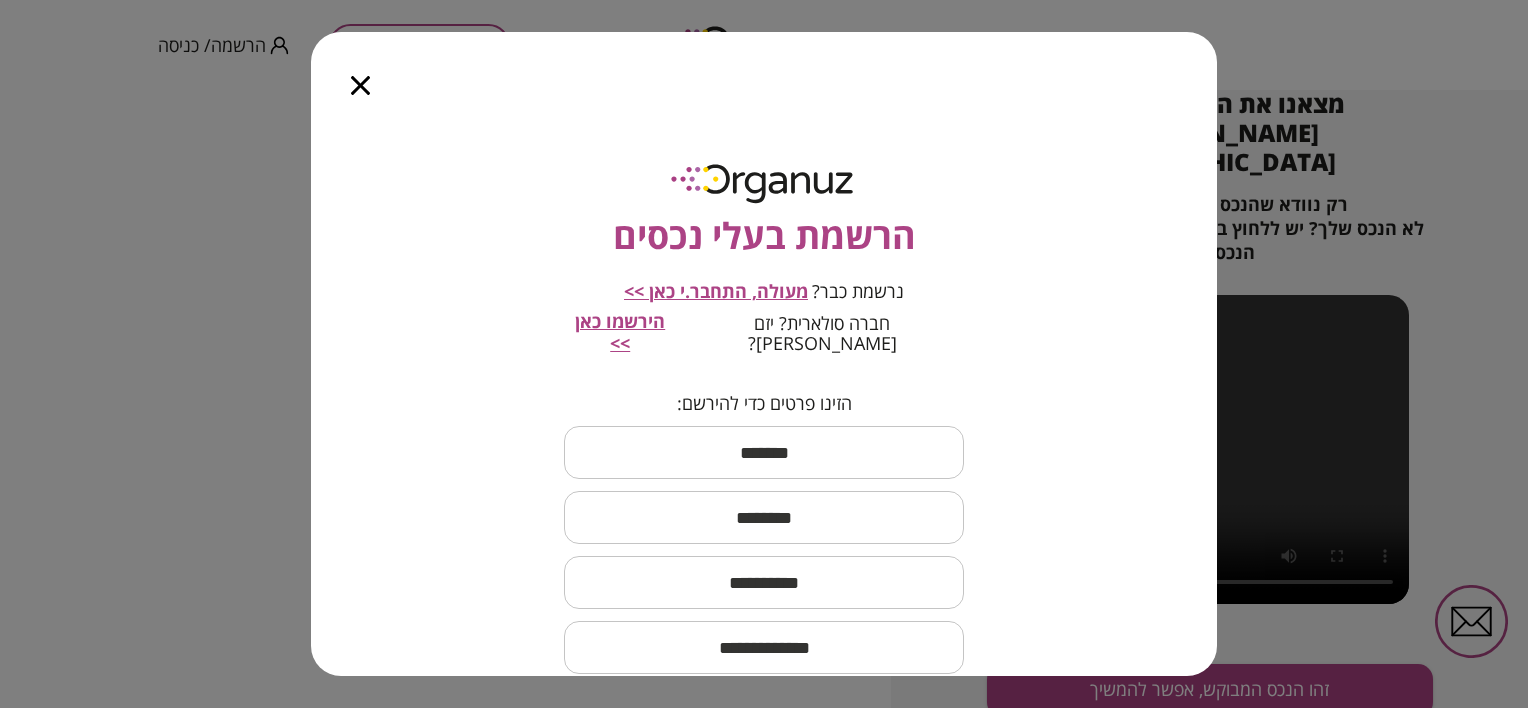 click 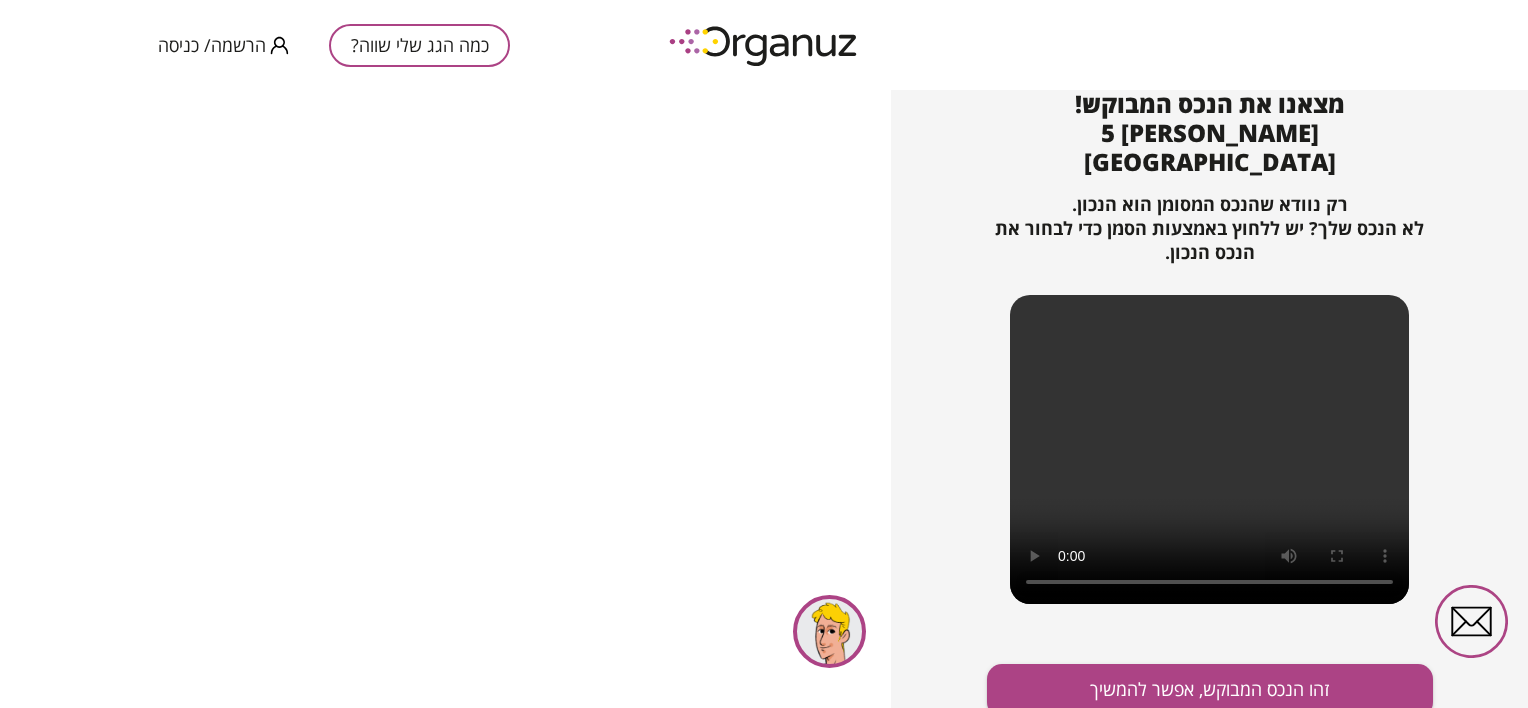 click on "כמה הגג שלי שווה? 1 איתור הנכס 2 סימון השטח 3 שאלות נוספות 4 תוצאות מצאנו את הנכס המבוקש!  אבן שושן 5 ראשון לציון  רק נוודא שהנכס המסומן הוא הנכון.  לא הנכס שלך? יש ללחוץ באמצעות הסמן כדי לבחור את הנכס הנכון. זהו הנכס המבוקש, אפשר להמשיך" at bounding box center [1209, 399] 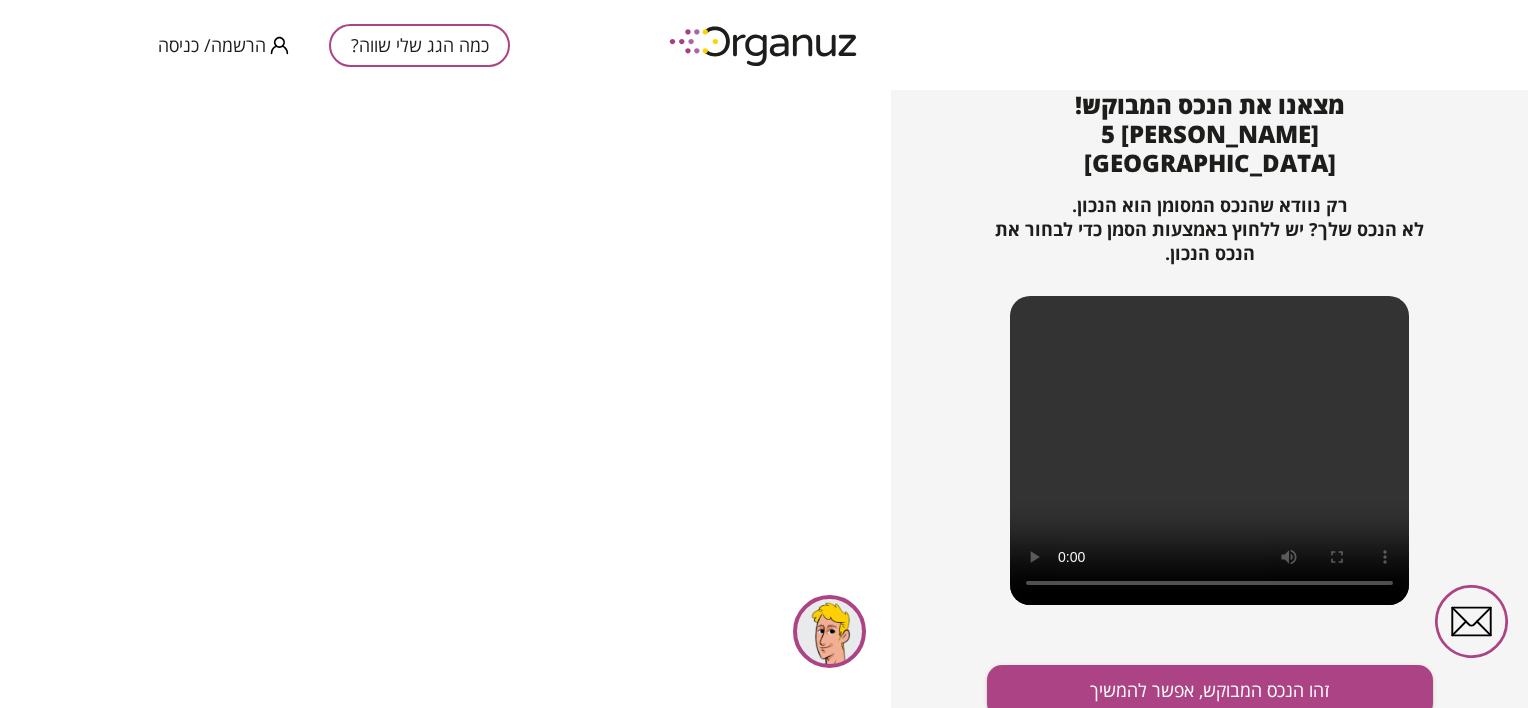 scroll, scrollTop: 216, scrollLeft: 0, axis: vertical 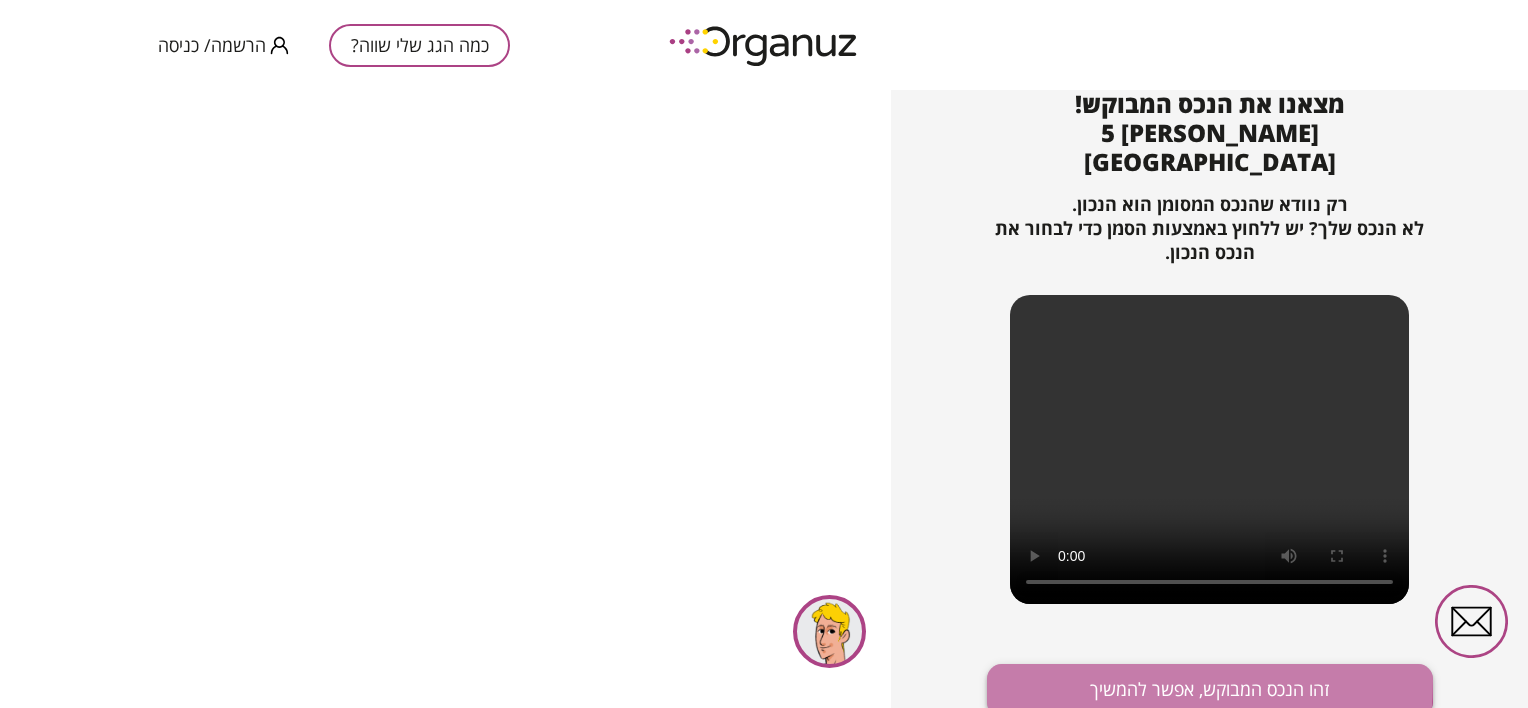 click on "זהו הנכס המבוקש, אפשר להמשיך" at bounding box center (1210, 690) 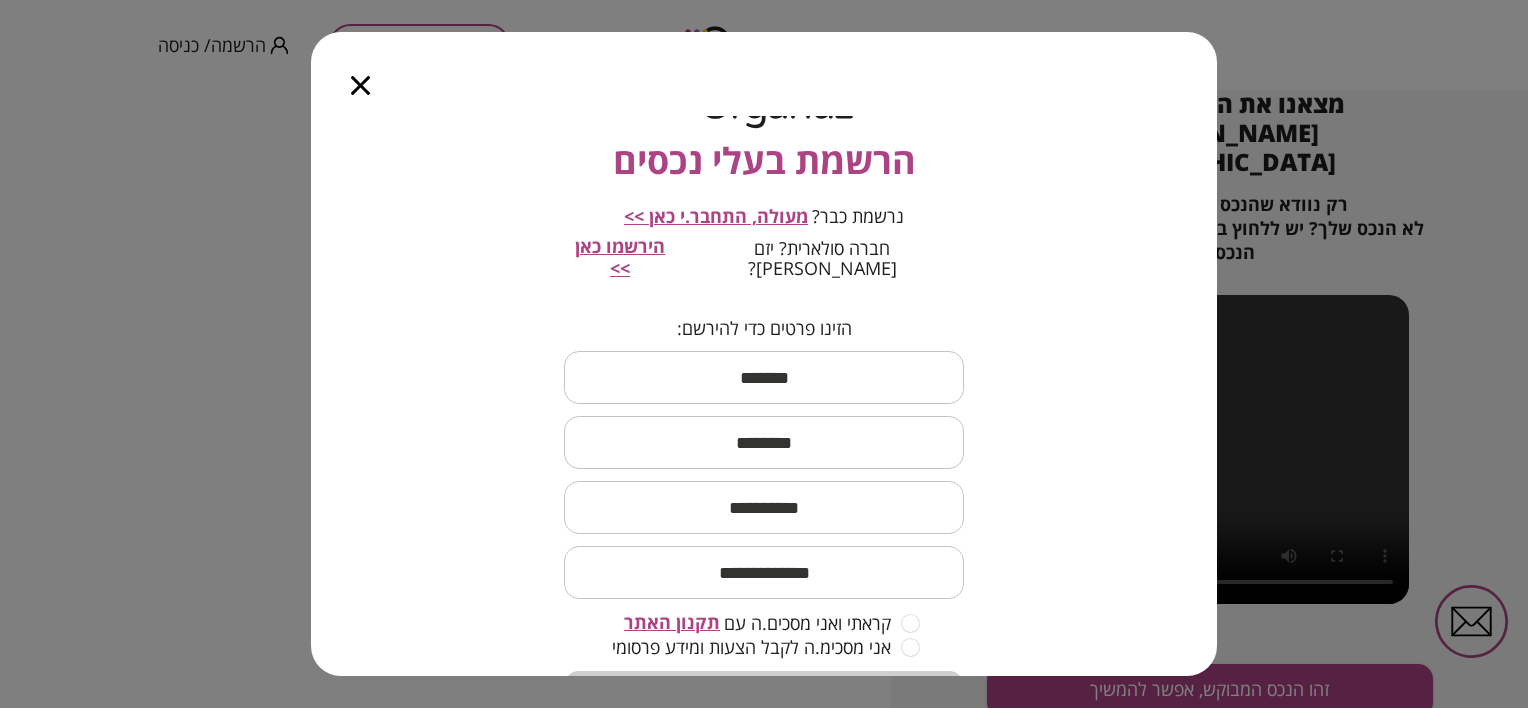 scroll, scrollTop: 156, scrollLeft: 0, axis: vertical 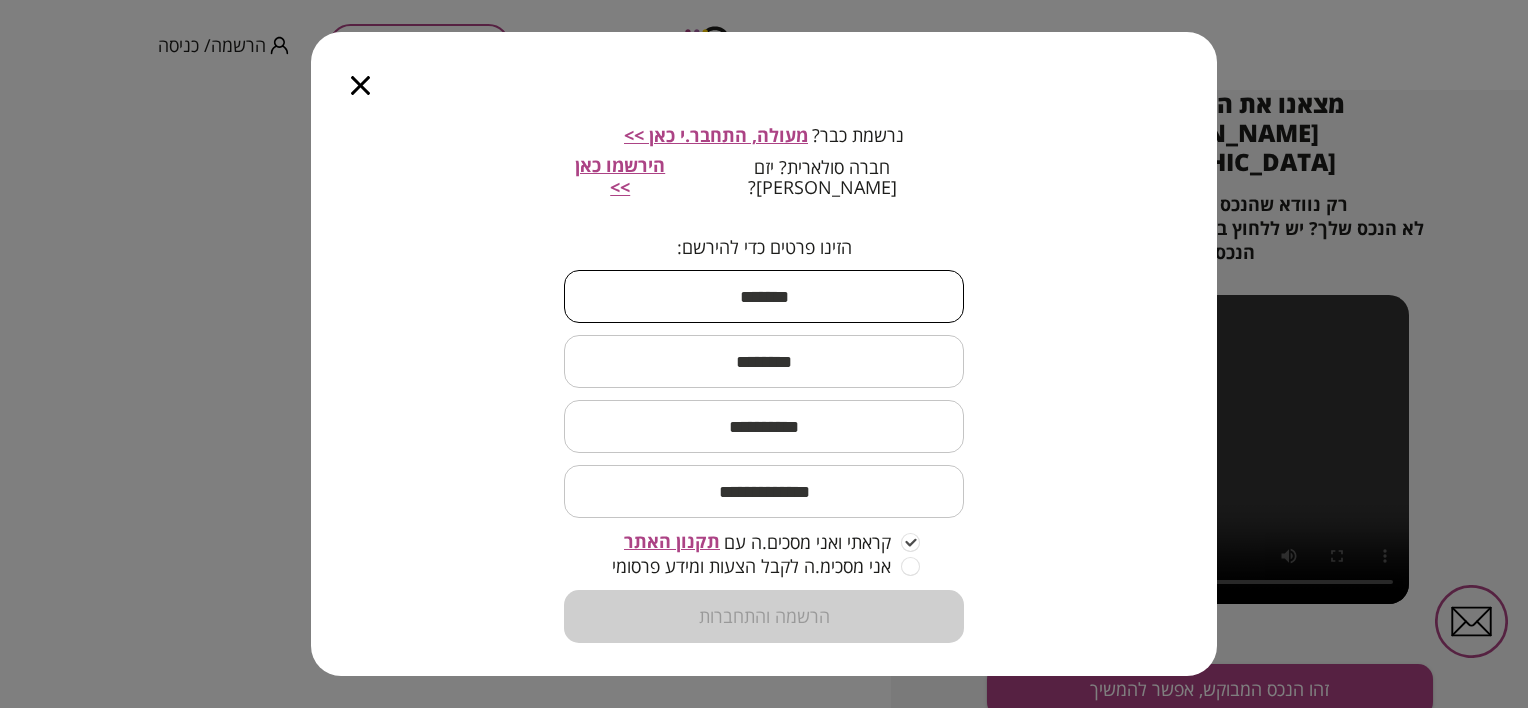 click at bounding box center (764, 296) 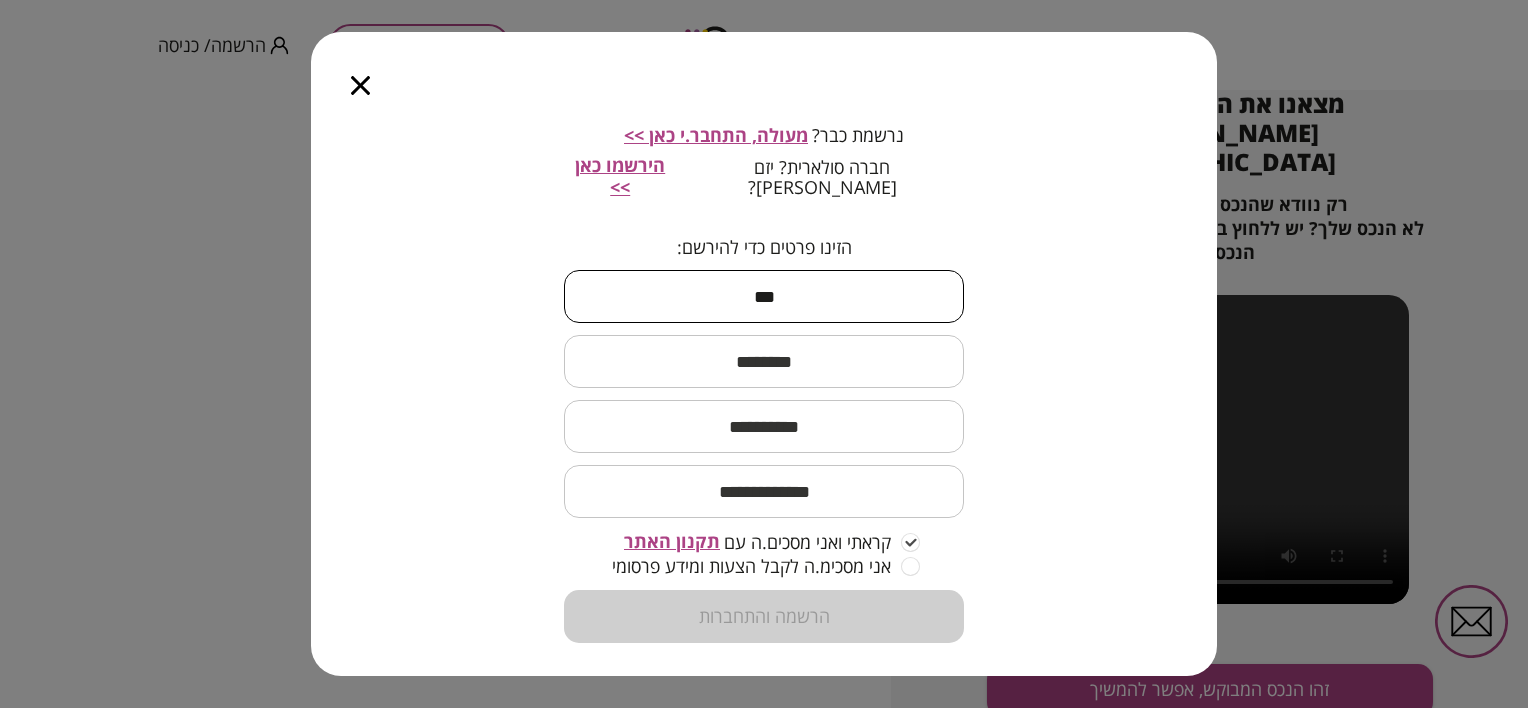 type on "***" 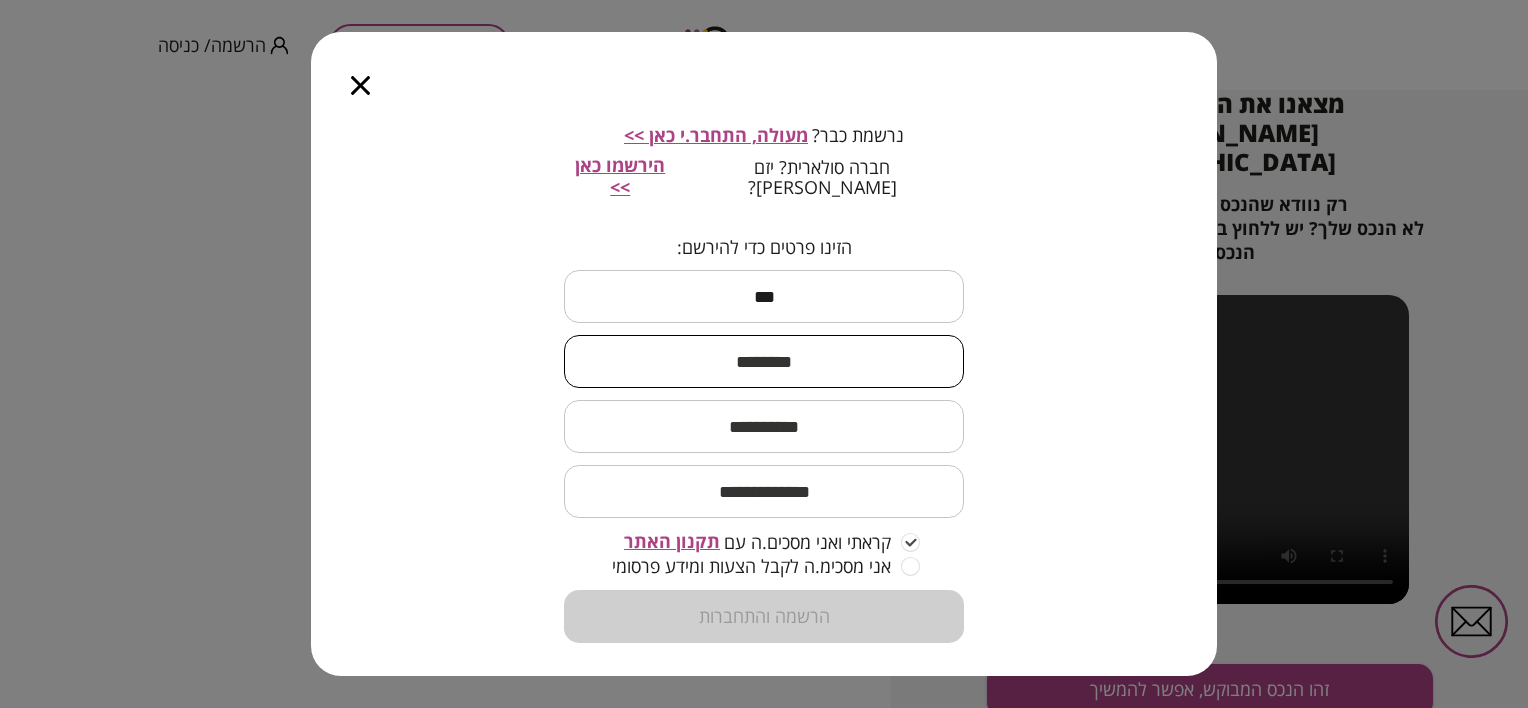 click at bounding box center [764, 491] 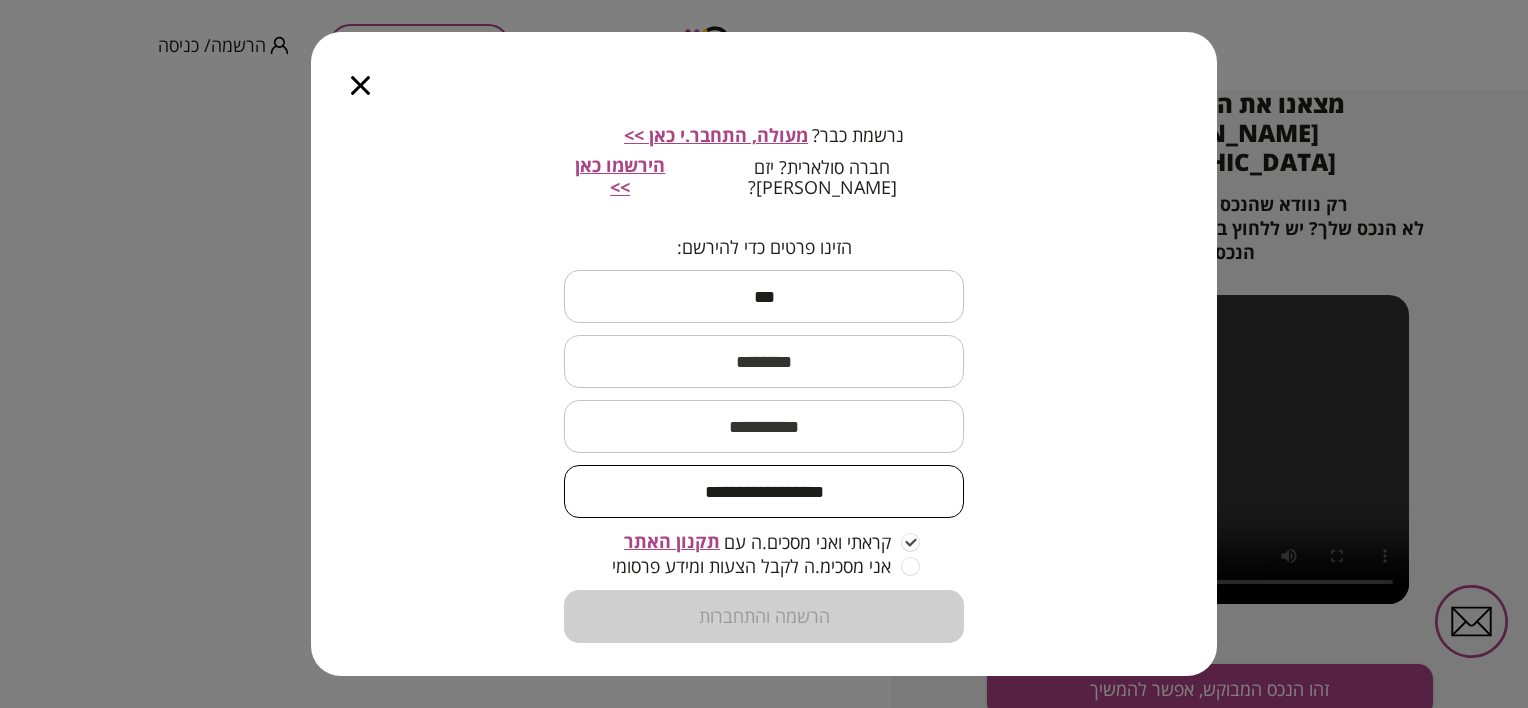 type on "**********" 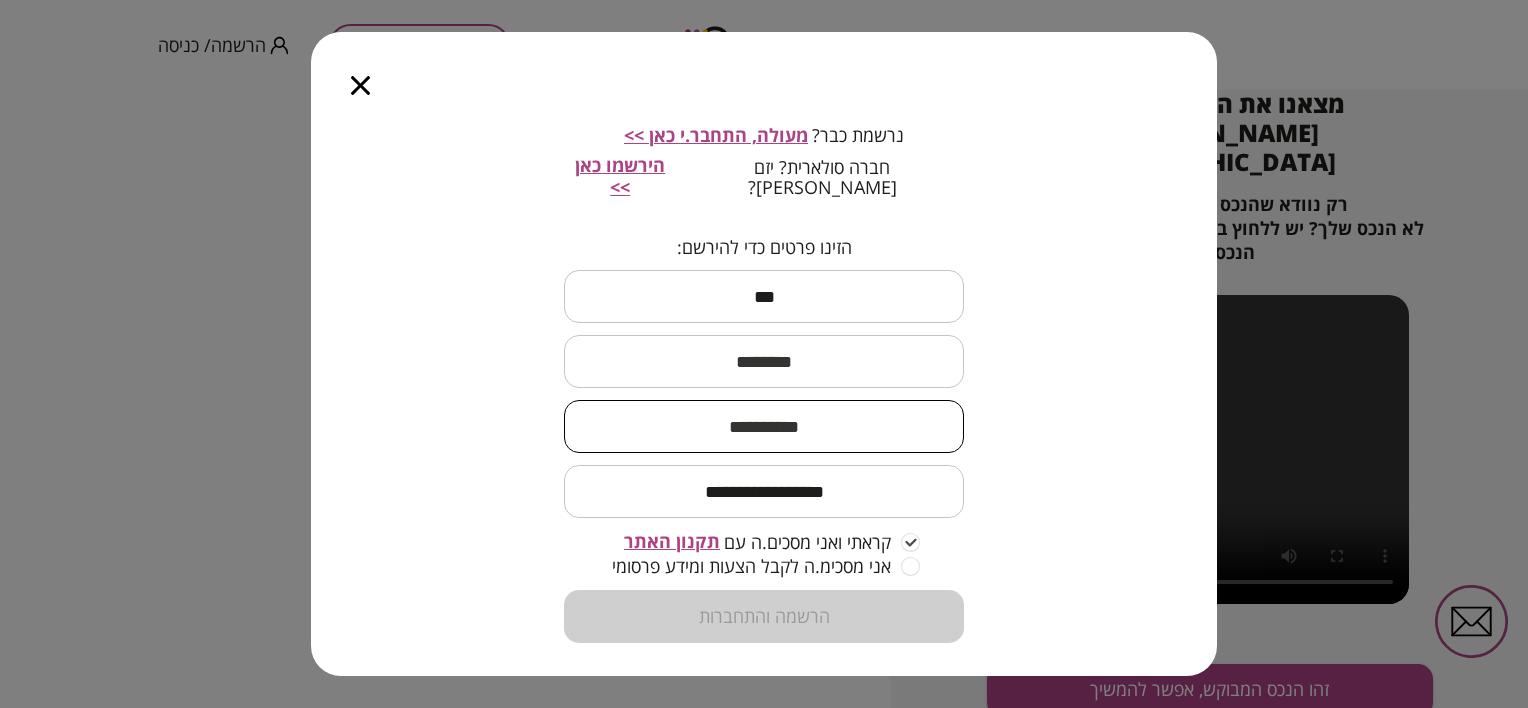 click at bounding box center [764, 426] 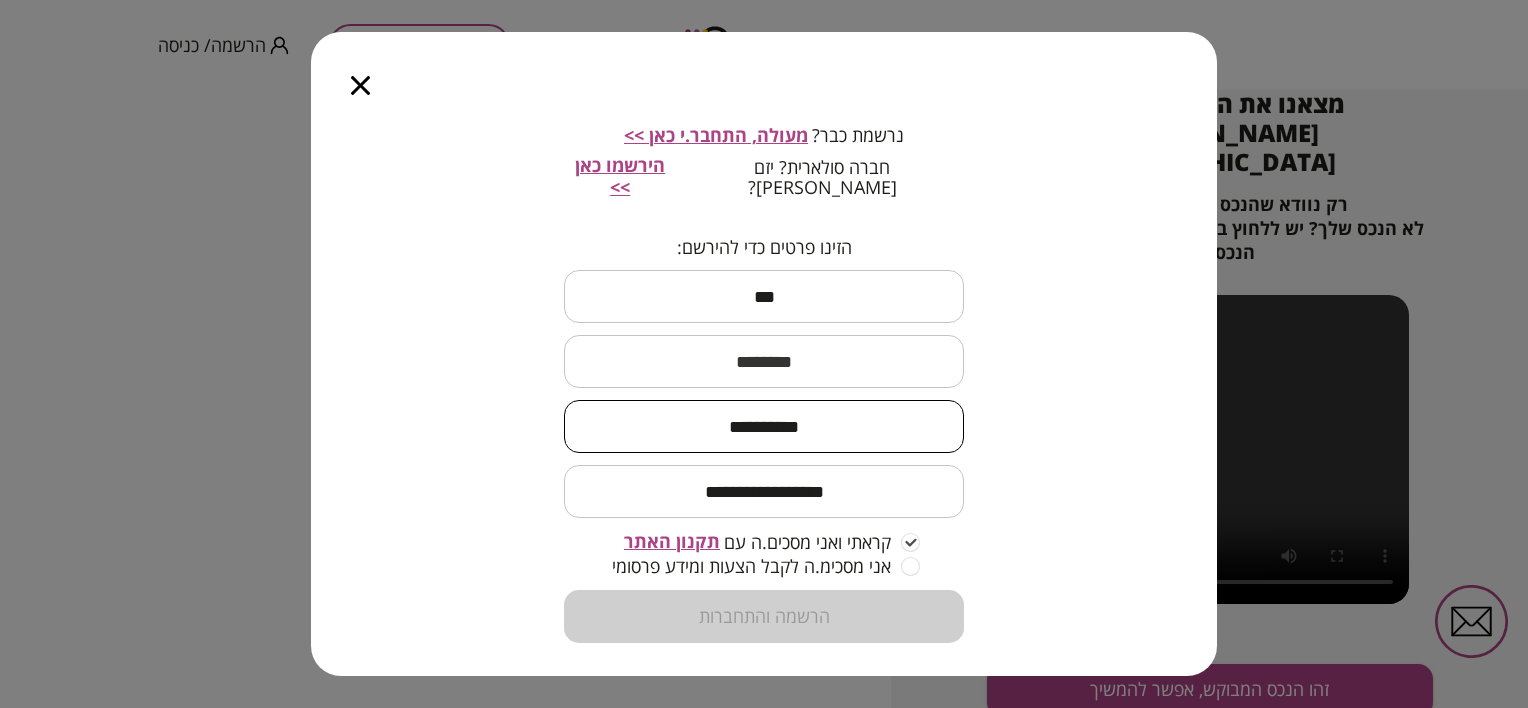 type on "**********" 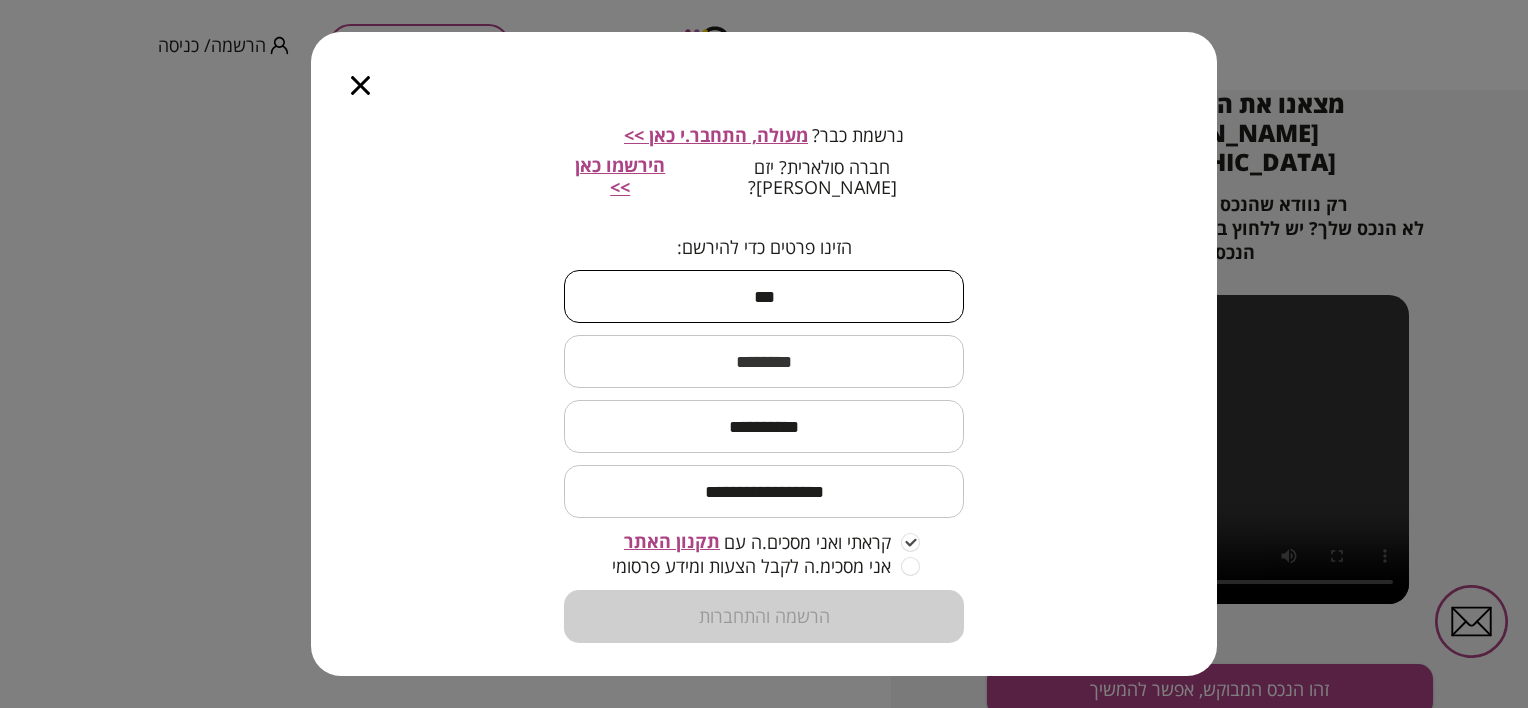 click on "***" at bounding box center [764, 296] 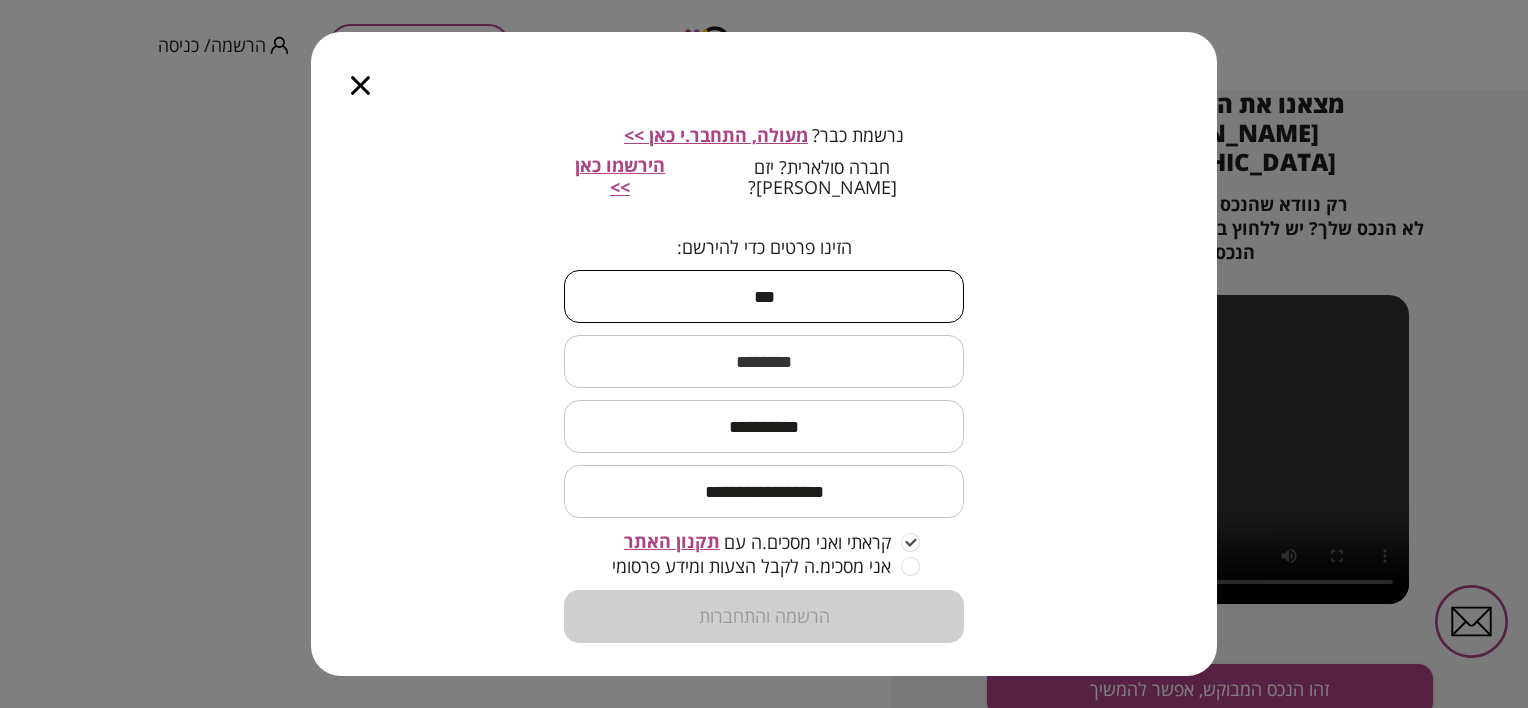 type on "***" 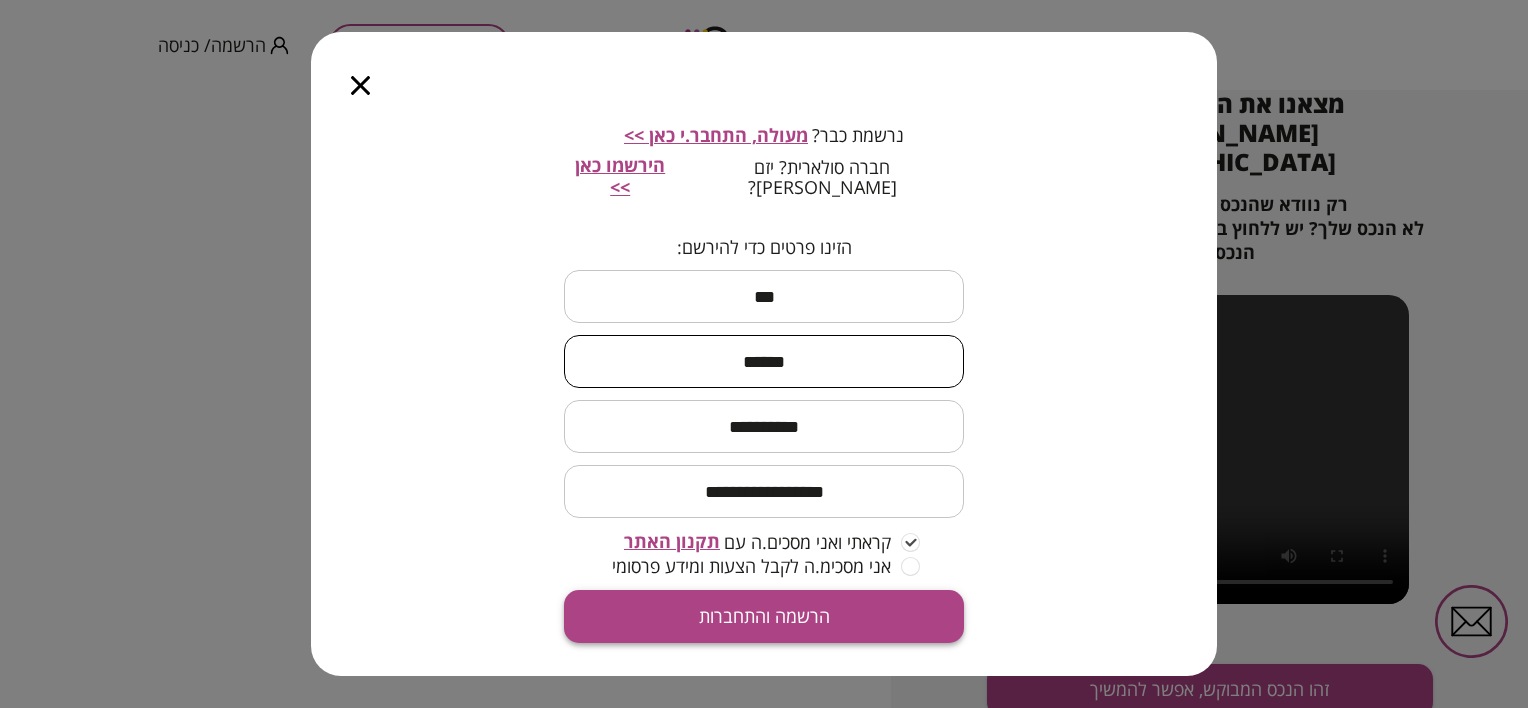 type on "******" 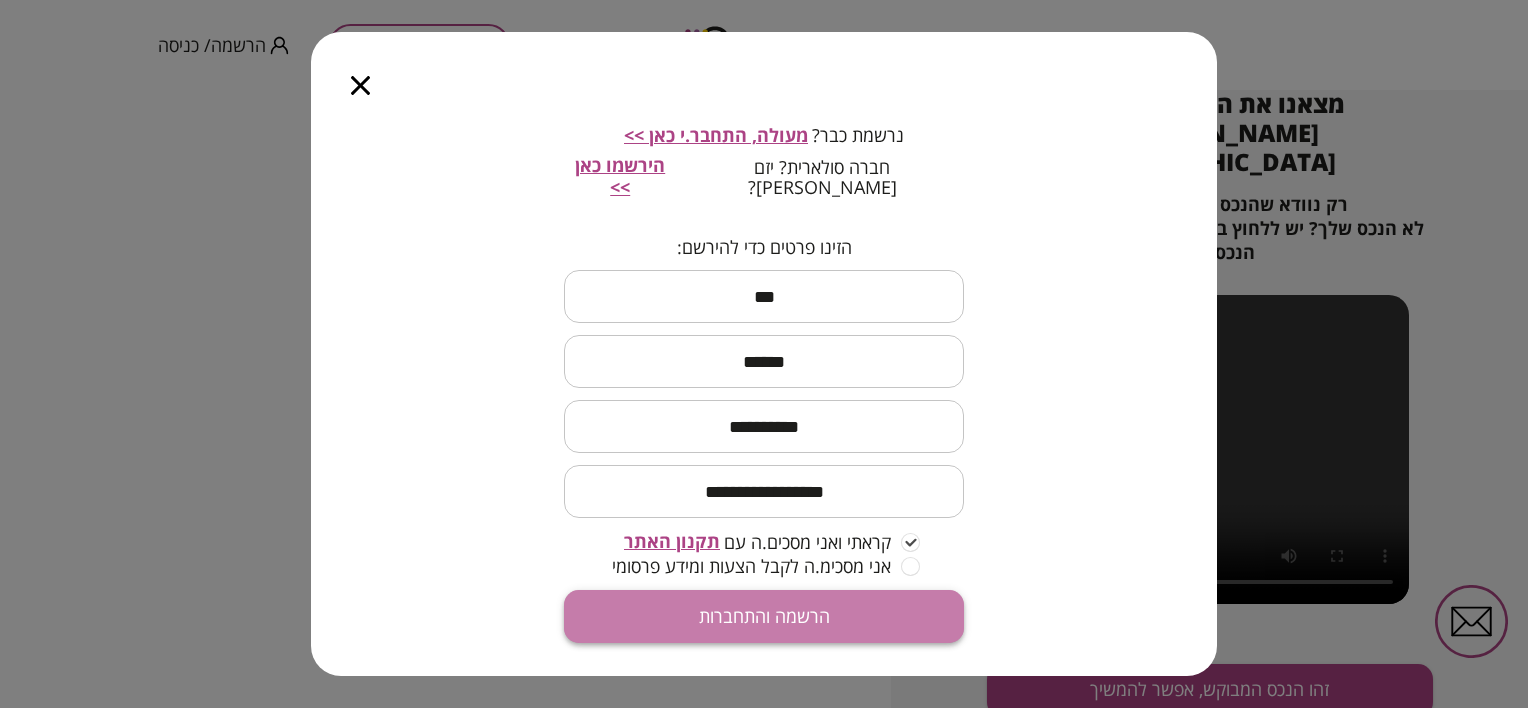 click on "הרשמה והתחברות" at bounding box center (764, 616) 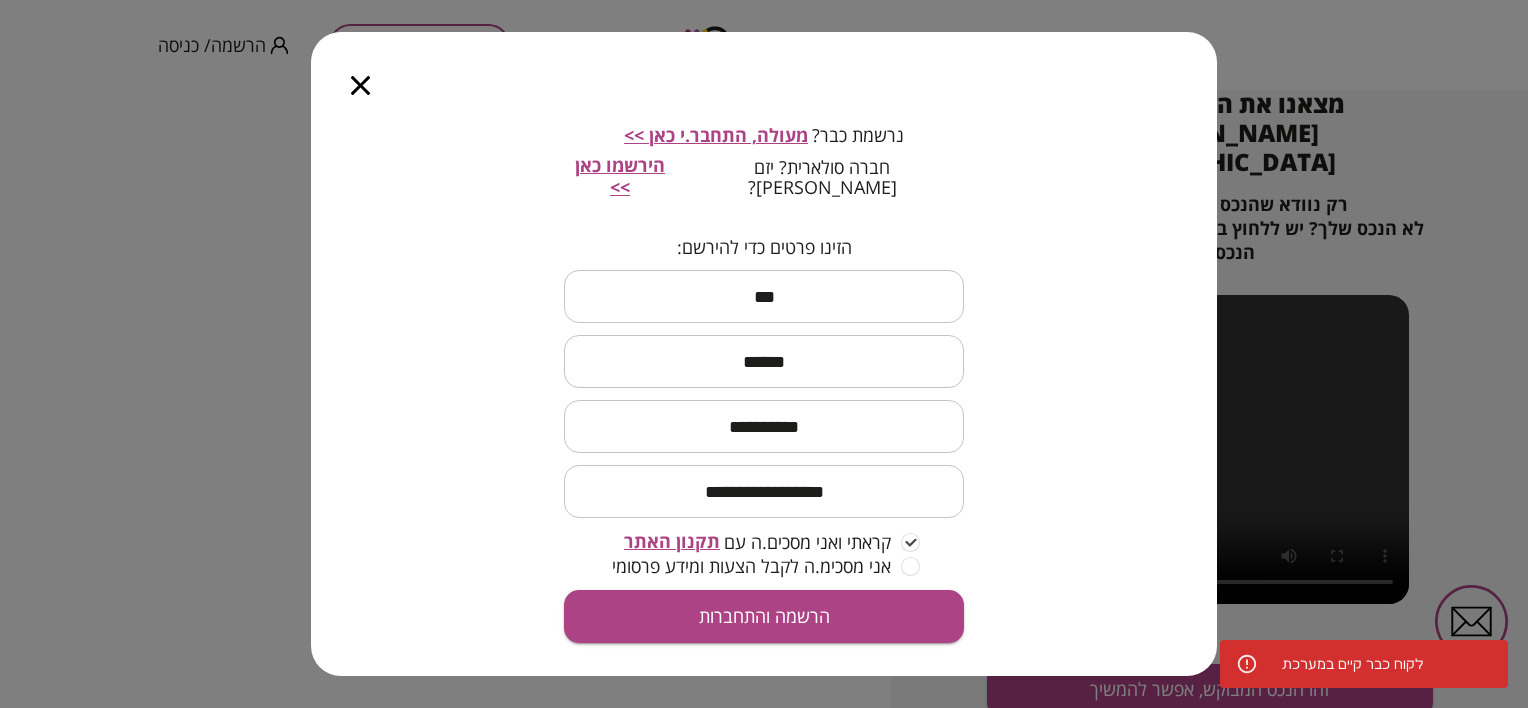 click on "מעולה, התחבר.י כאן >>" at bounding box center (716, 135) 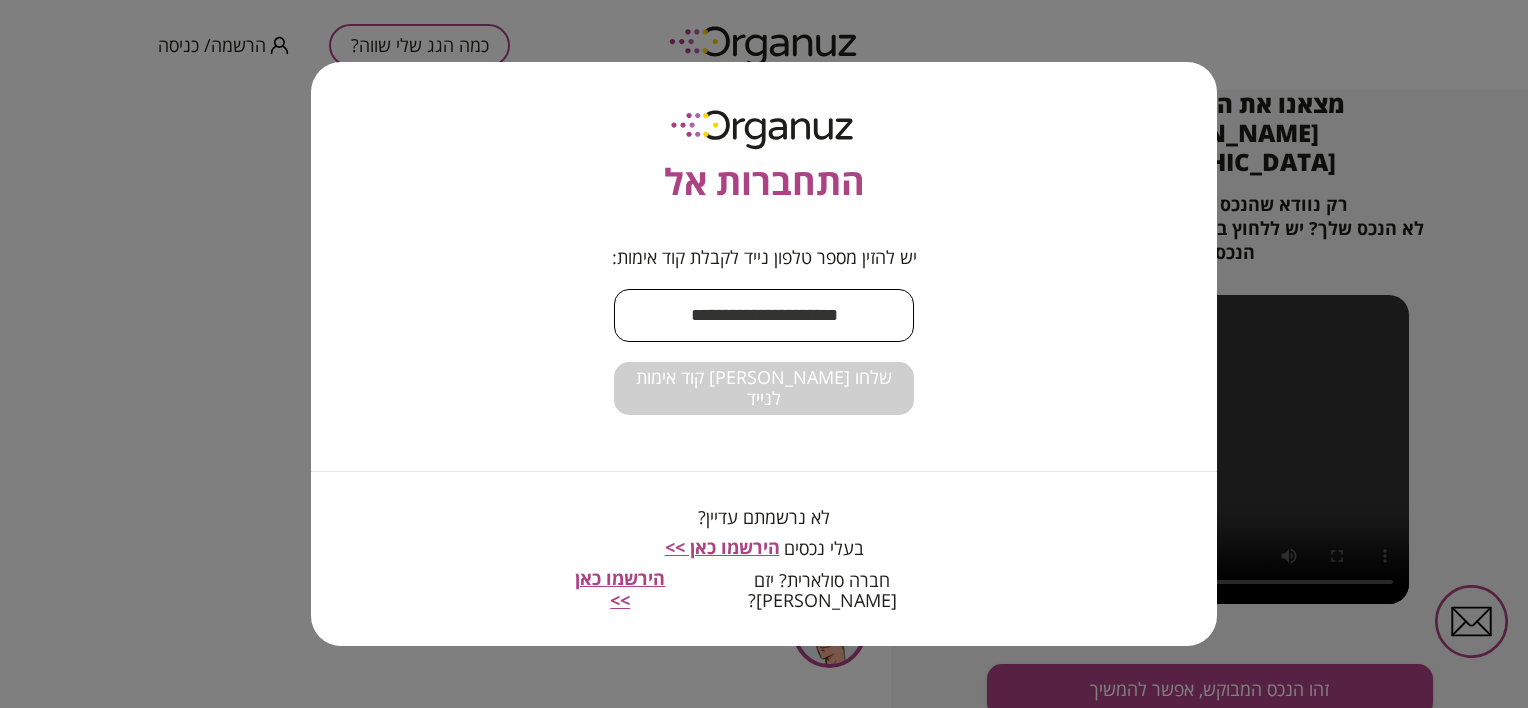 click at bounding box center (764, 315) 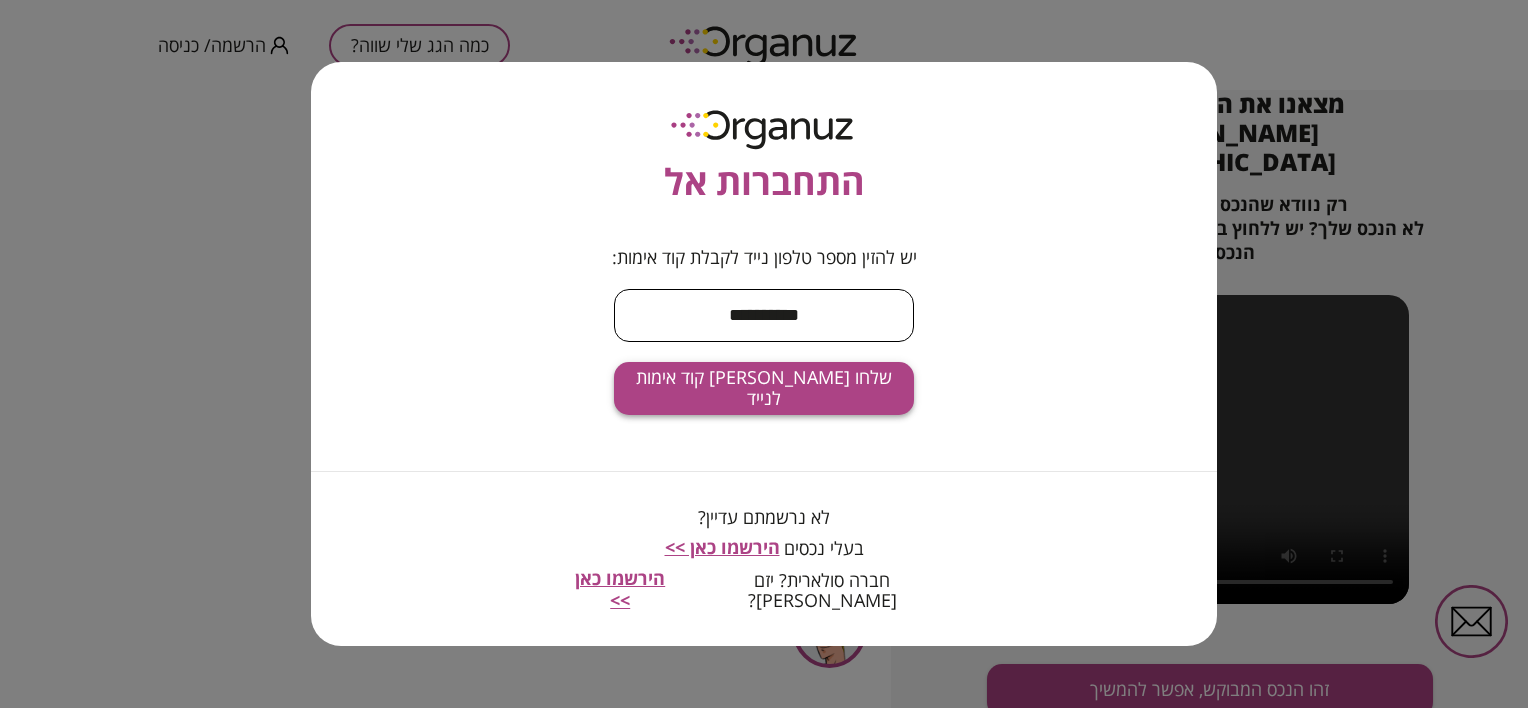 type on "**********" 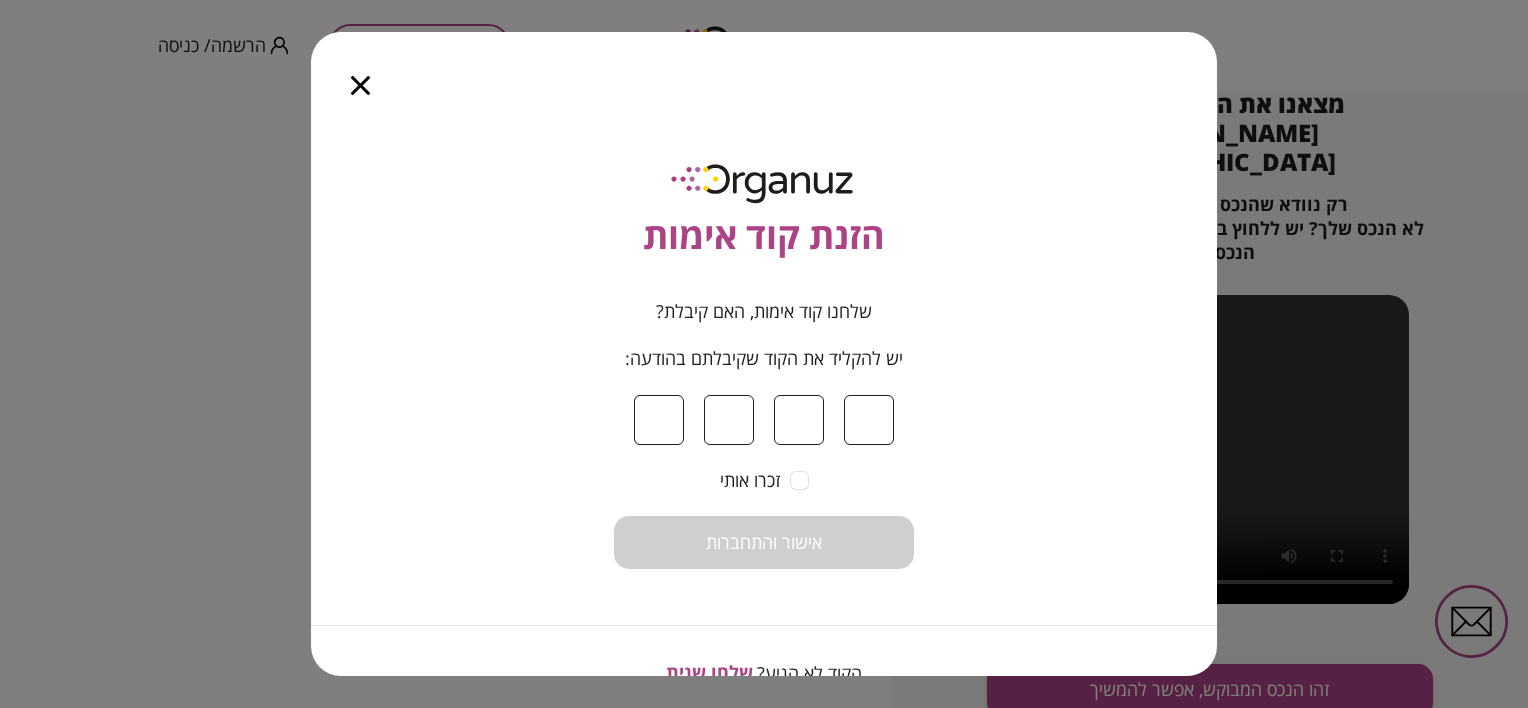 click at bounding box center [659, 420] 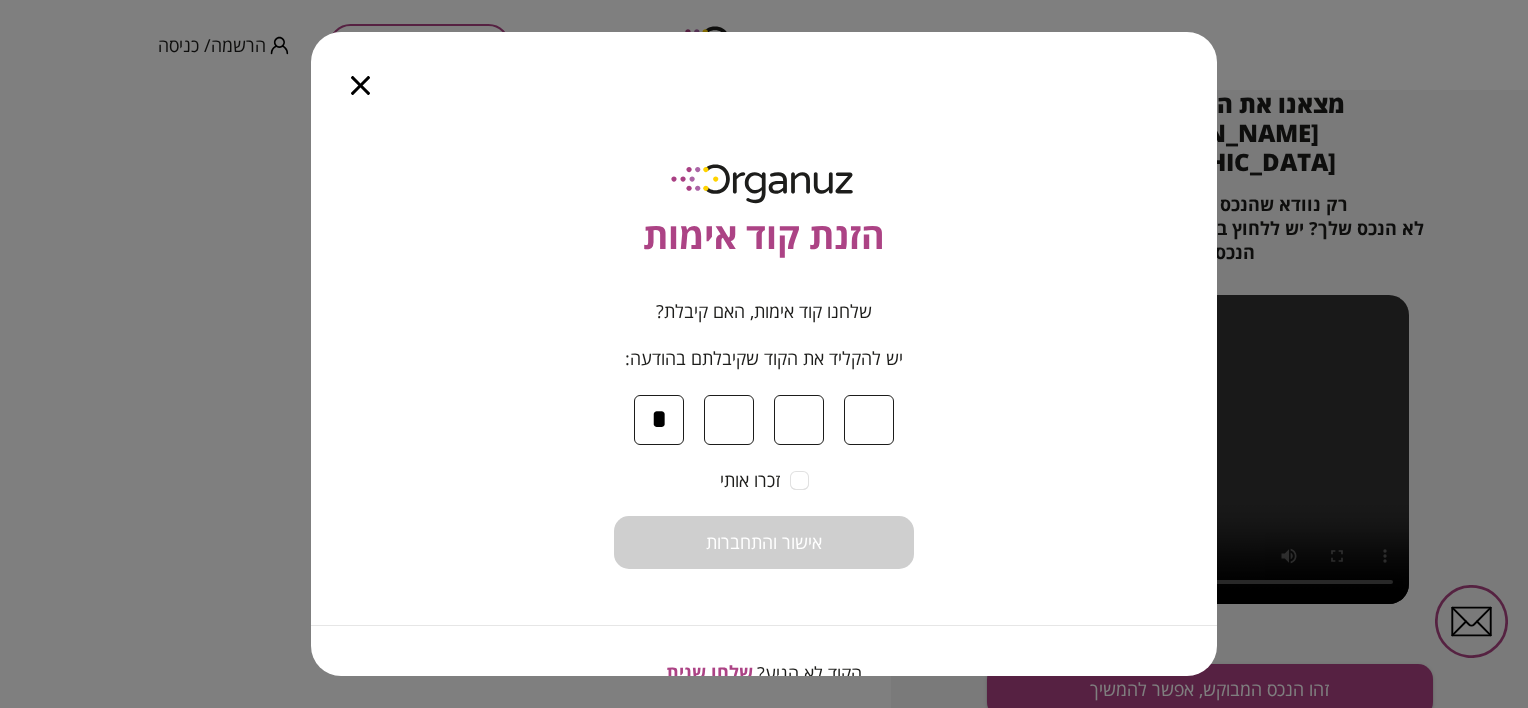 type on "*" 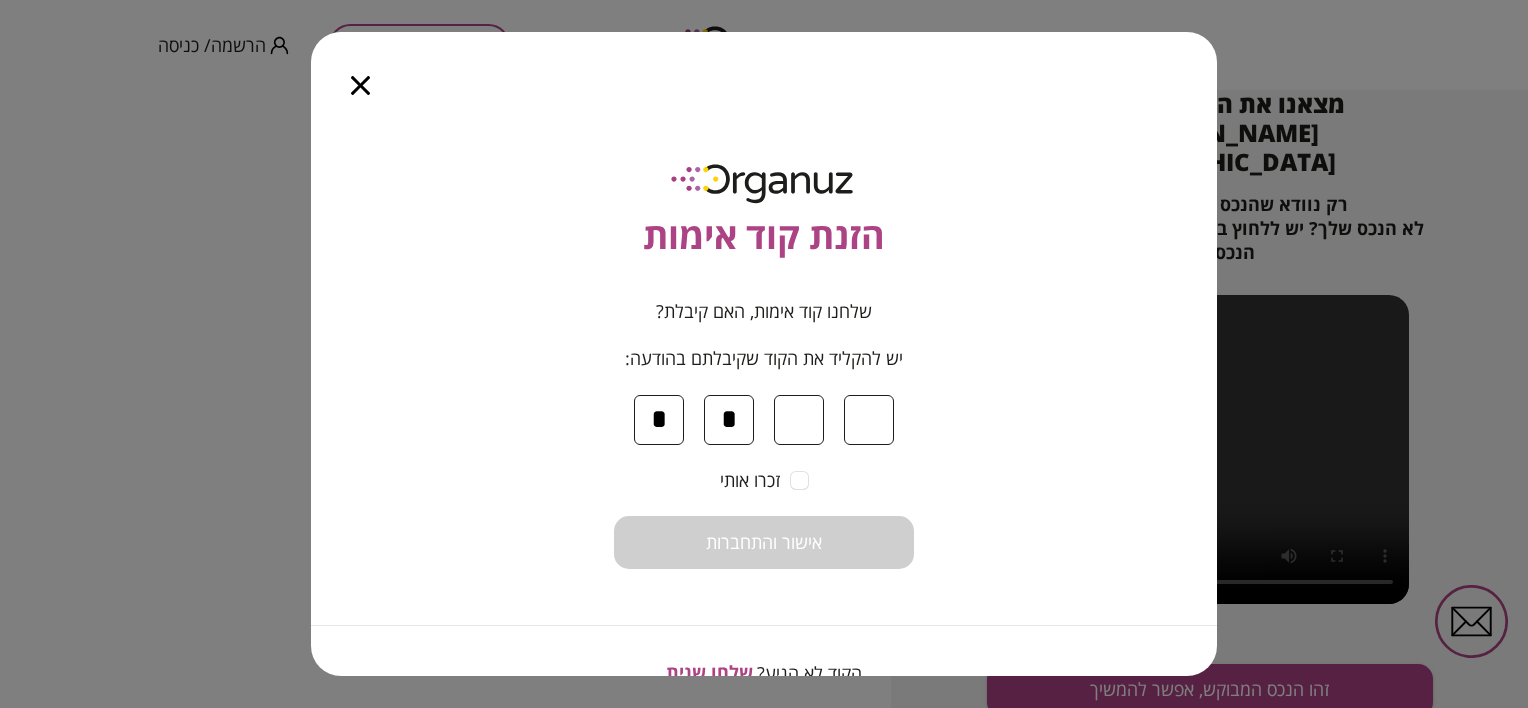 type on "*" 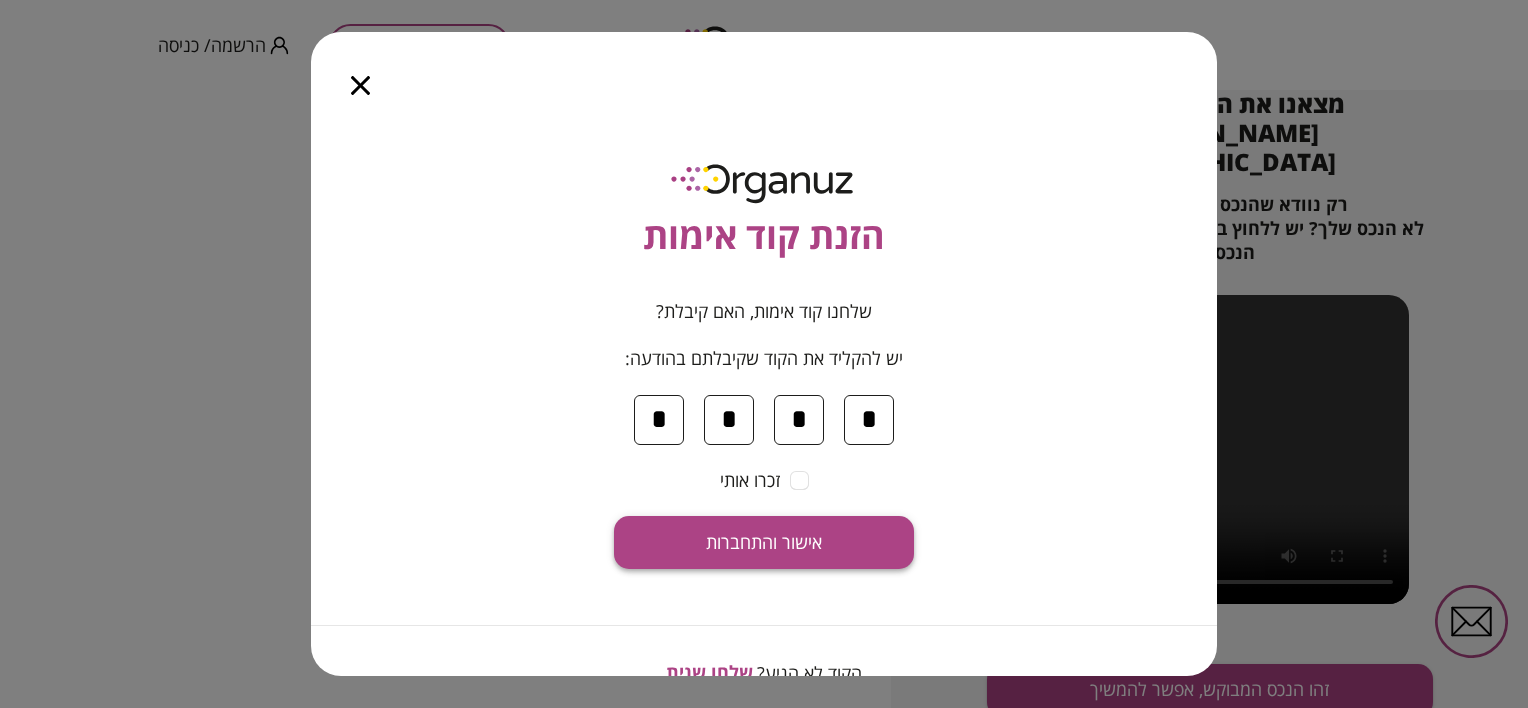 type on "*" 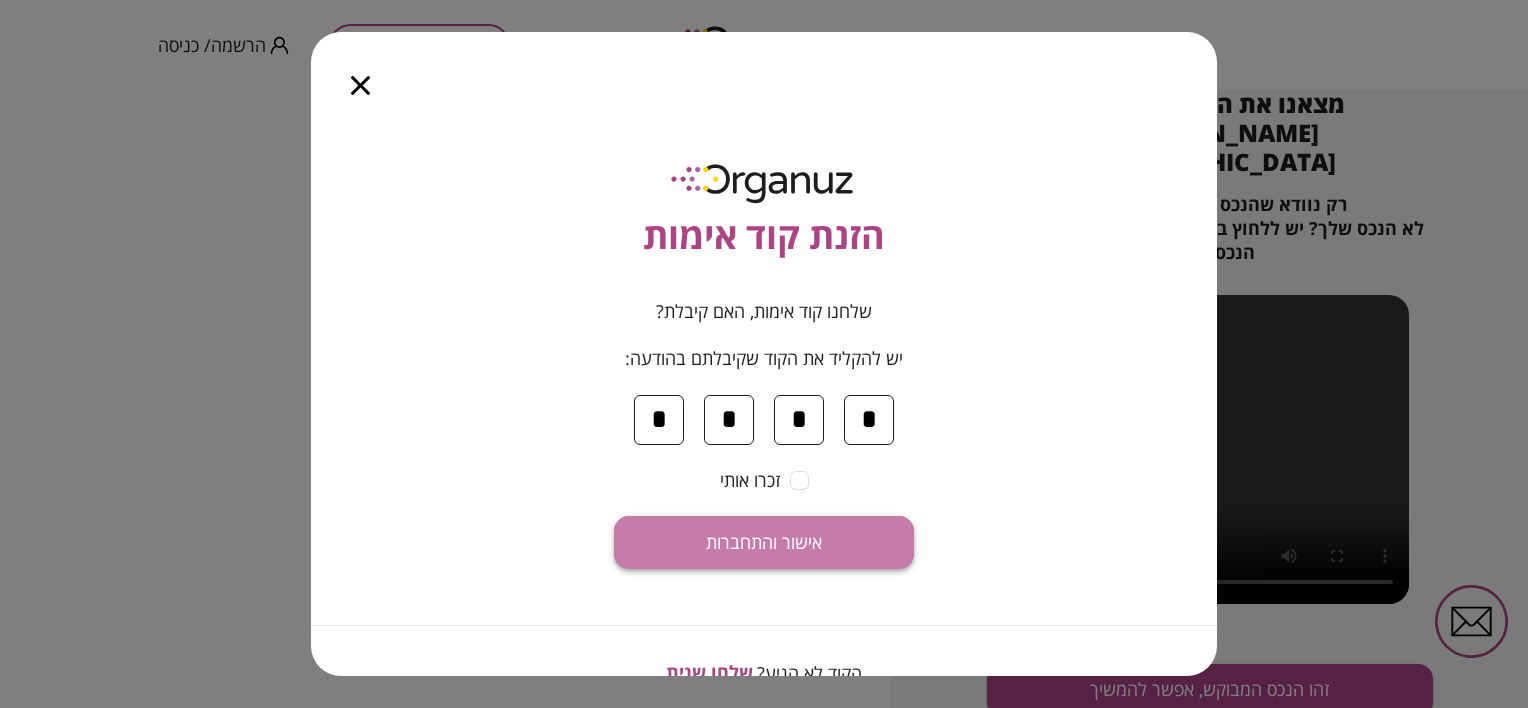 click on "אישור והתחברות" at bounding box center [764, 543] 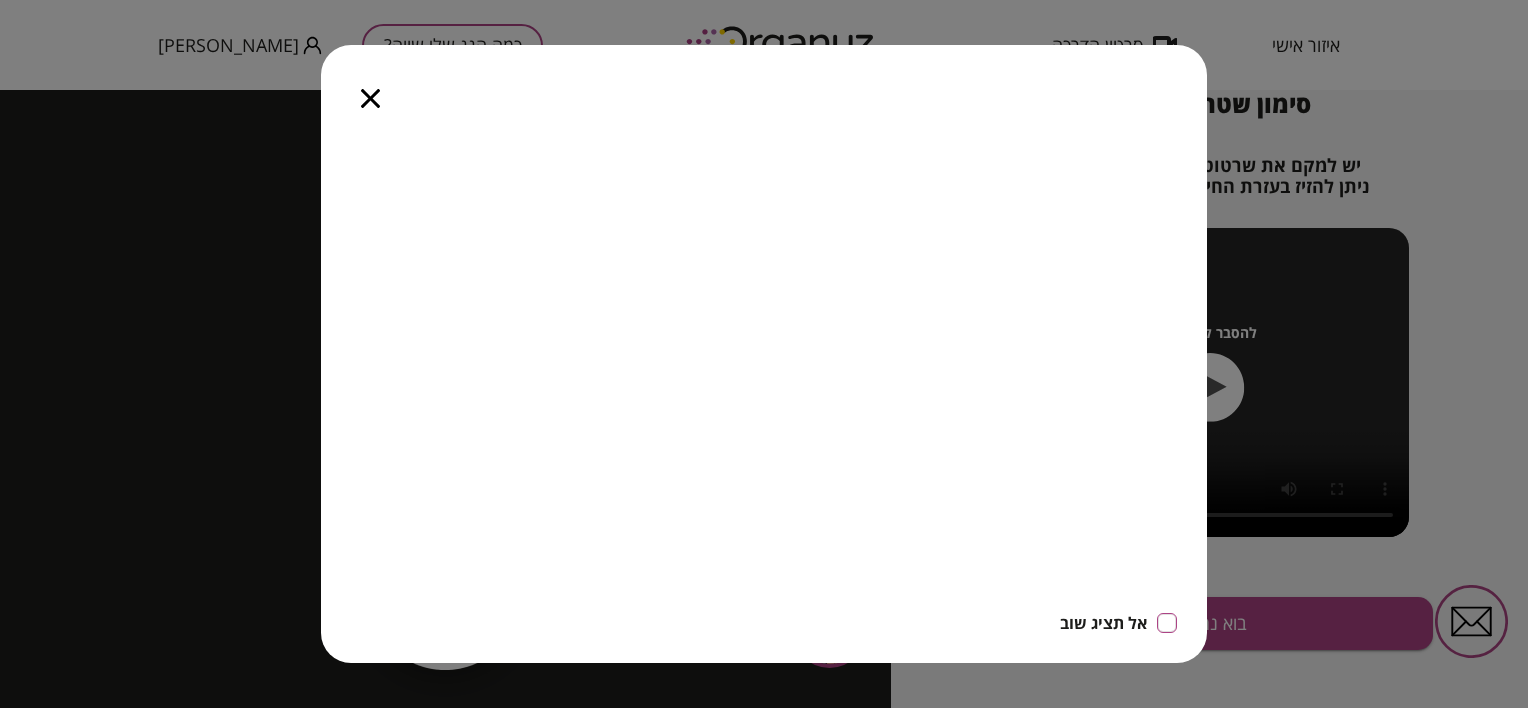 scroll, scrollTop: 0, scrollLeft: 0, axis: both 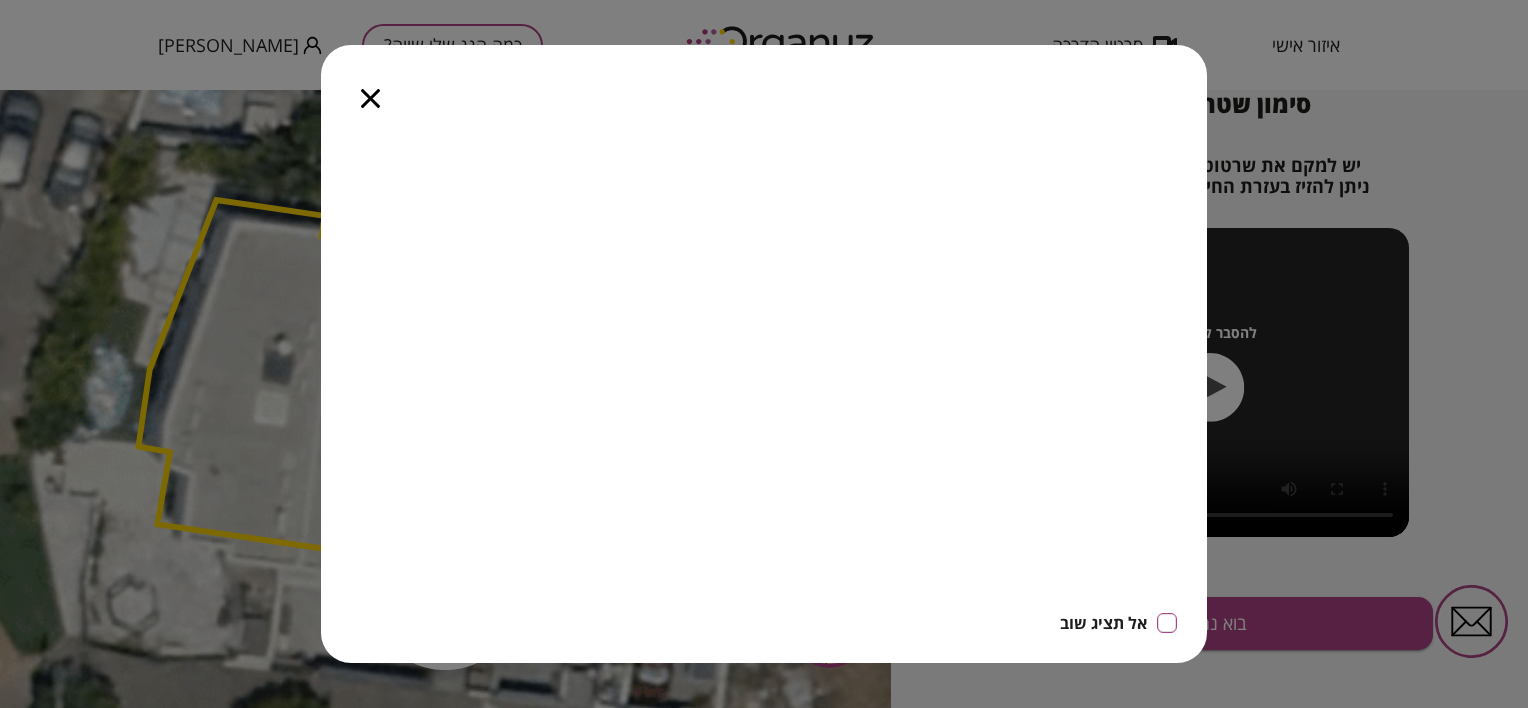 click 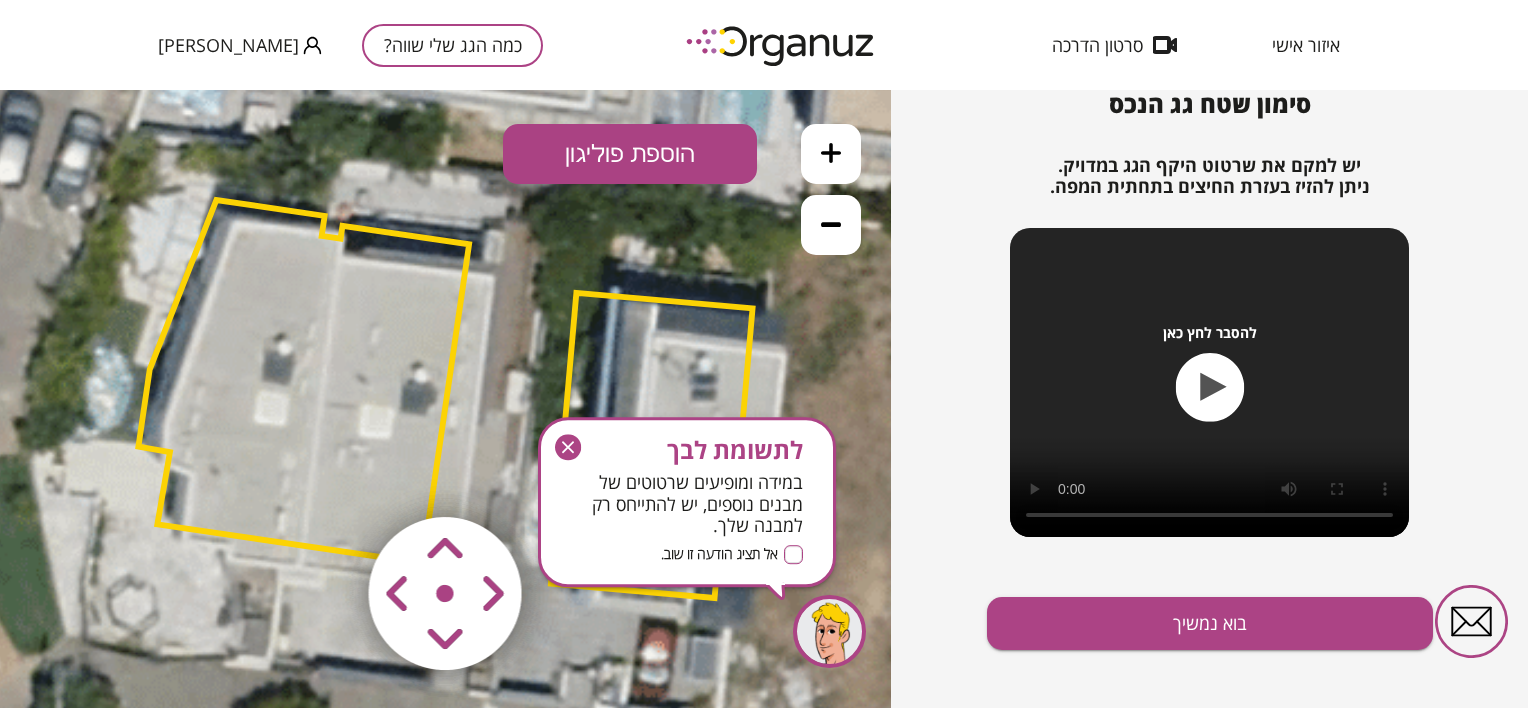 click 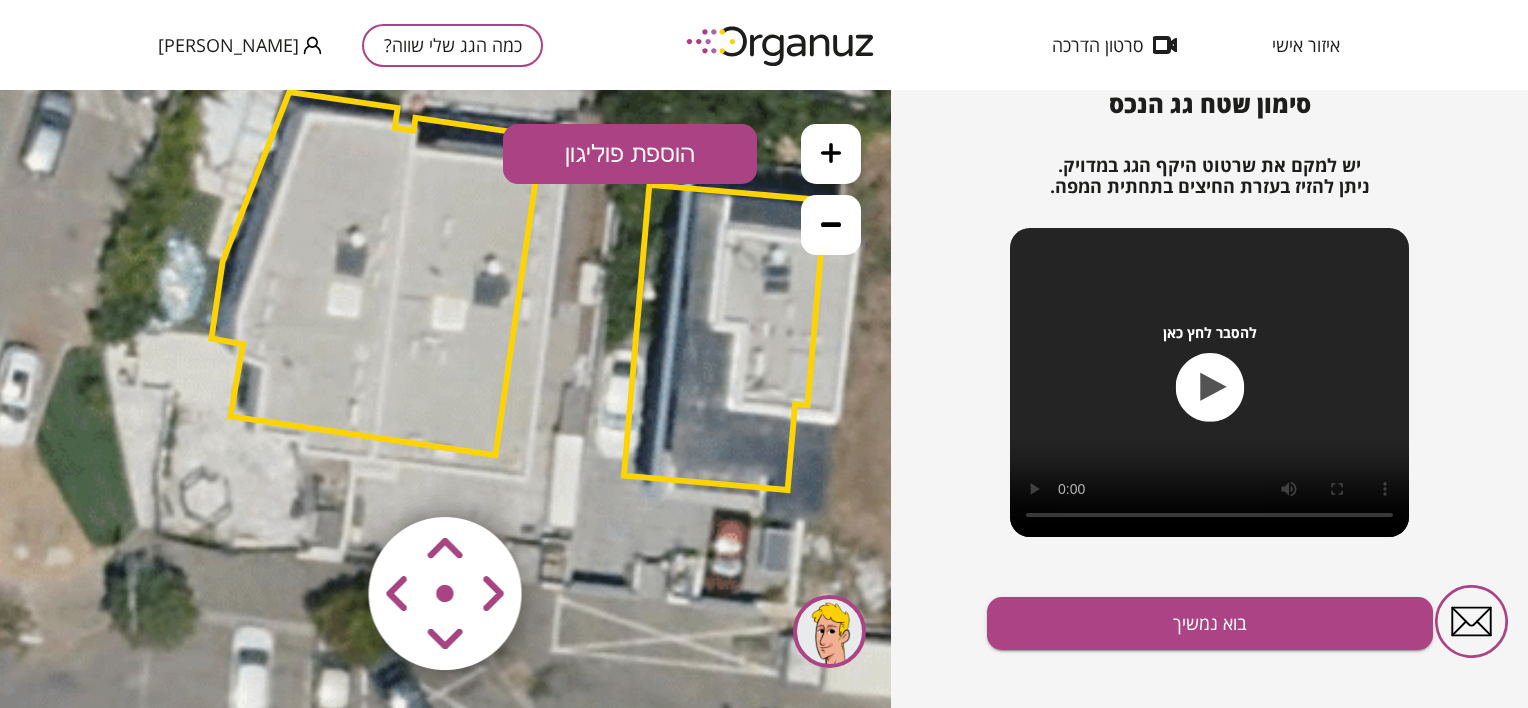 drag, startPoint x: 159, startPoint y: 348, endPoint x: 232, endPoint y: 240, distance: 130.35721 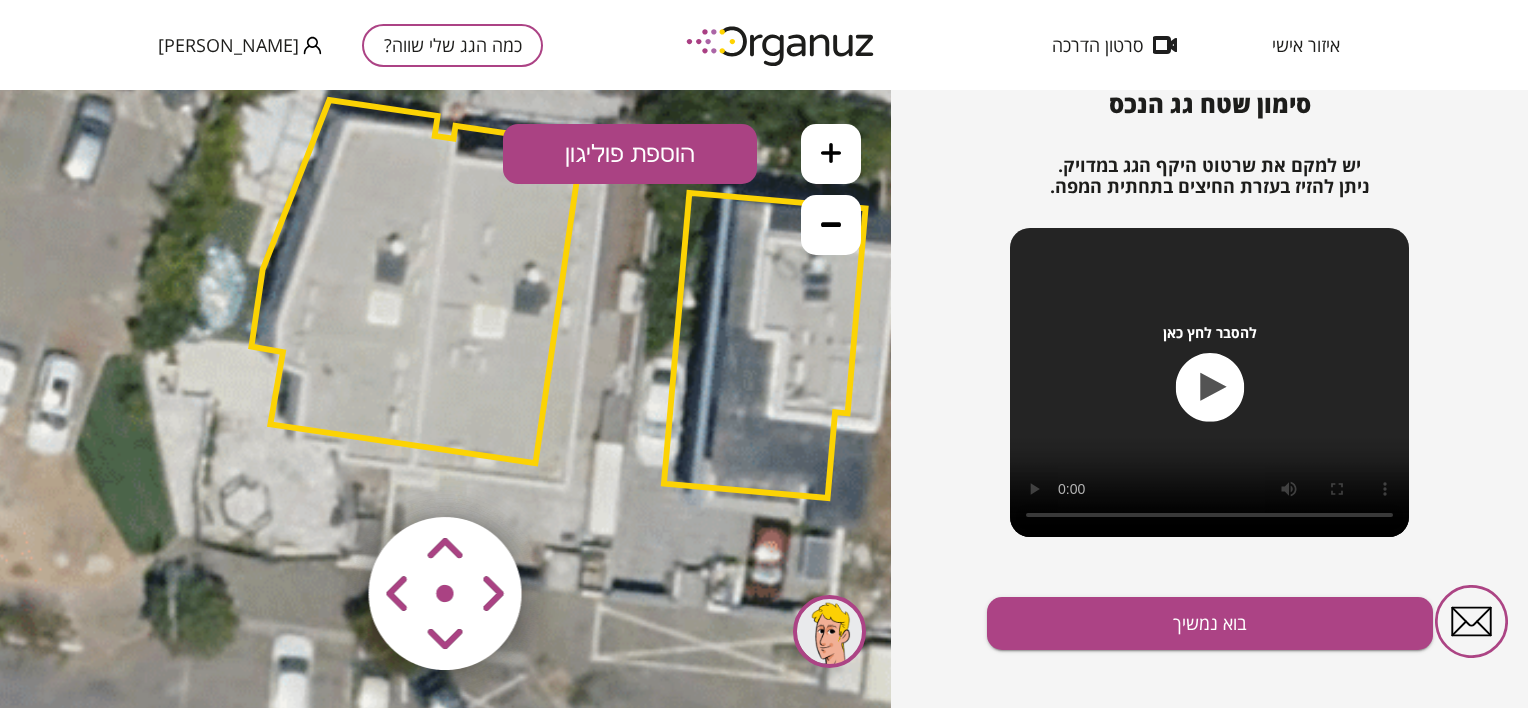 drag, startPoint x: 222, startPoint y: 264, endPoint x: 259, endPoint y: 271, distance: 37.65634 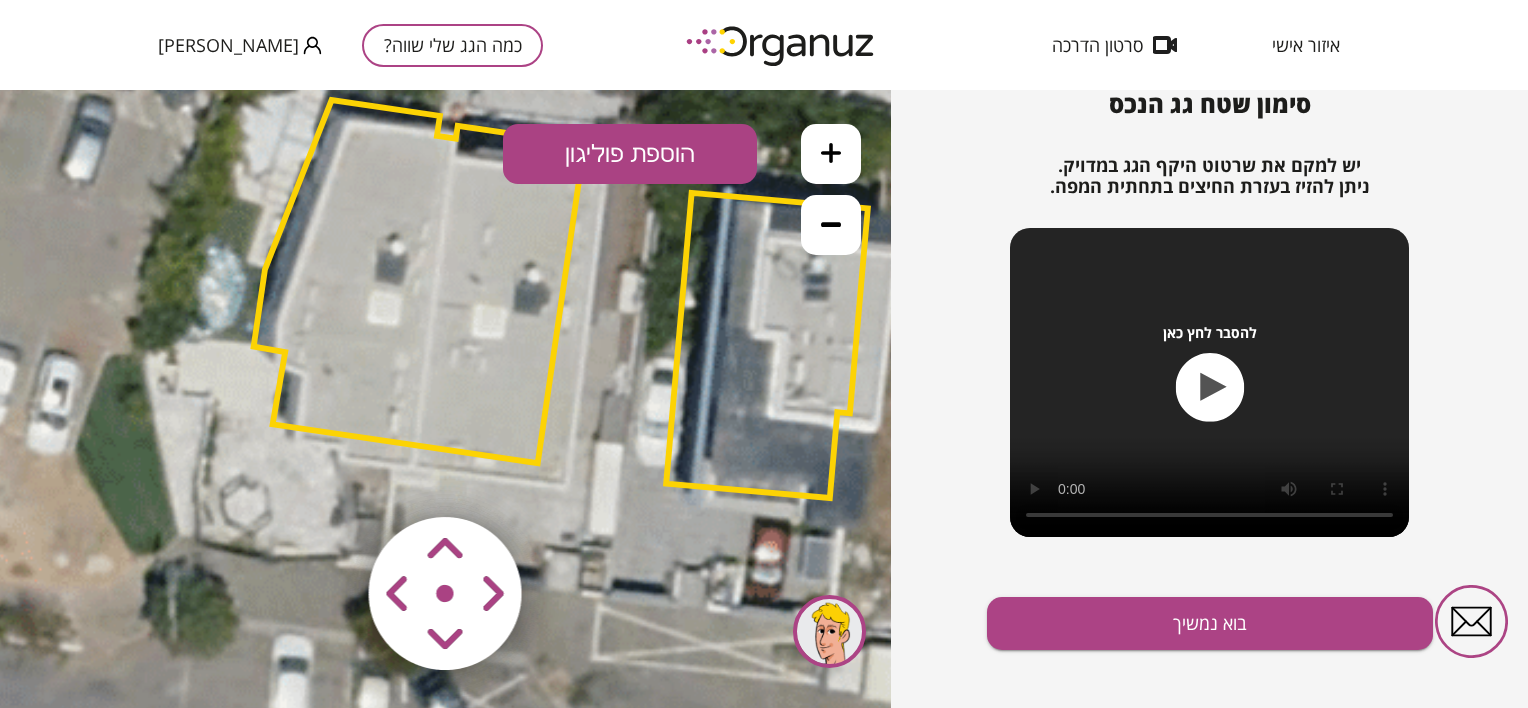 click at bounding box center [326, 475] 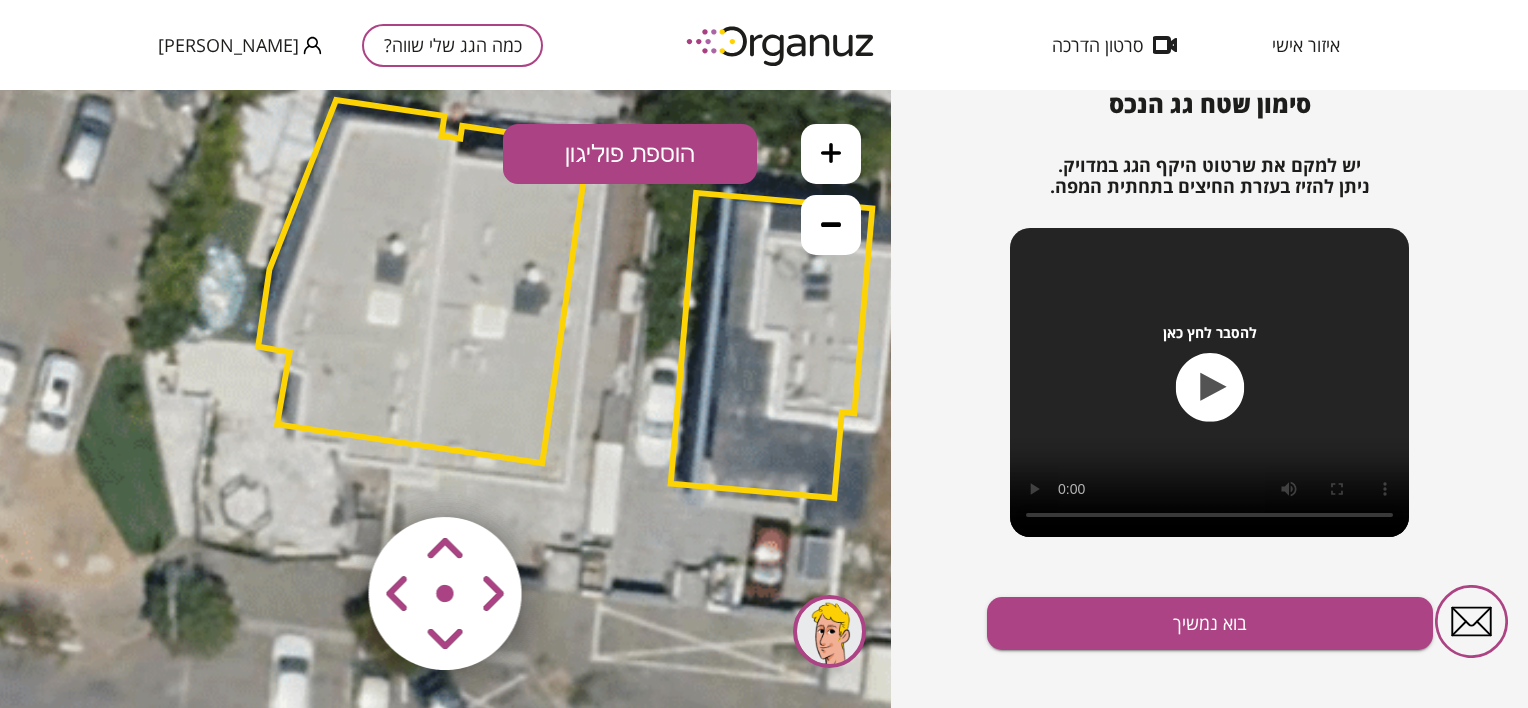click at bounding box center (326, 475) 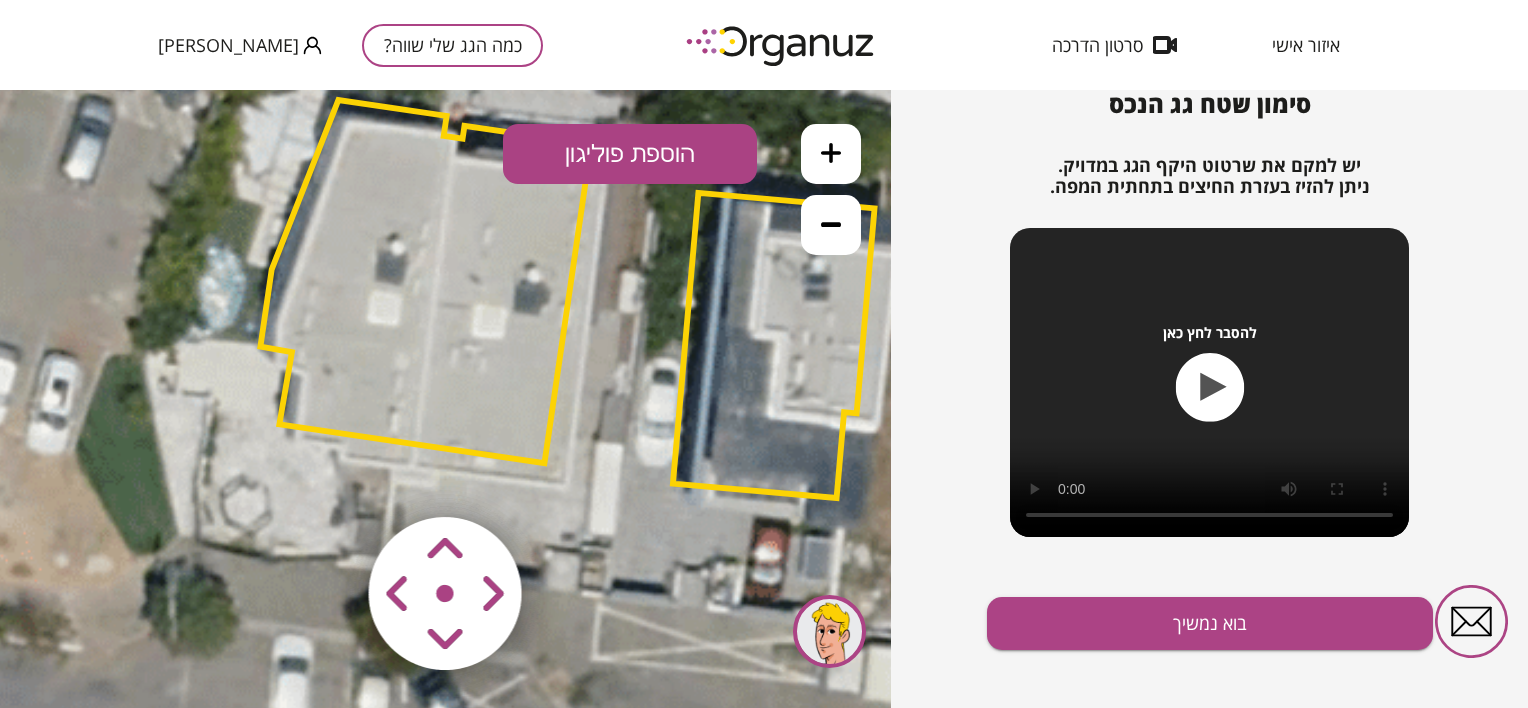 click at bounding box center (326, 475) 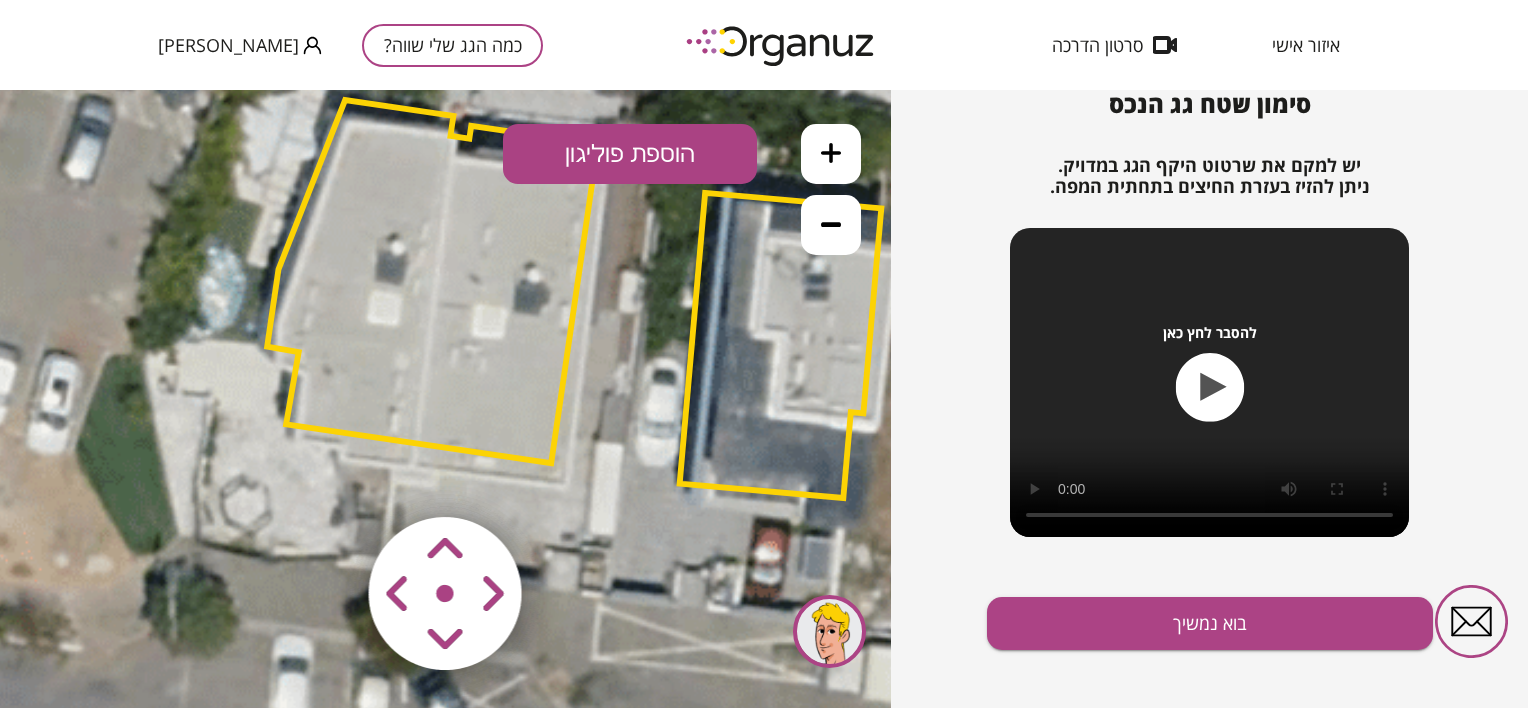click at bounding box center [326, 475] 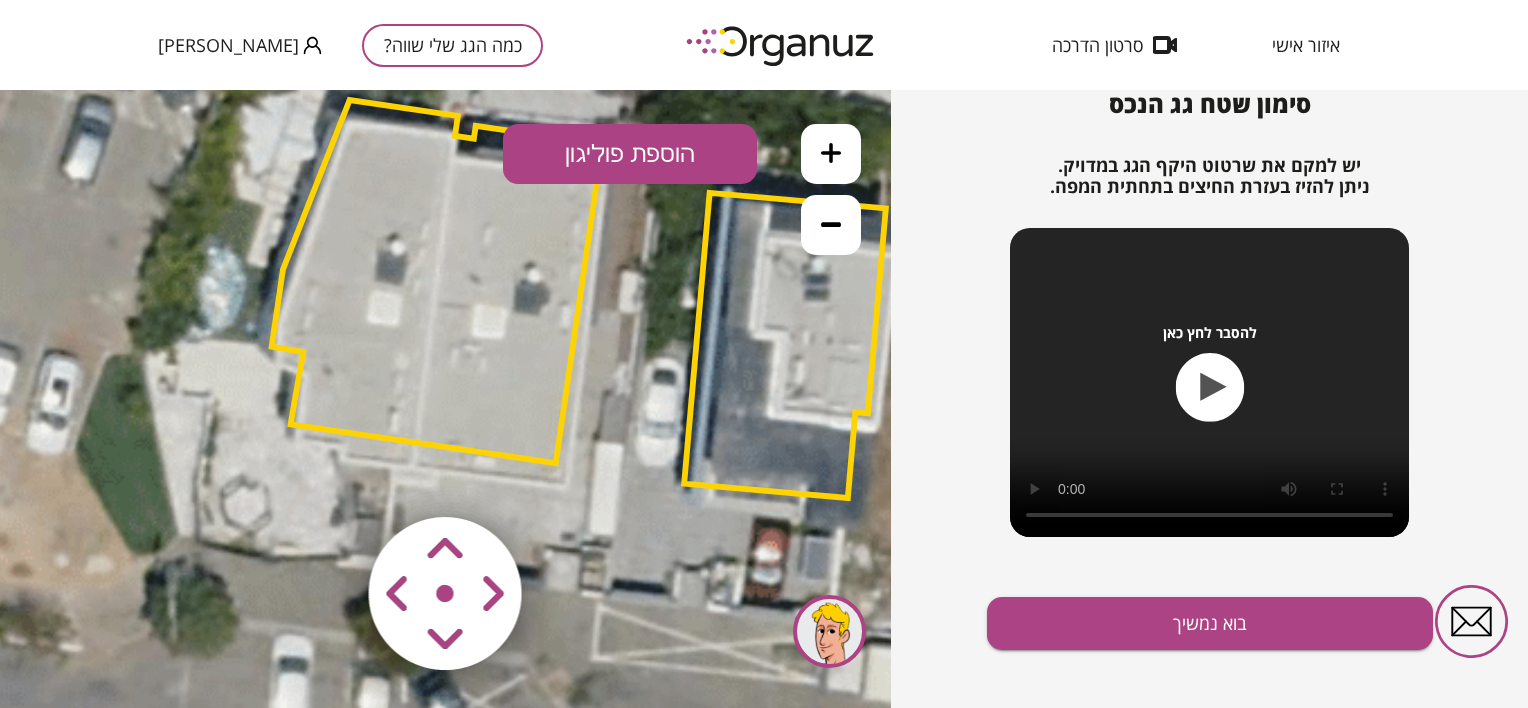 click at bounding box center [326, 475] 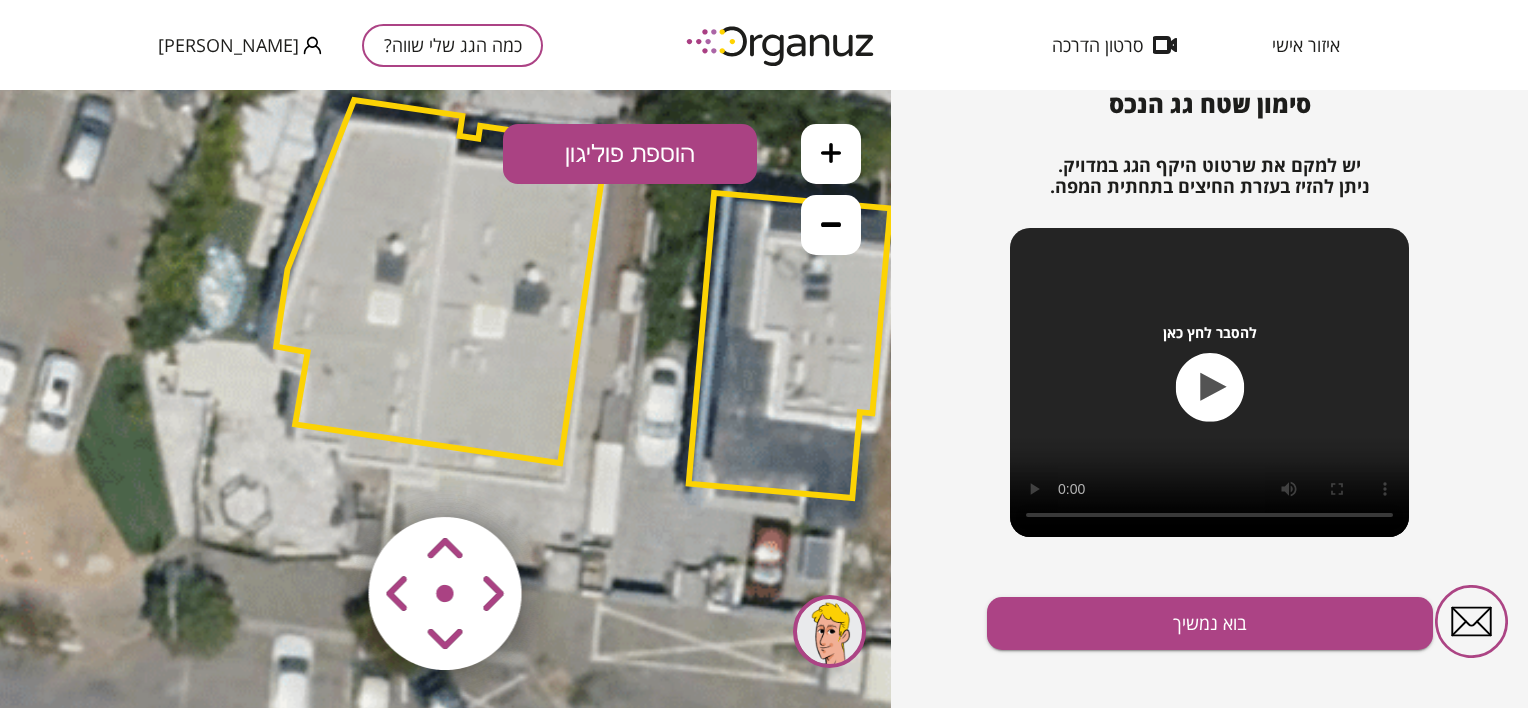 click at bounding box center (326, 475) 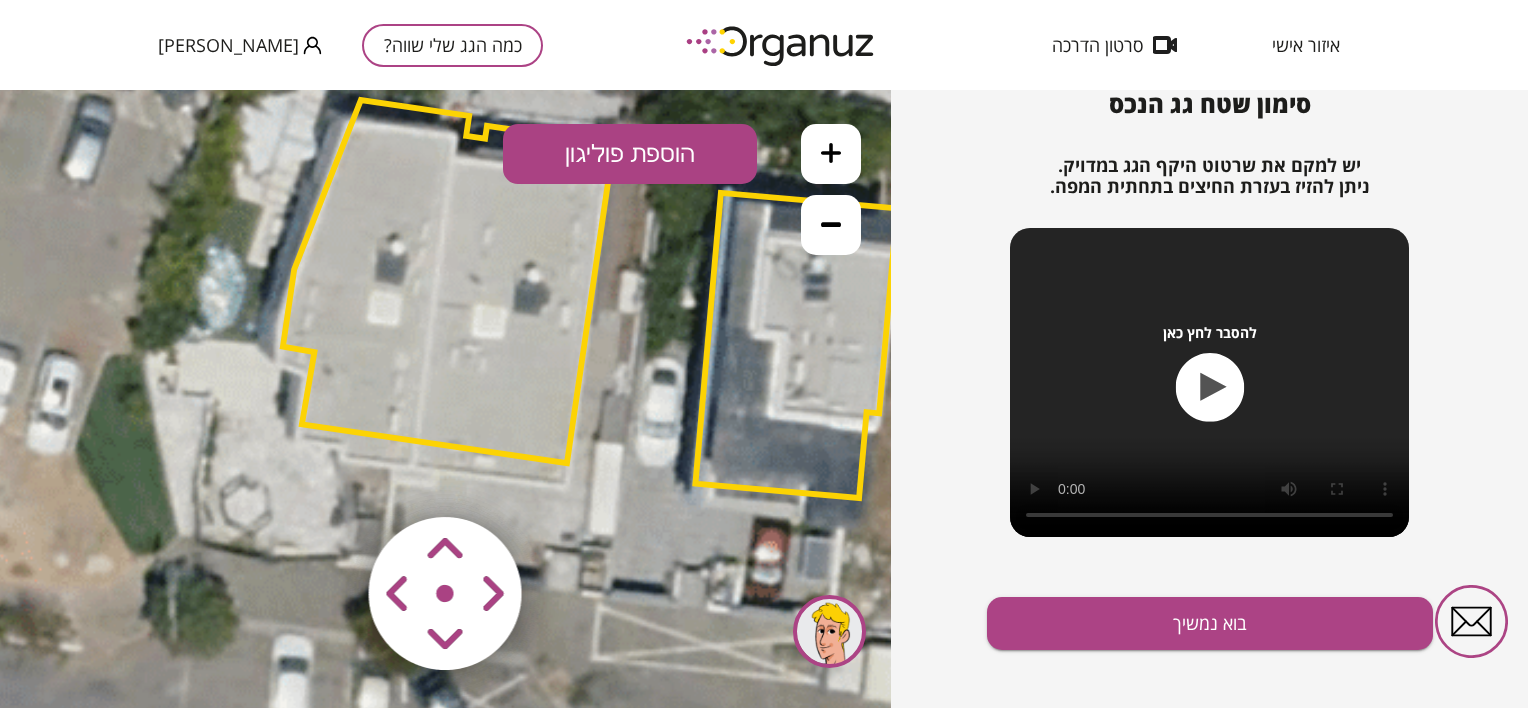 click at bounding box center [326, 475] 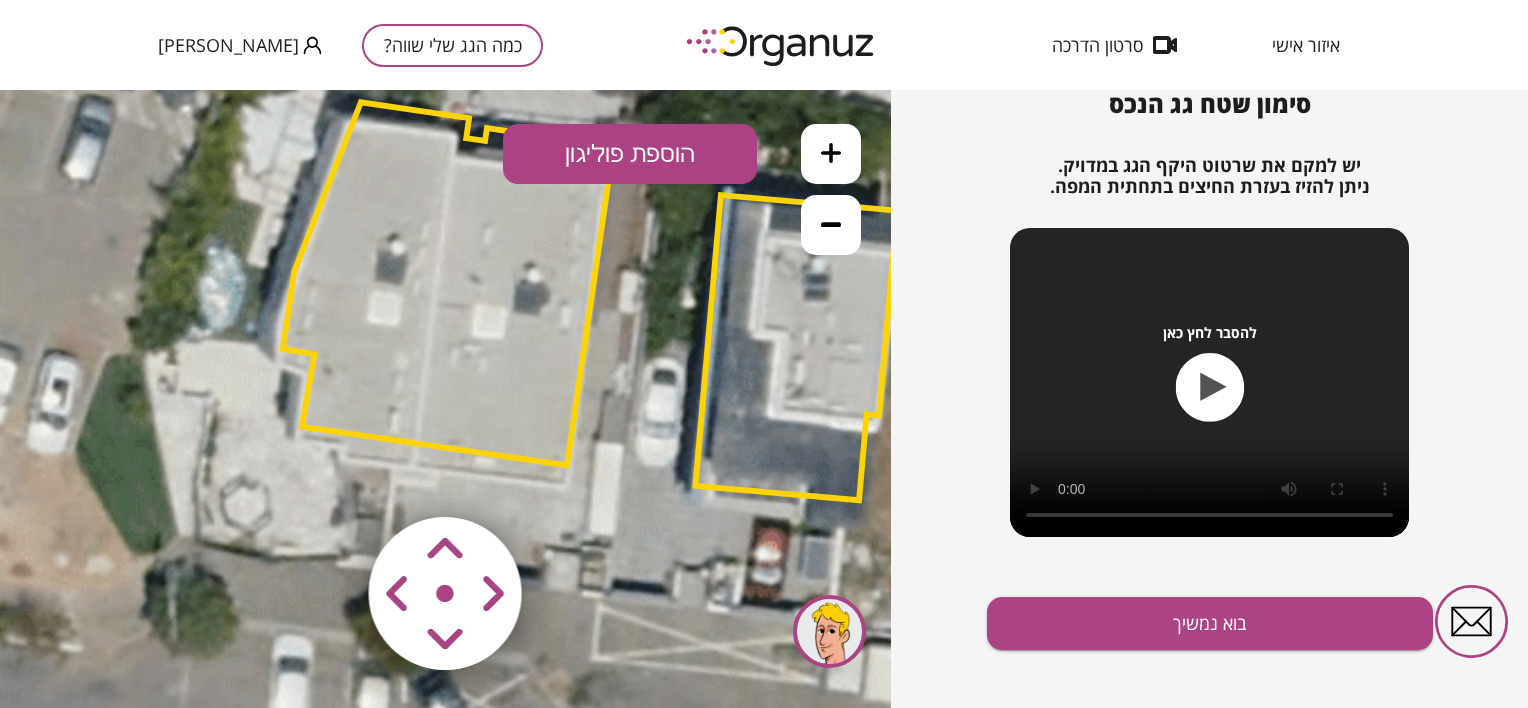 click at bounding box center (326, 475) 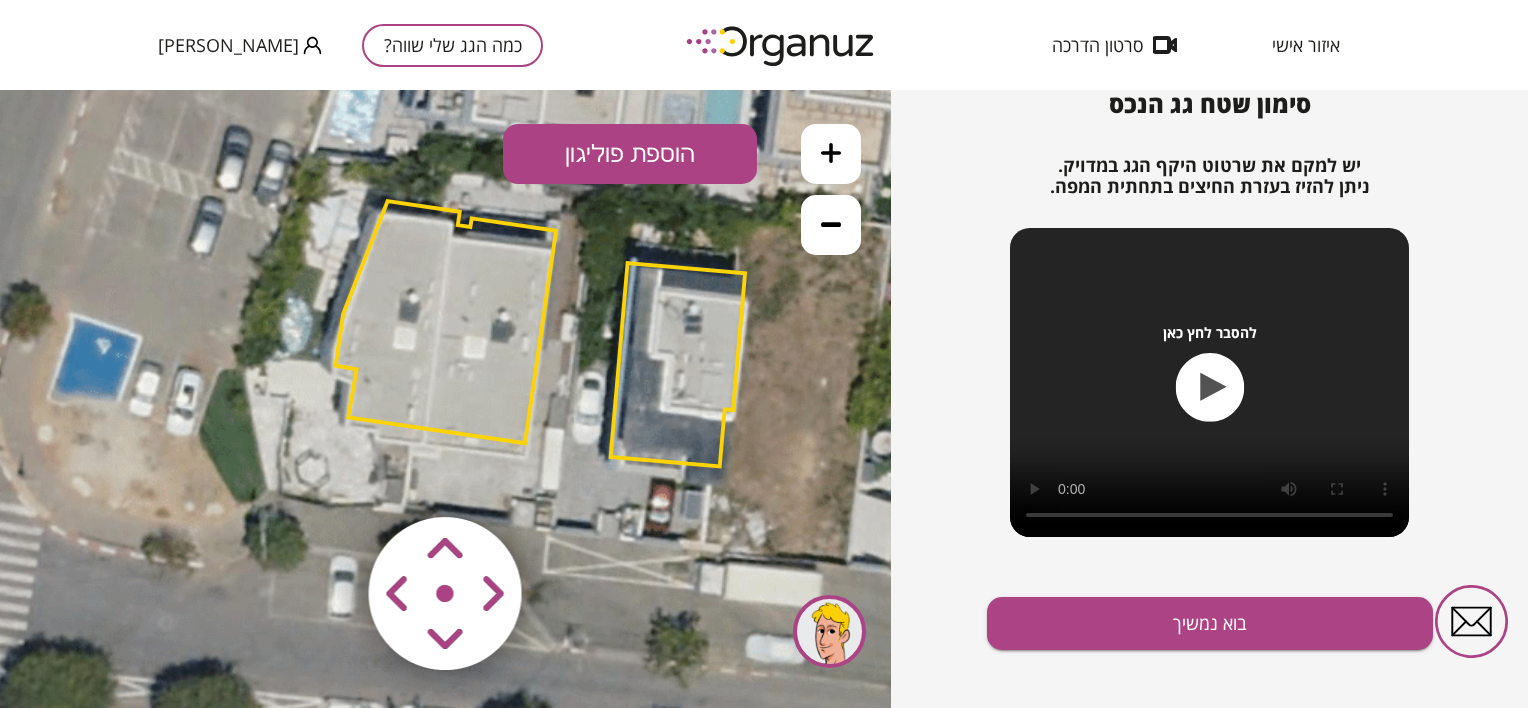 click at bounding box center (326, 475) 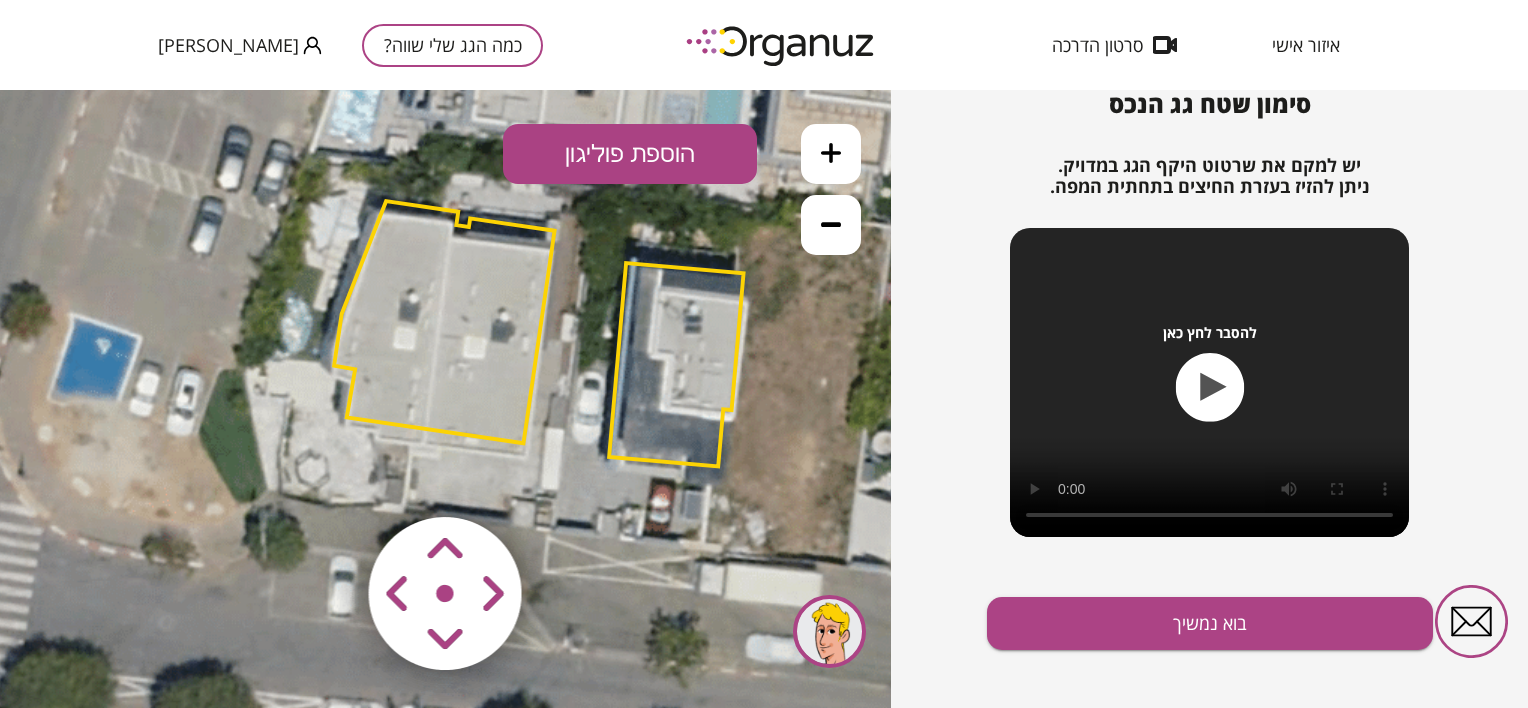 click at bounding box center [445, 594] 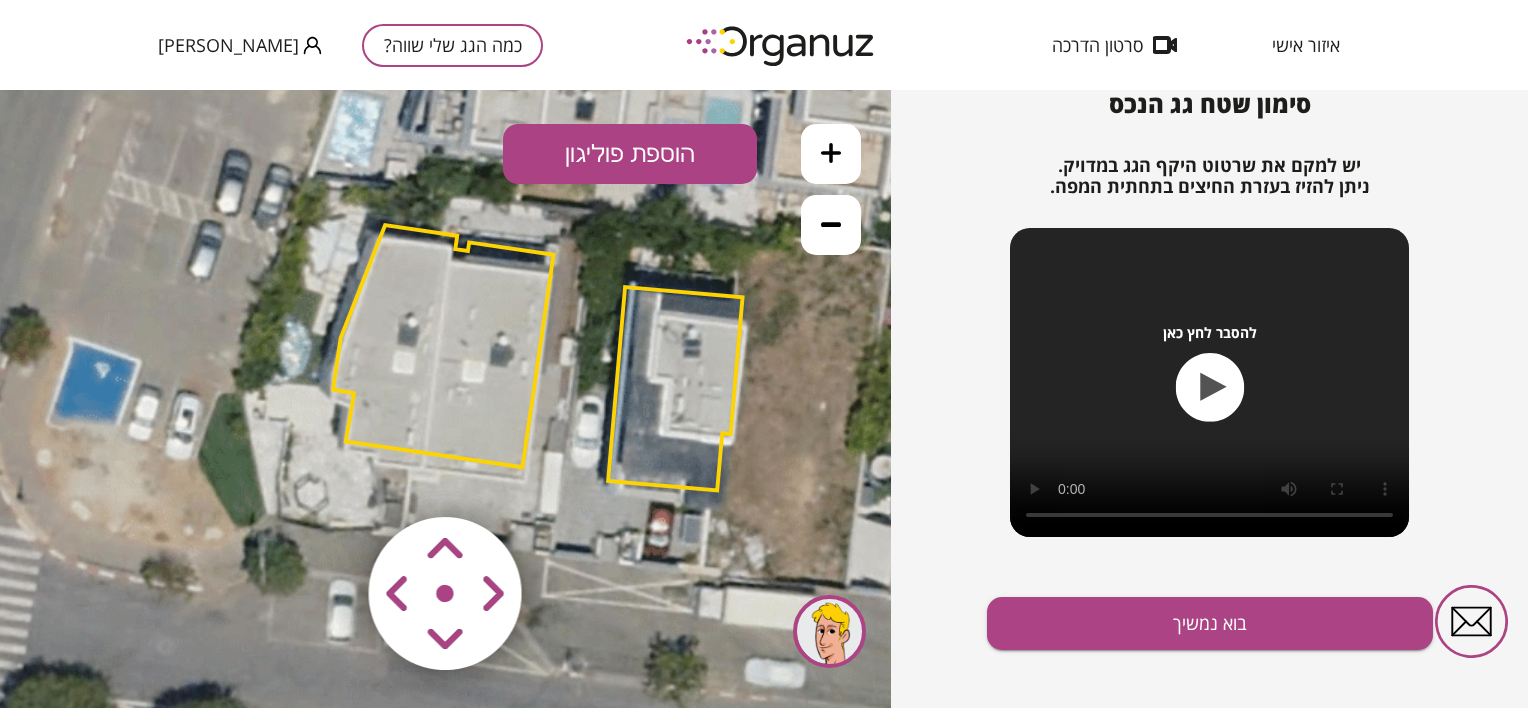 drag, startPoint x: 460, startPoint y: 220, endPoint x: 459, endPoint y: 248, distance: 28.01785 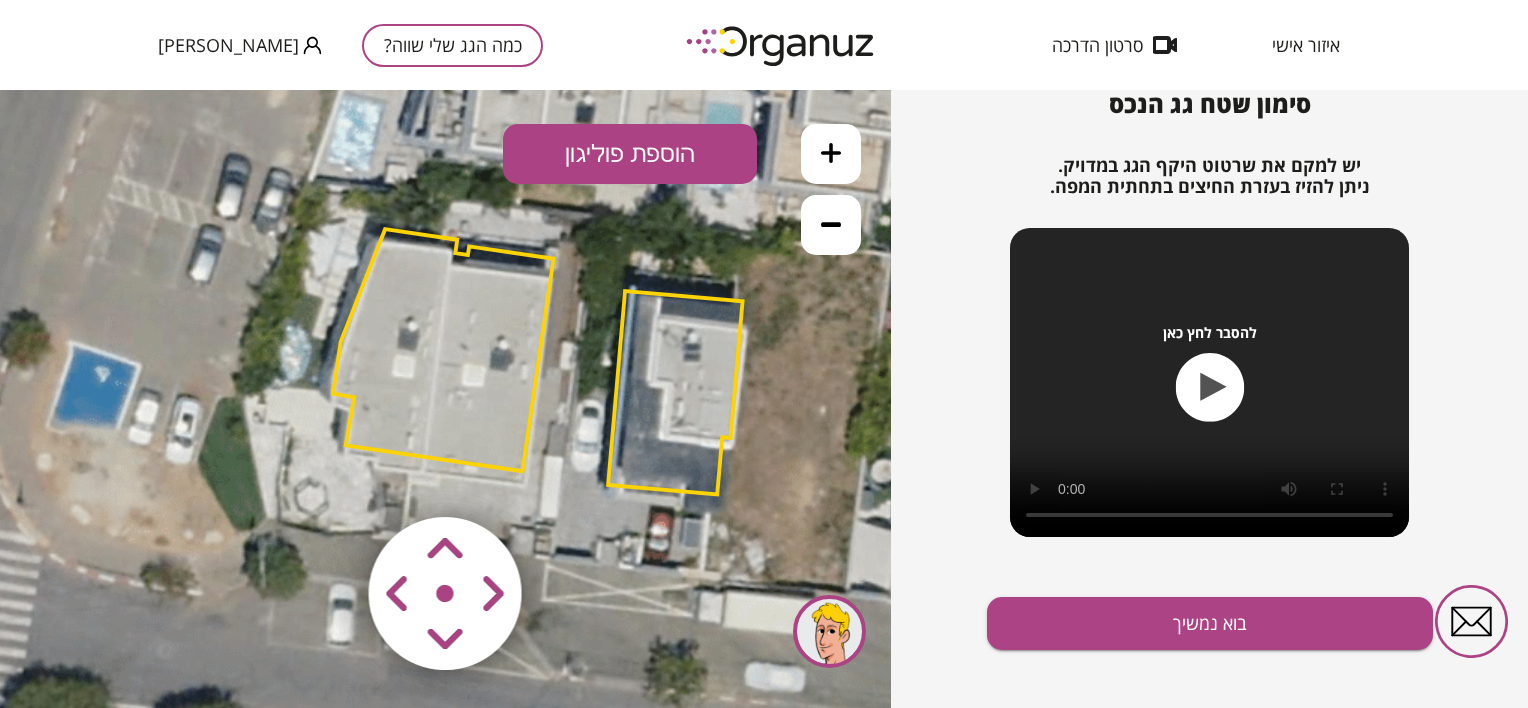 click 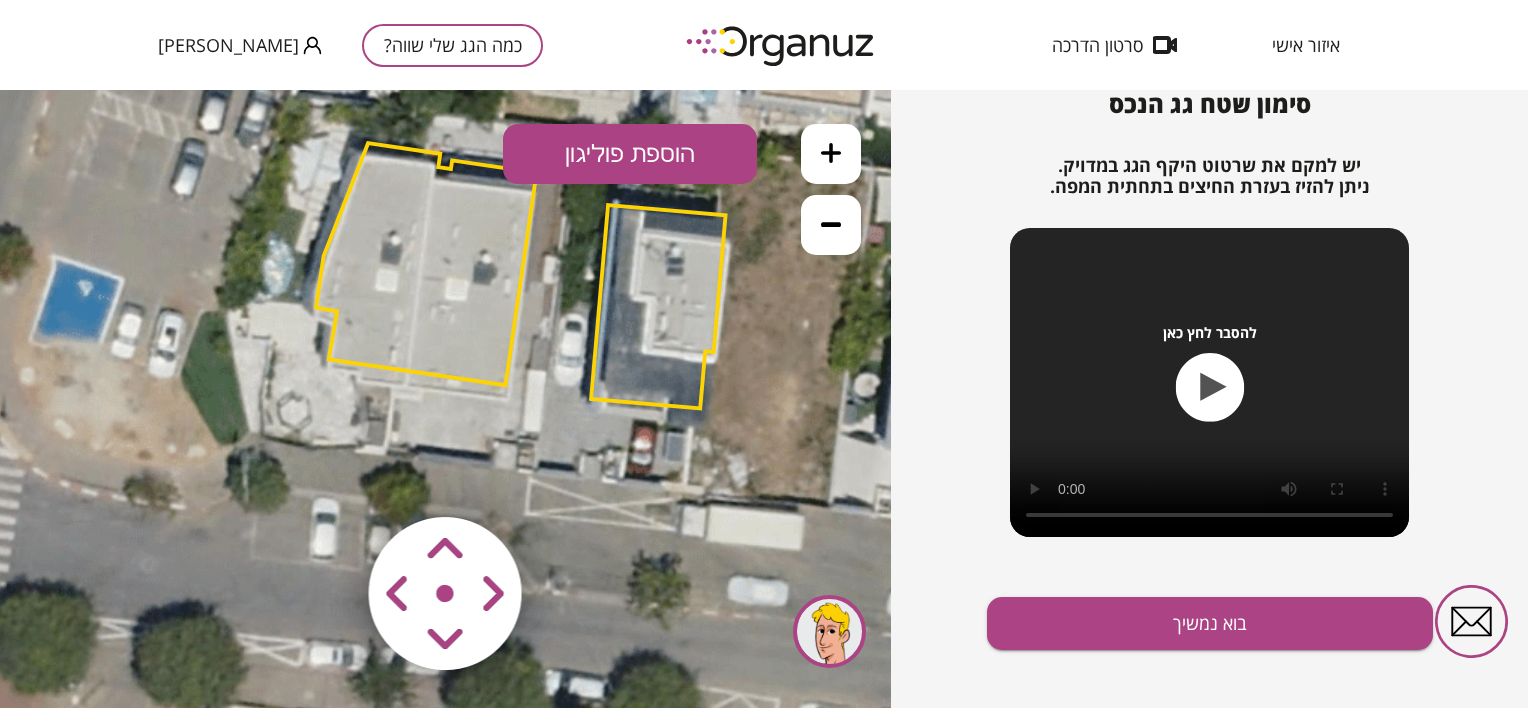 drag, startPoint x: 721, startPoint y: 447, endPoint x: 704, endPoint y: 361, distance: 87.66413 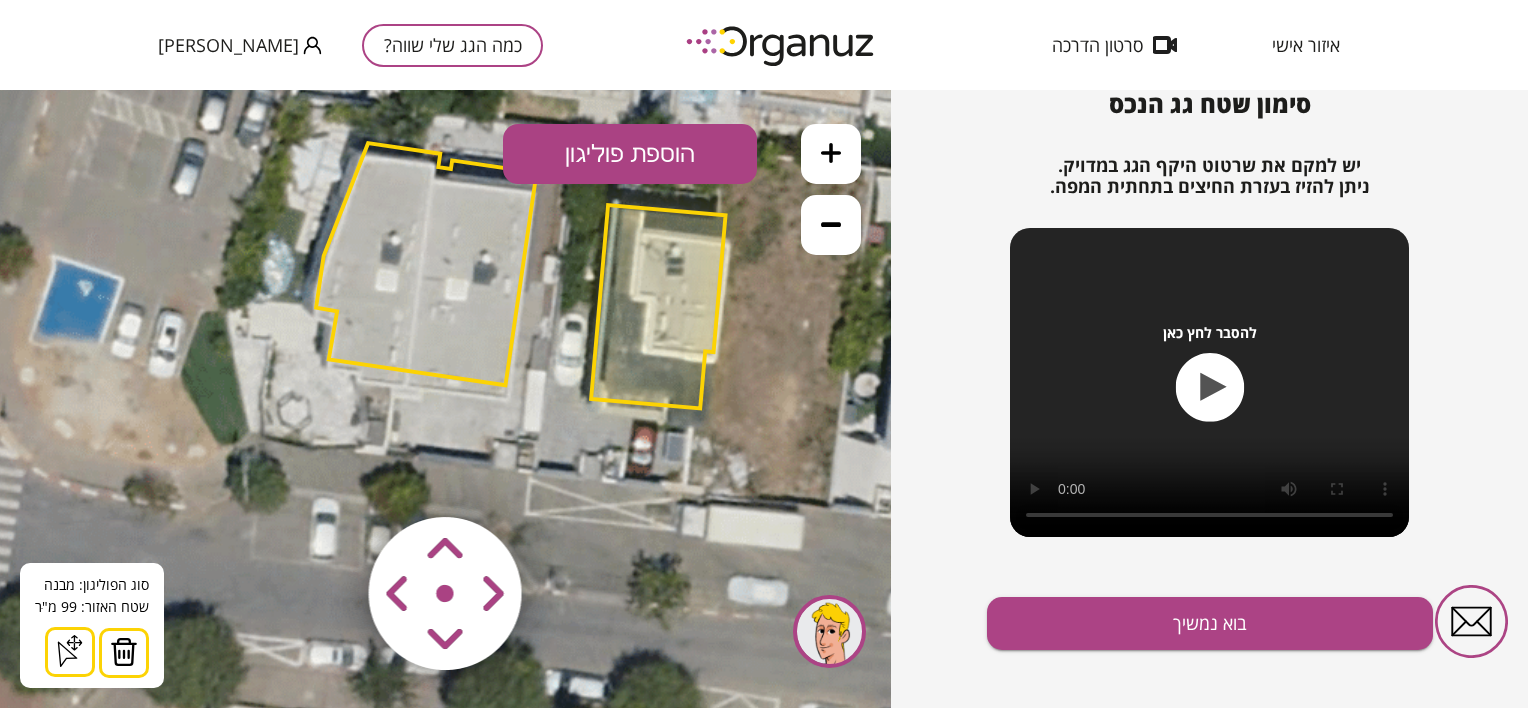 click at bounding box center [124, 652] 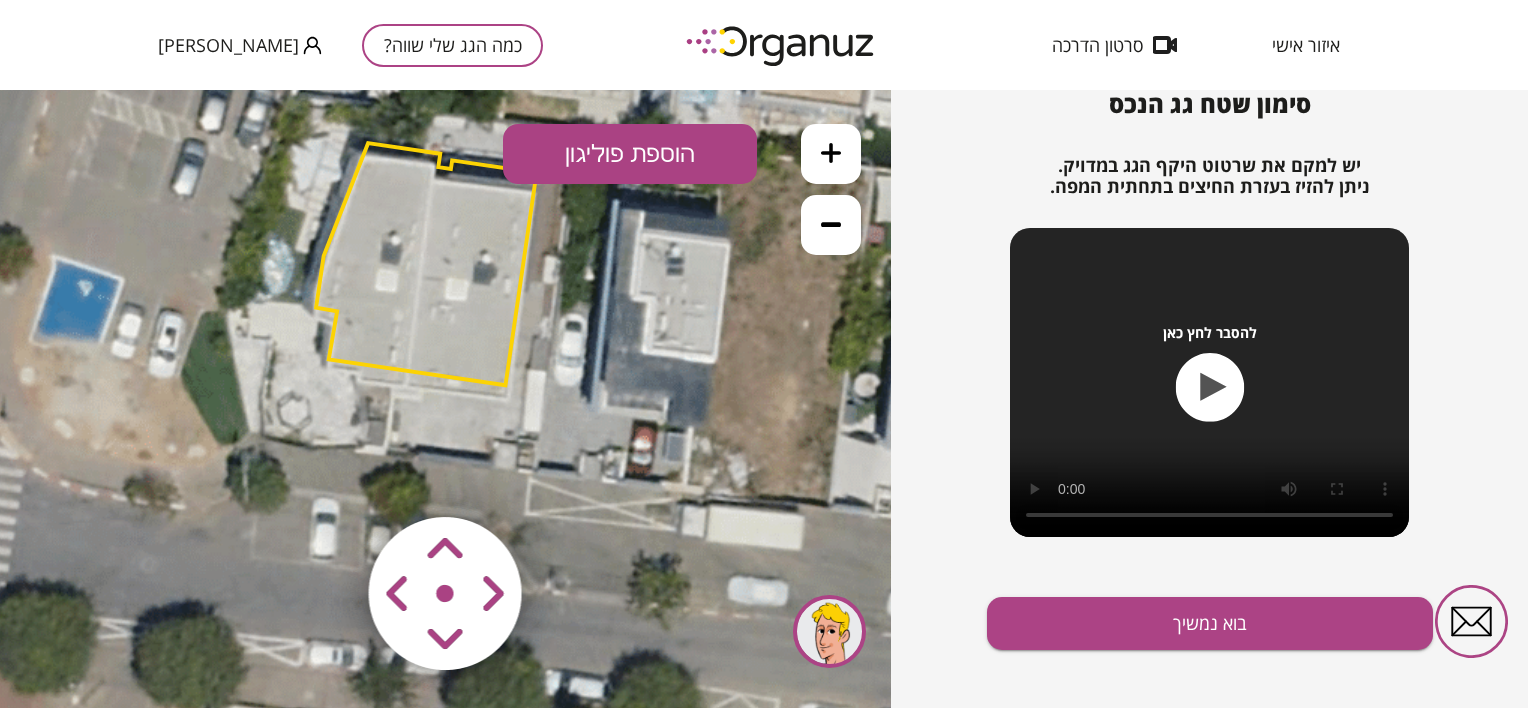 click 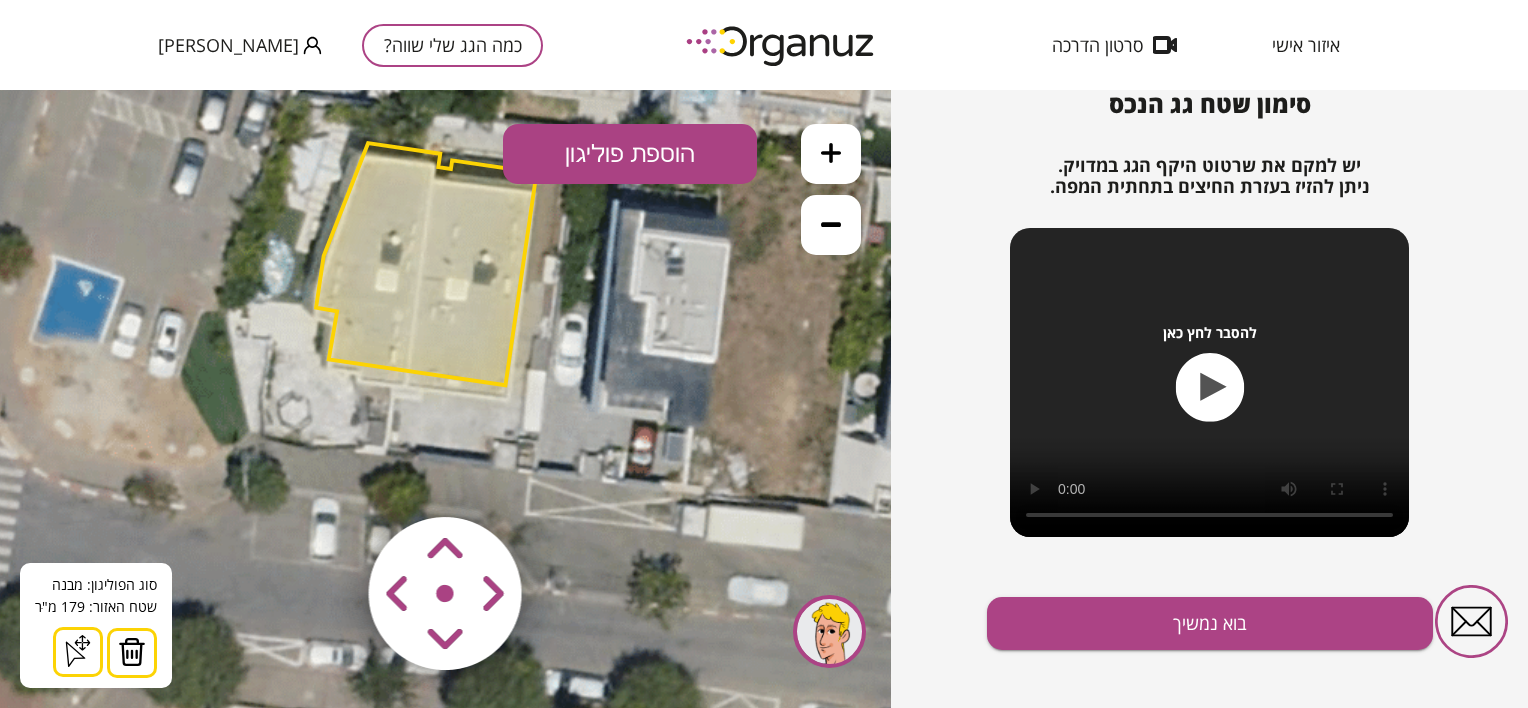 click 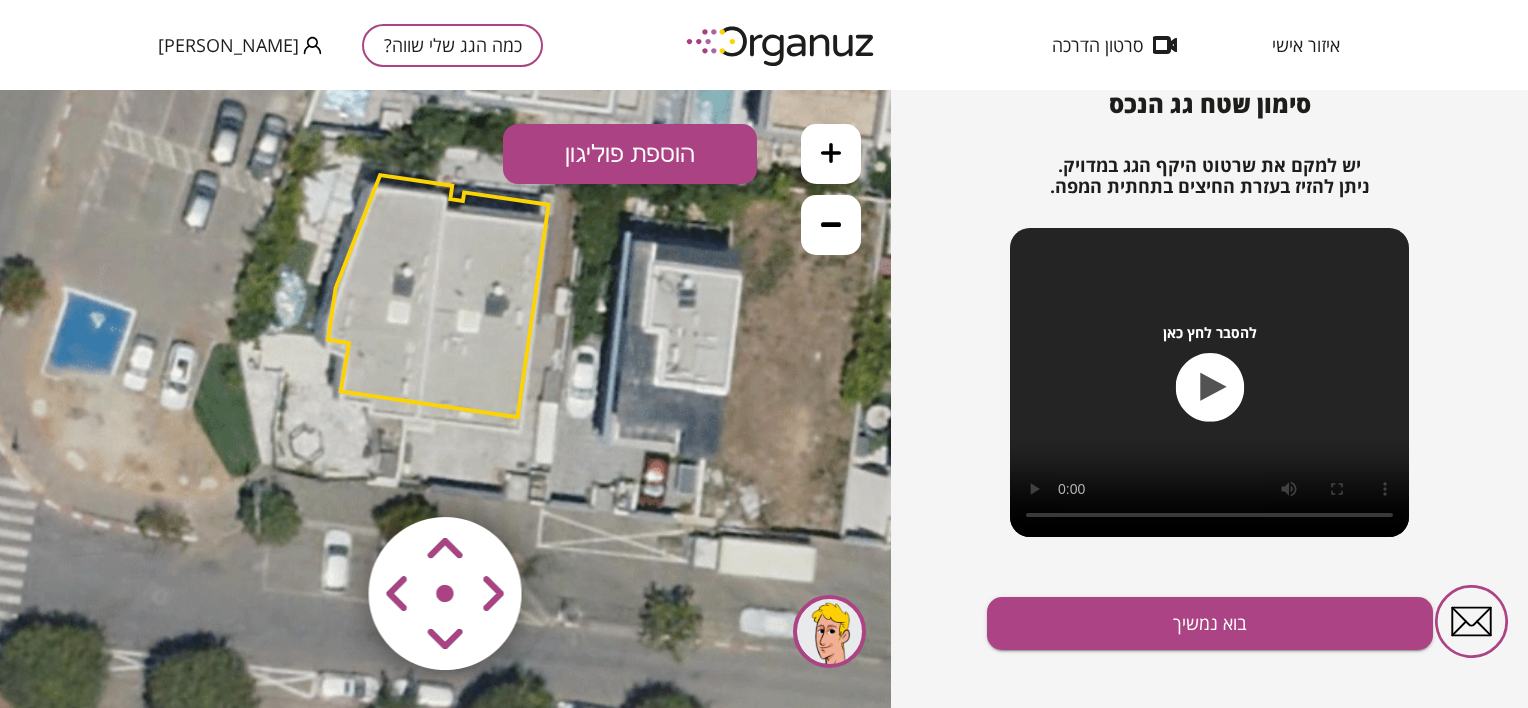 drag, startPoint x: 448, startPoint y: 170, endPoint x: 460, endPoint y: 190, distance: 23.323807 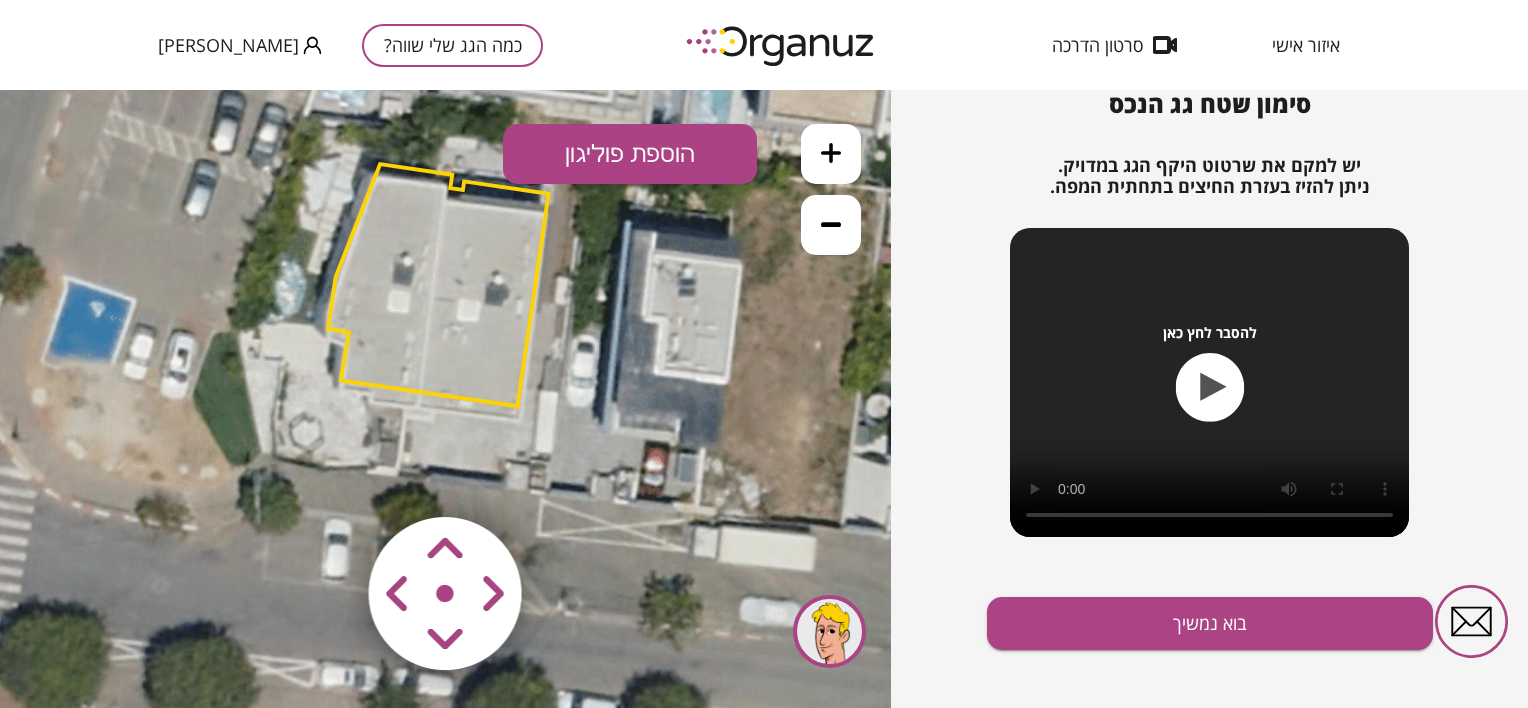click 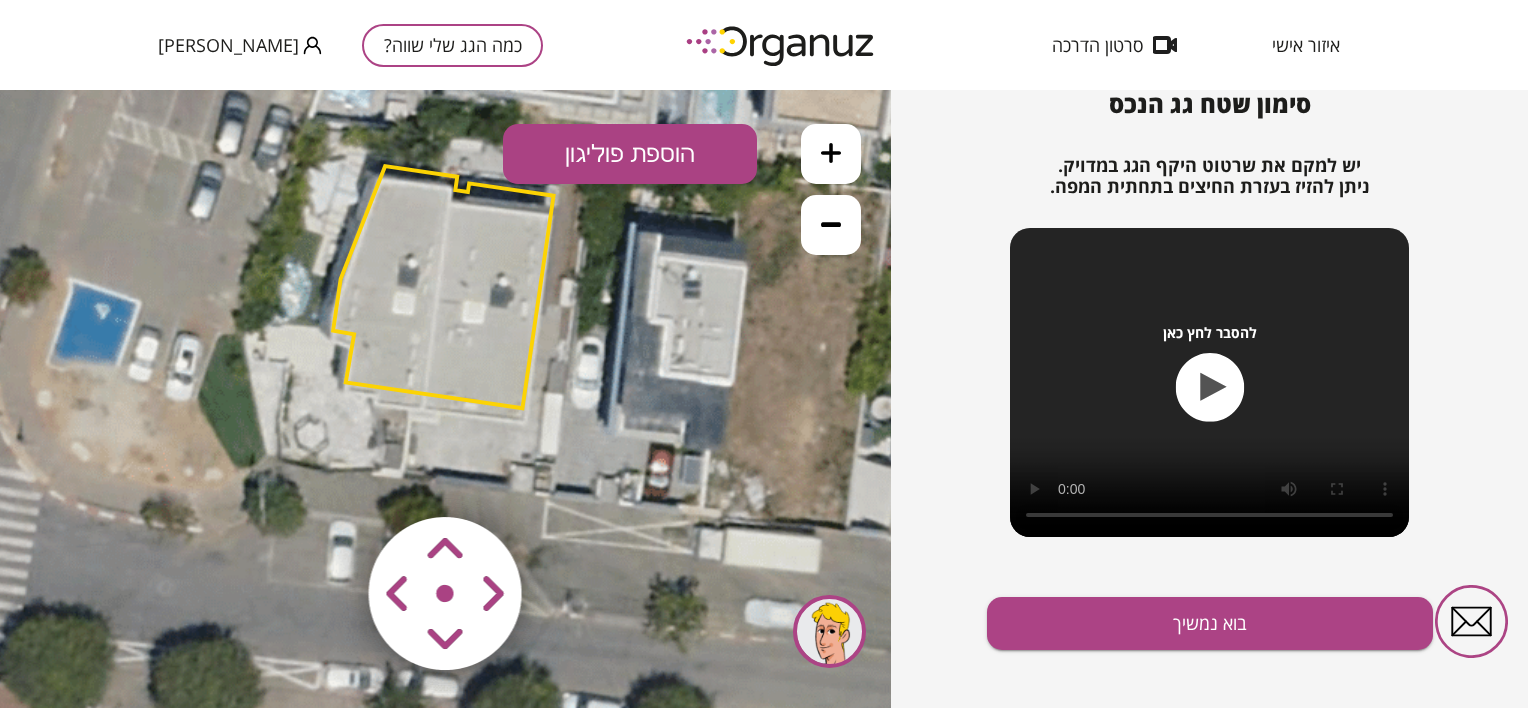 click 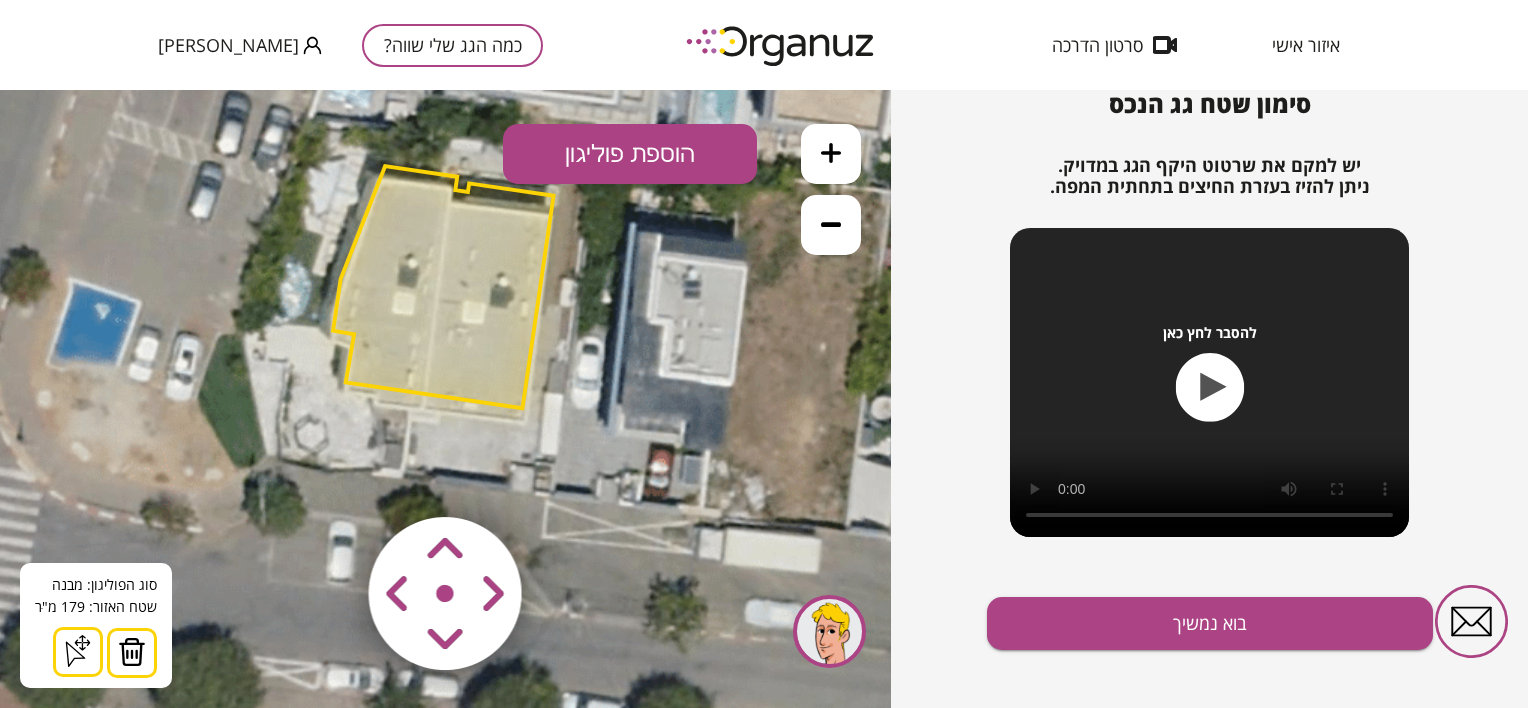 click at bounding box center [132, 652] 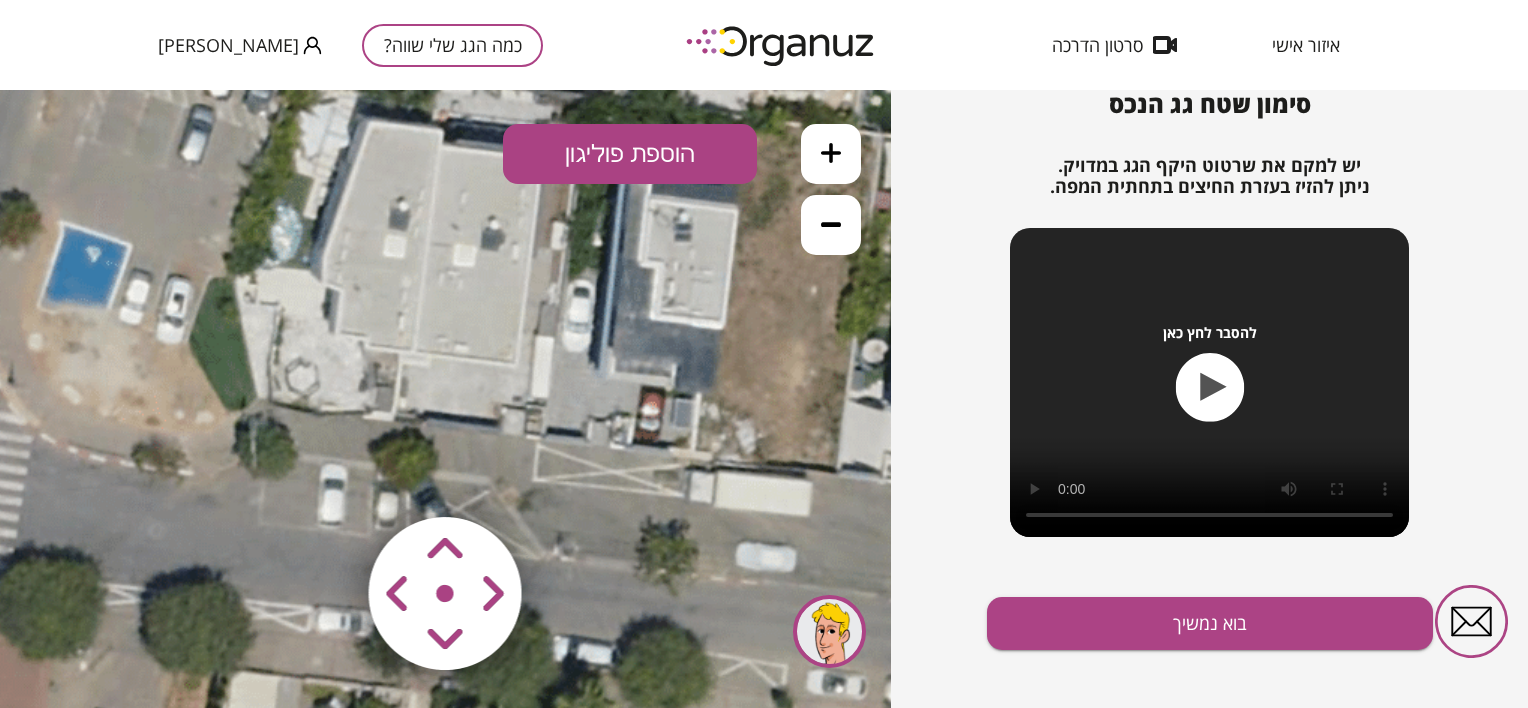 drag, startPoint x: 451, startPoint y: 202, endPoint x: 442, endPoint y: 145, distance: 57.706154 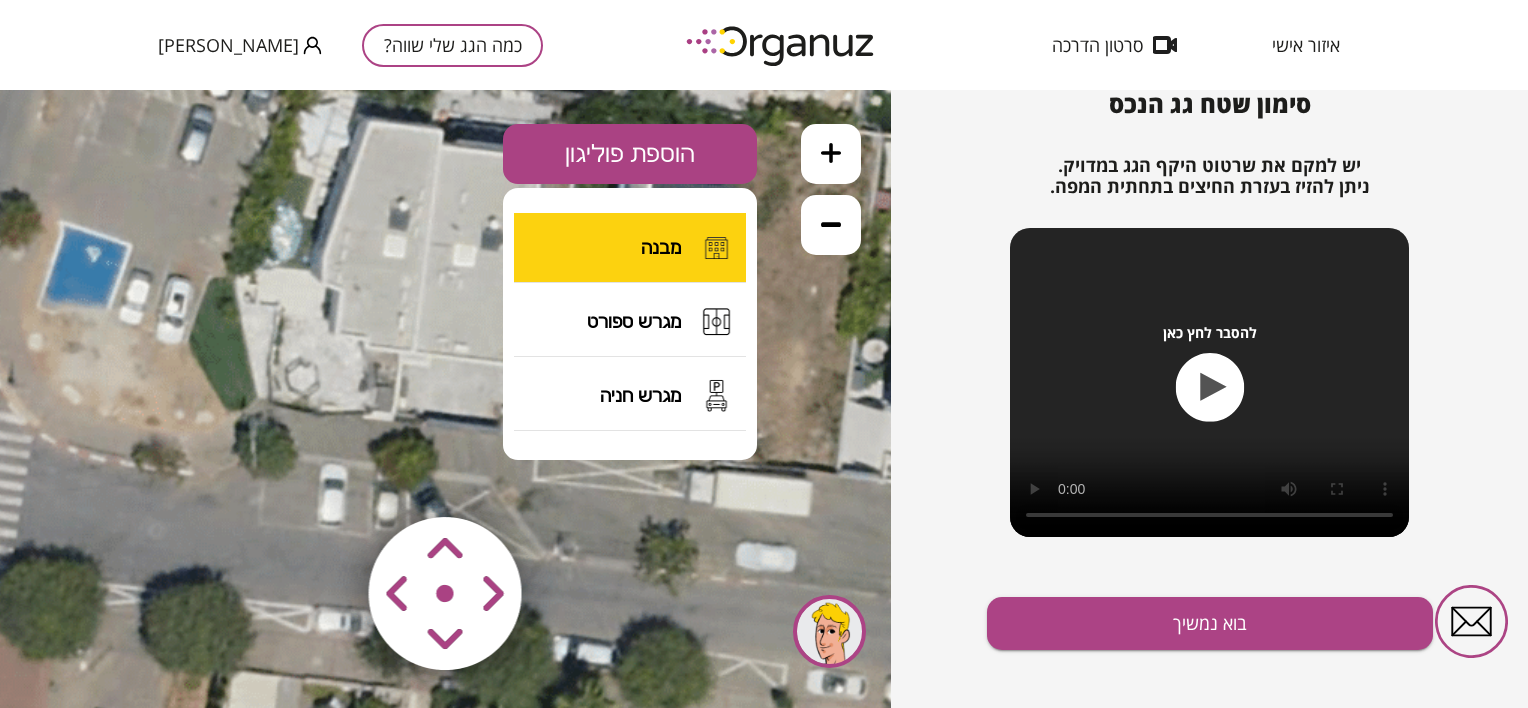 click on "מבנה" at bounding box center (630, 248) 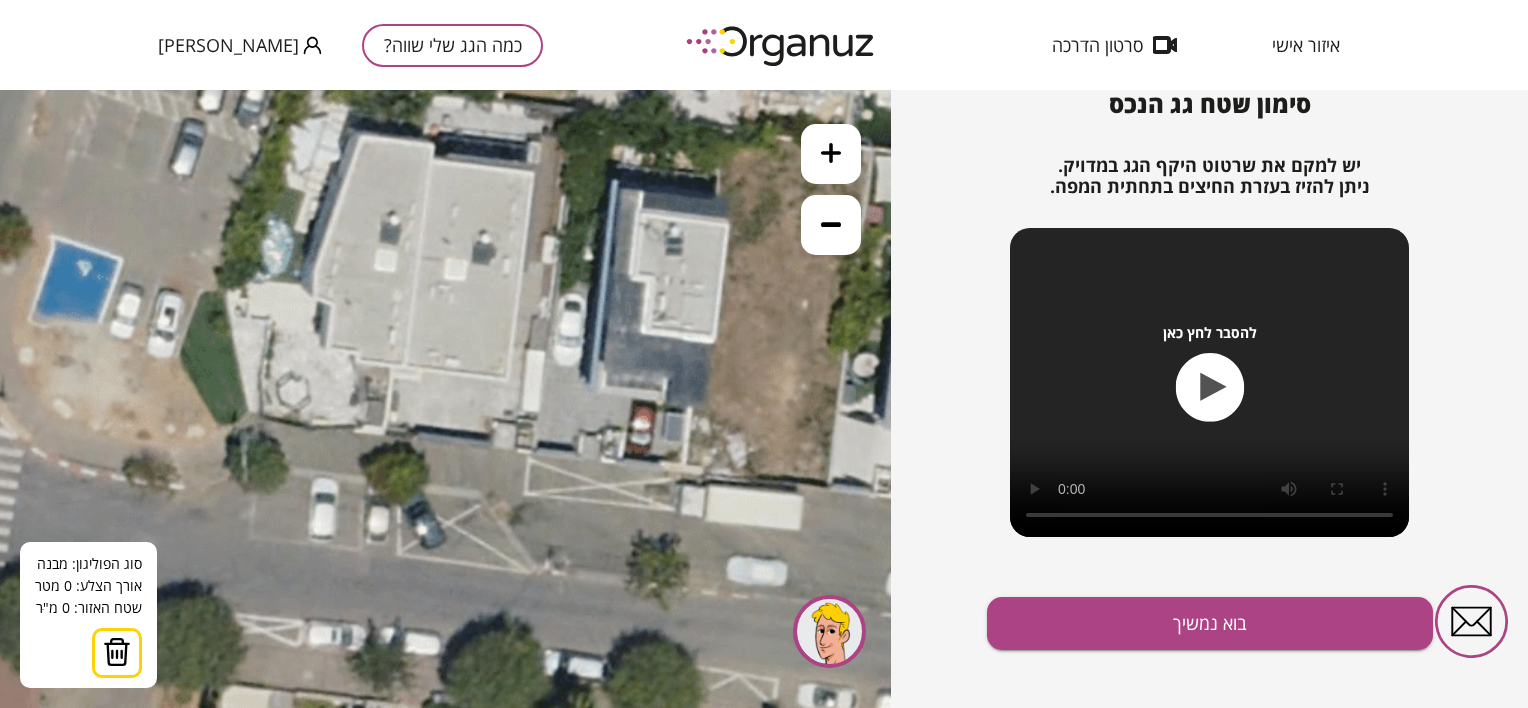 drag, startPoint x: 443, startPoint y: 150, endPoint x: 434, endPoint y: 164, distance: 16.643316 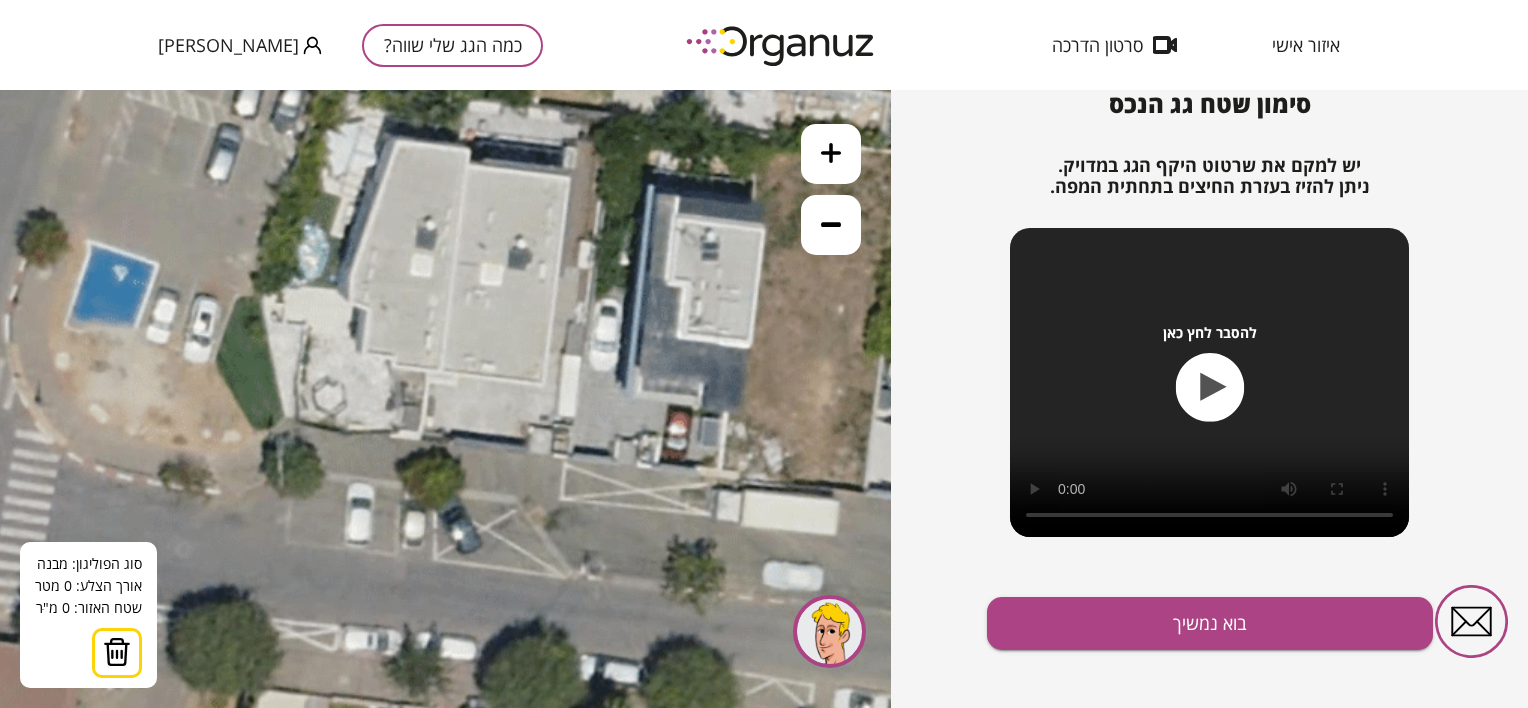 drag, startPoint x: 431, startPoint y: 173, endPoint x: 467, endPoint y: 178, distance: 36.345562 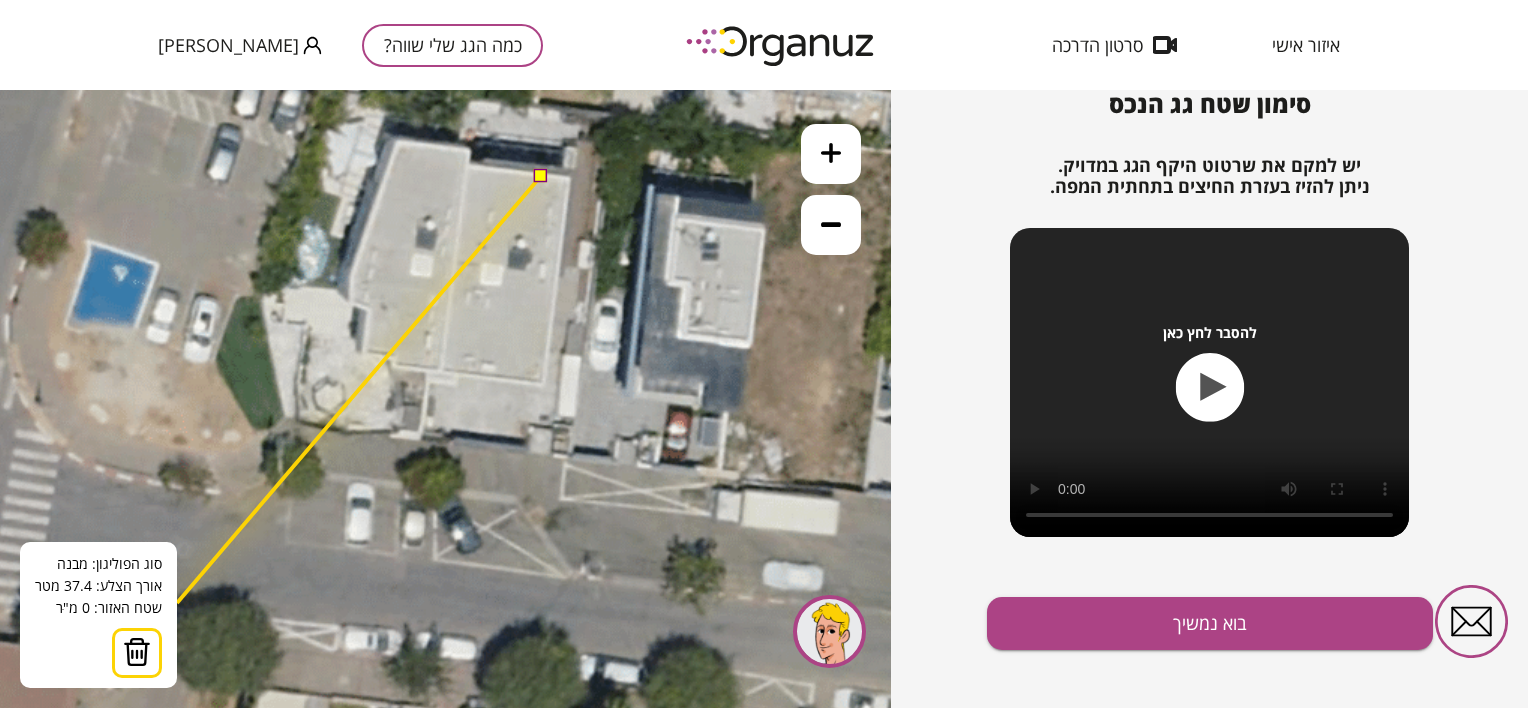 click at bounding box center (137, 652) 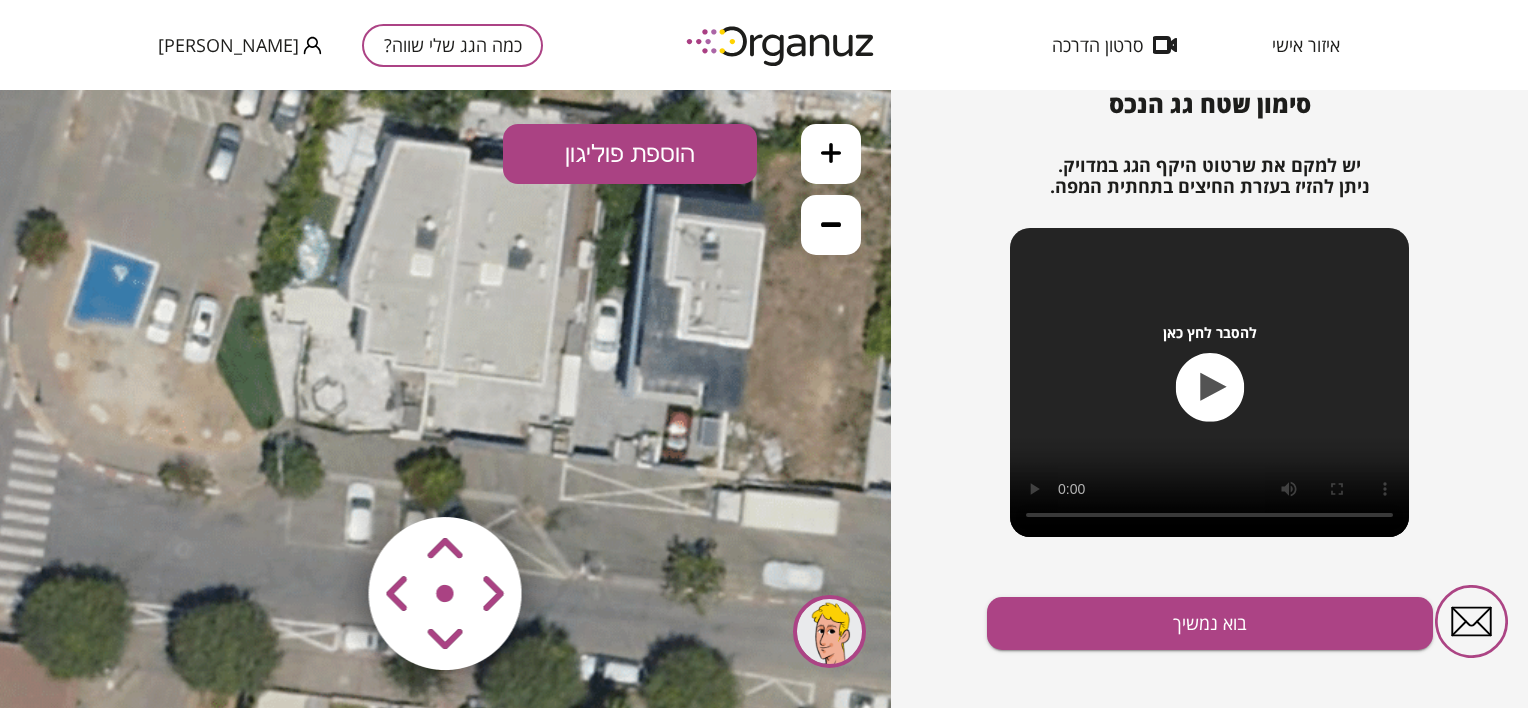 click on "הוספת פוליגון" at bounding box center (630, 154) 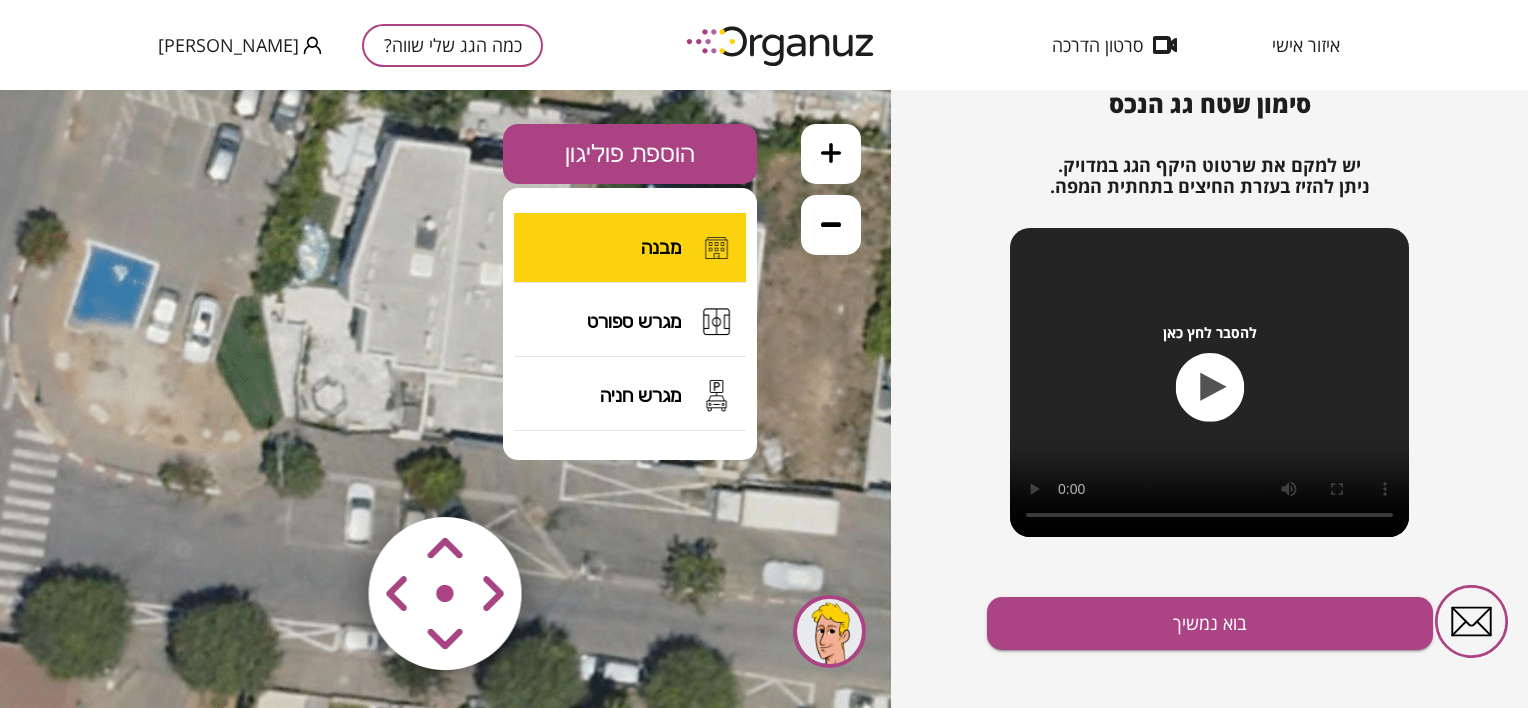 click on "מבנה" at bounding box center [661, 247] 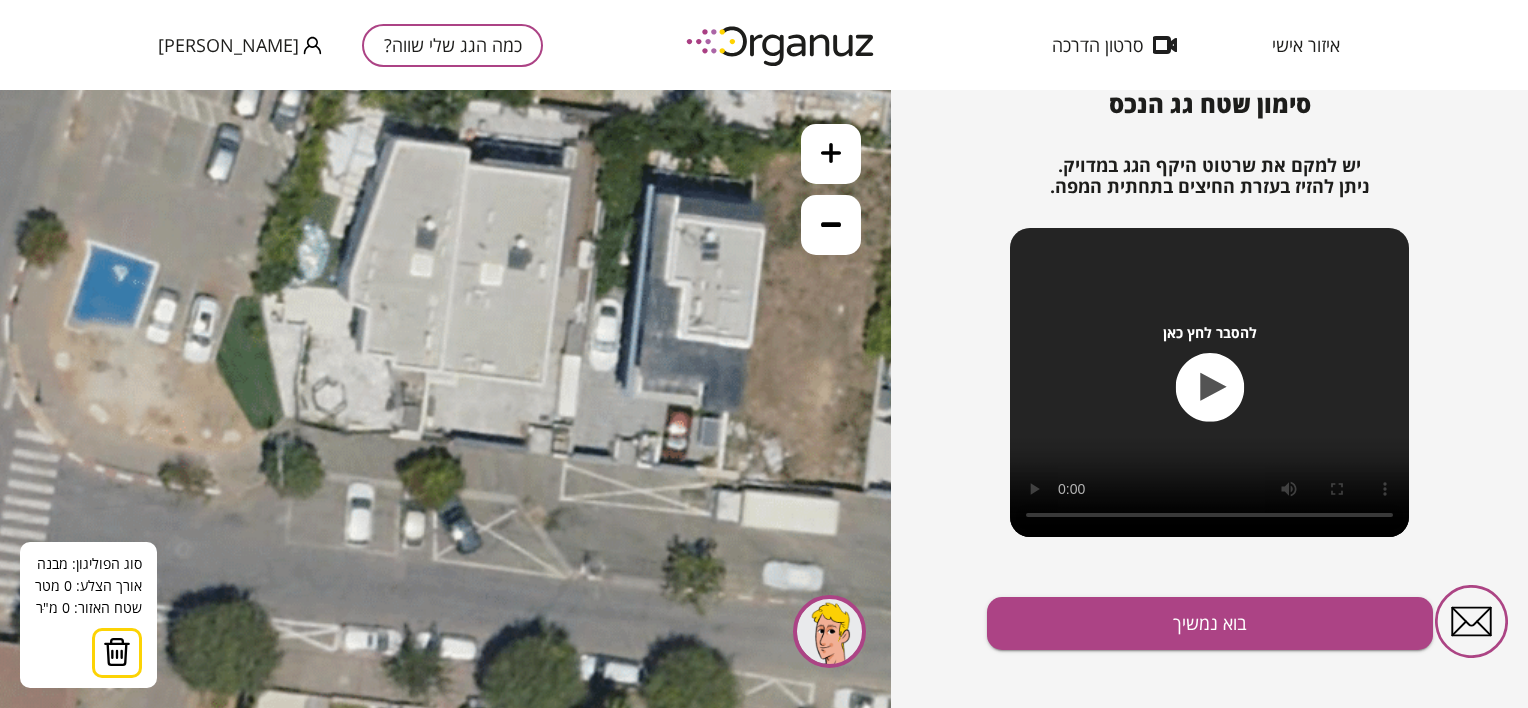 click 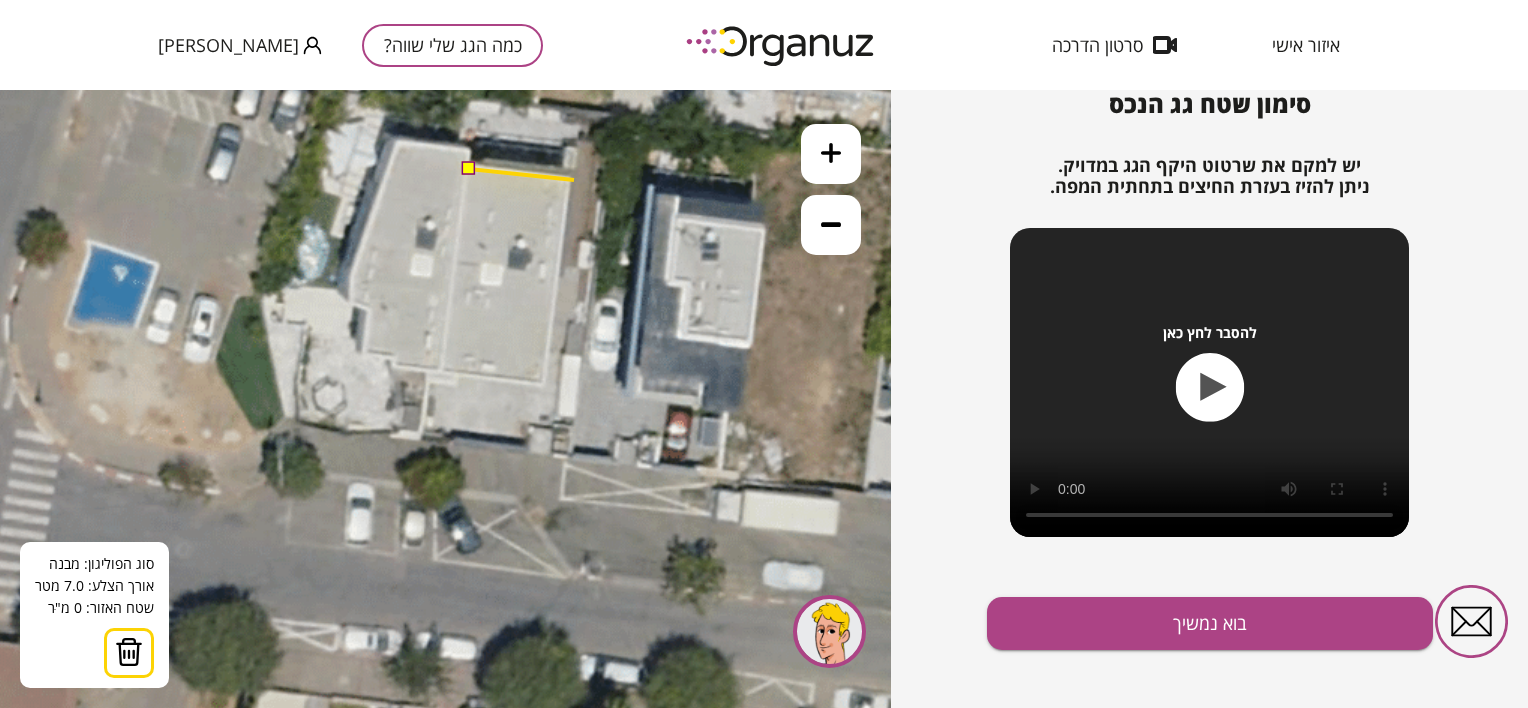 click 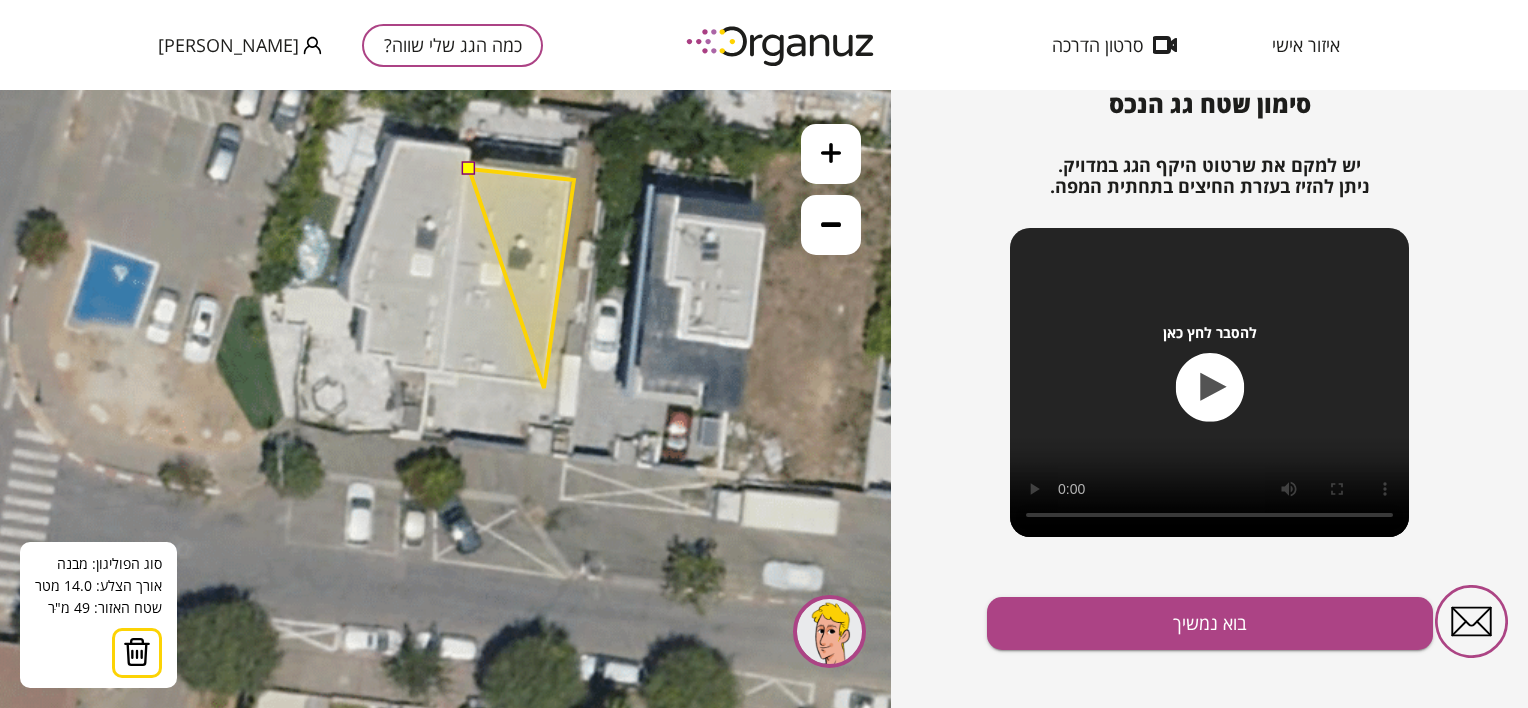 click 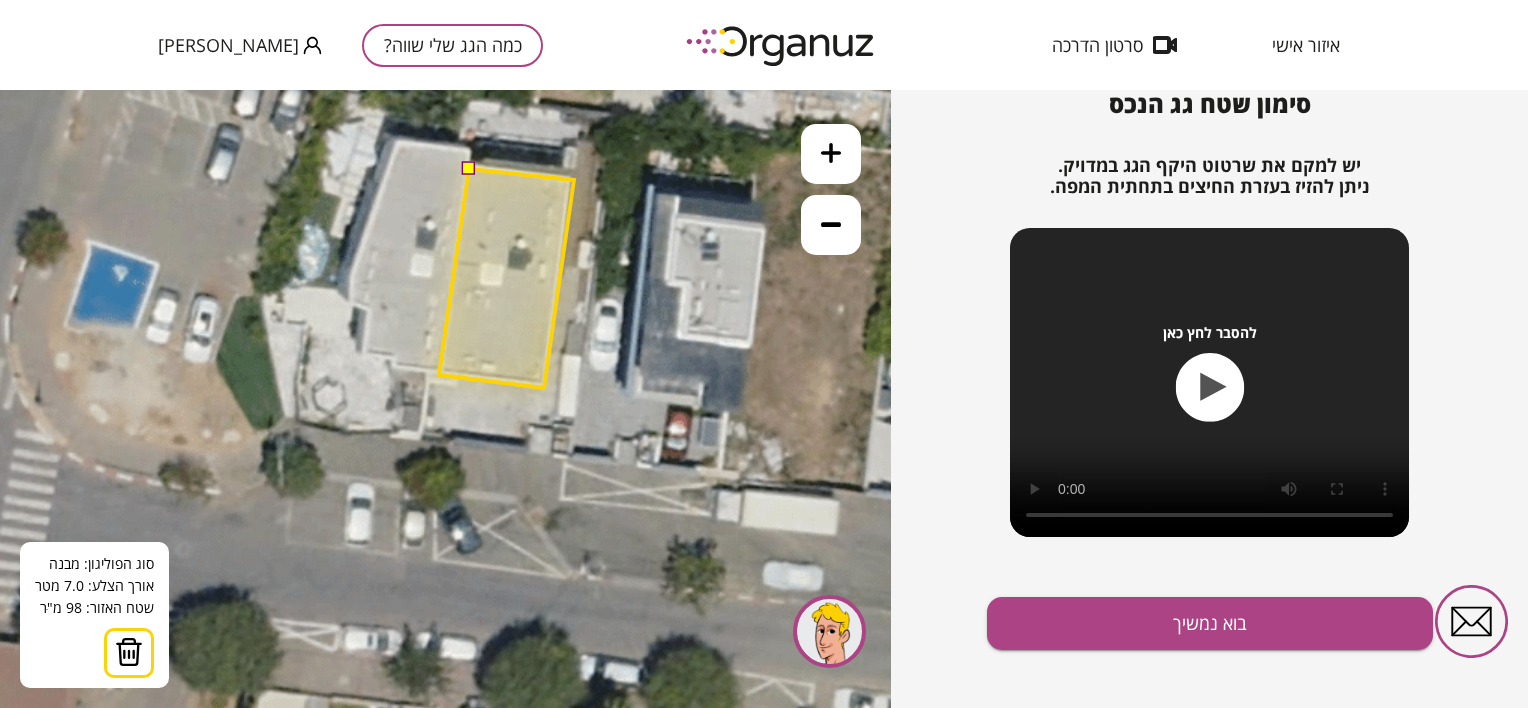 click 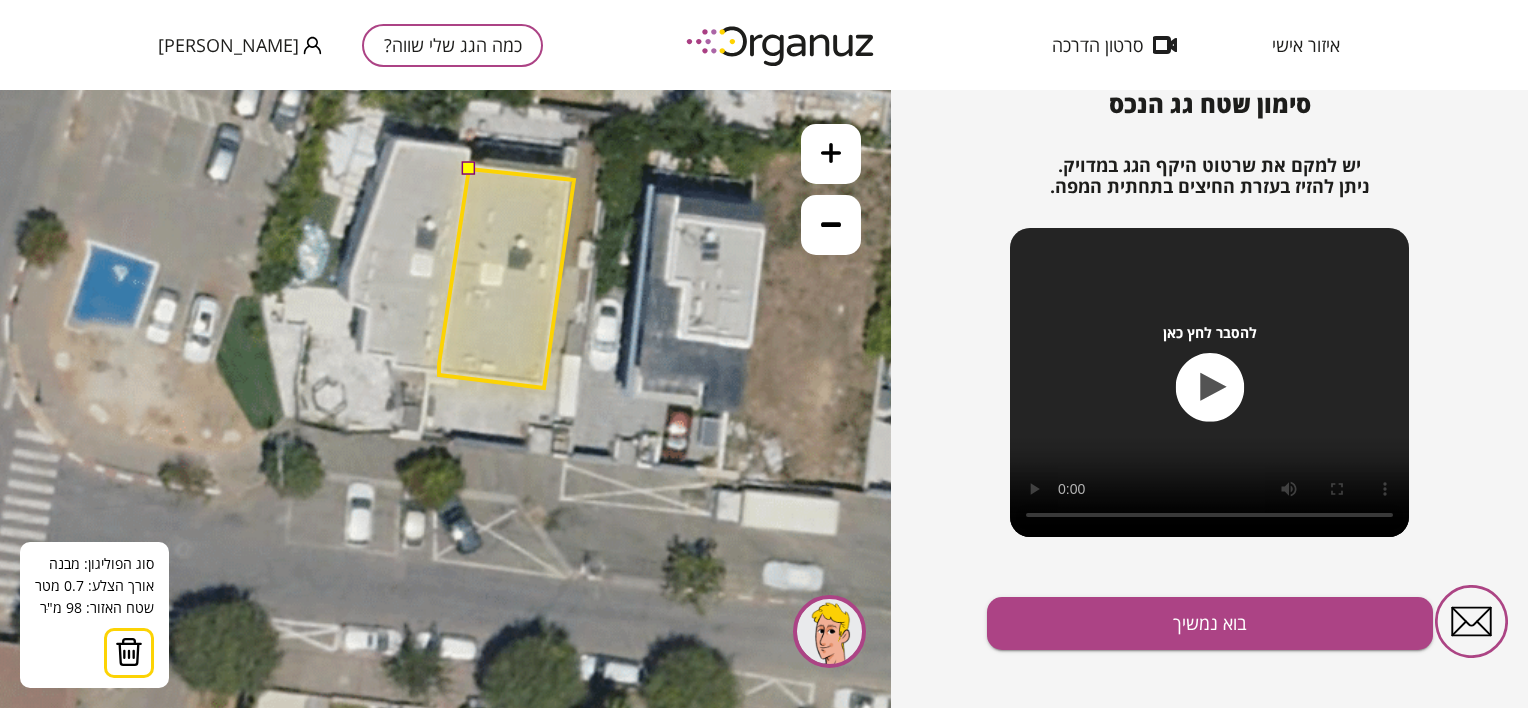 click 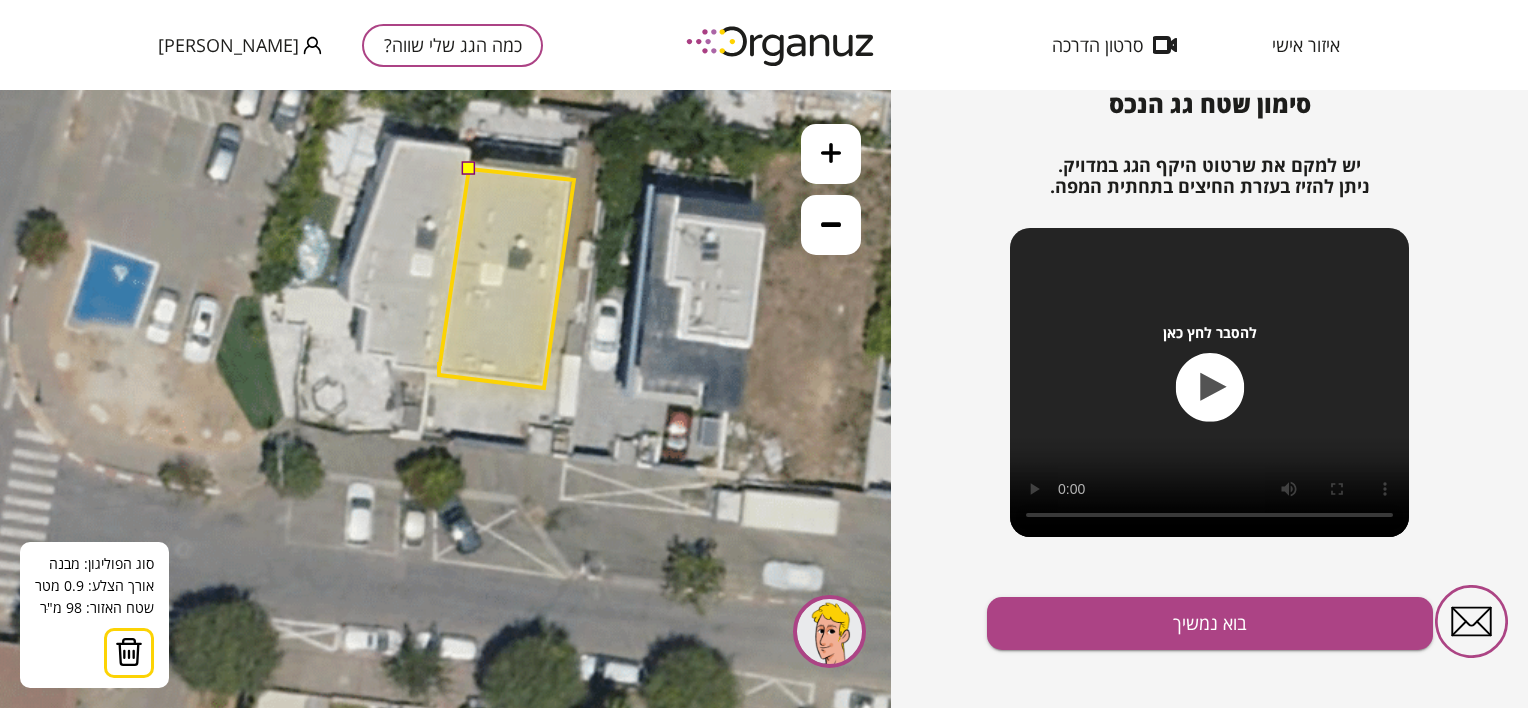 click 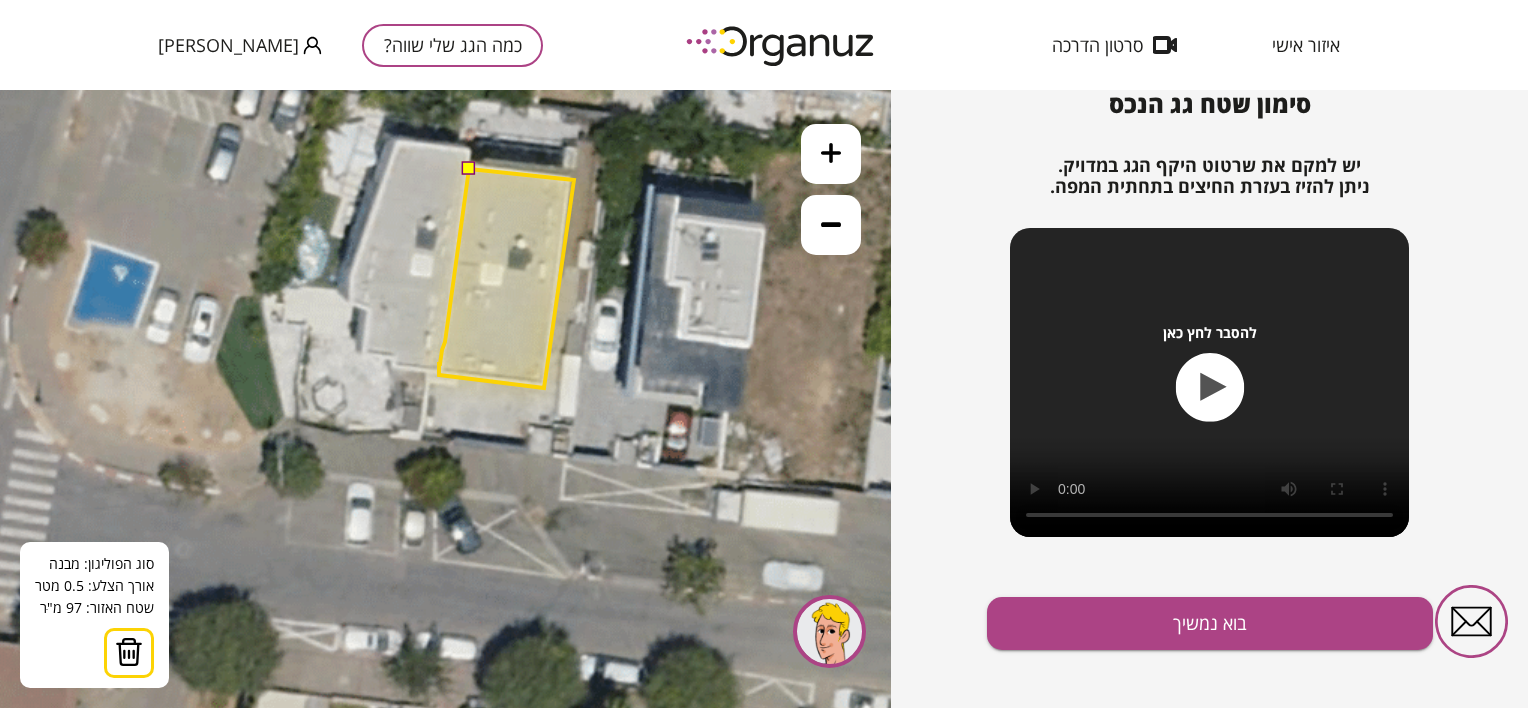 click 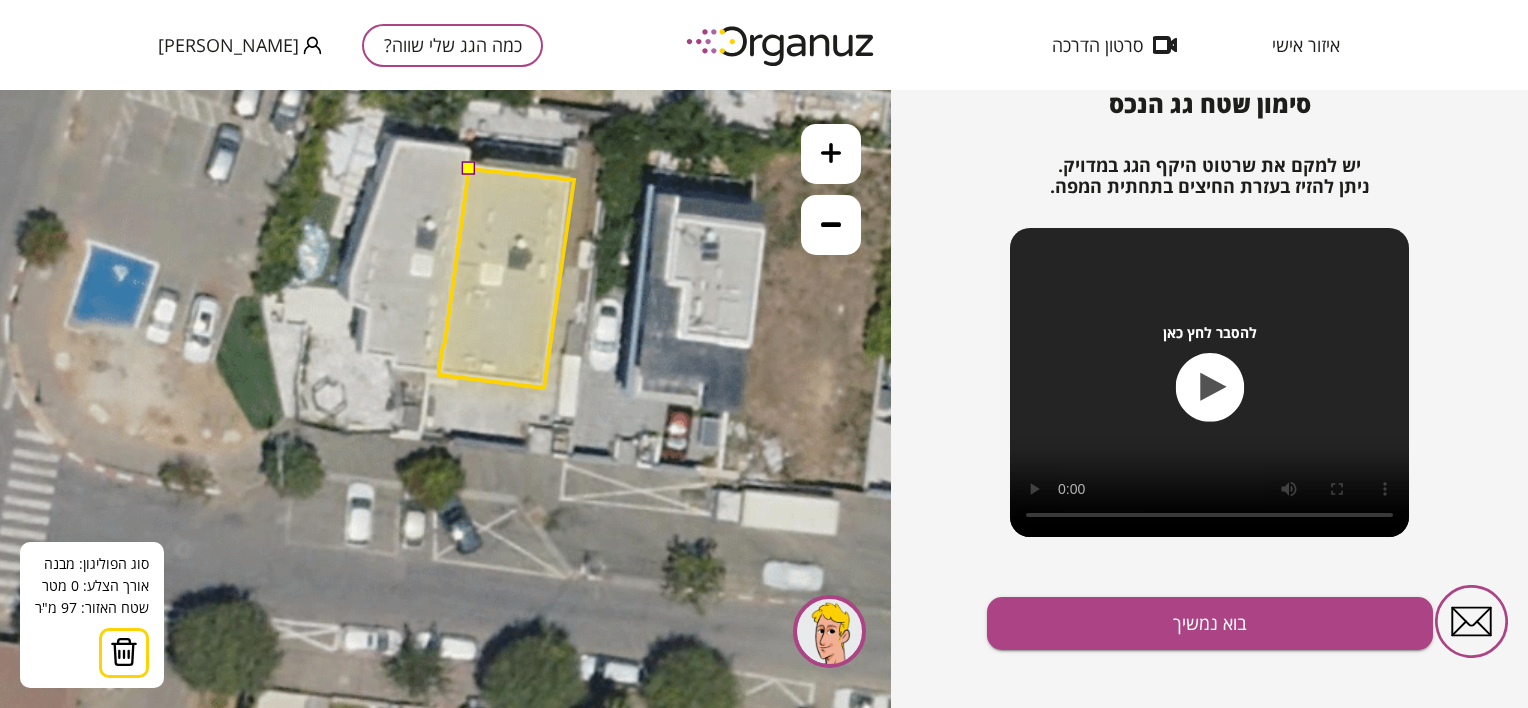 click 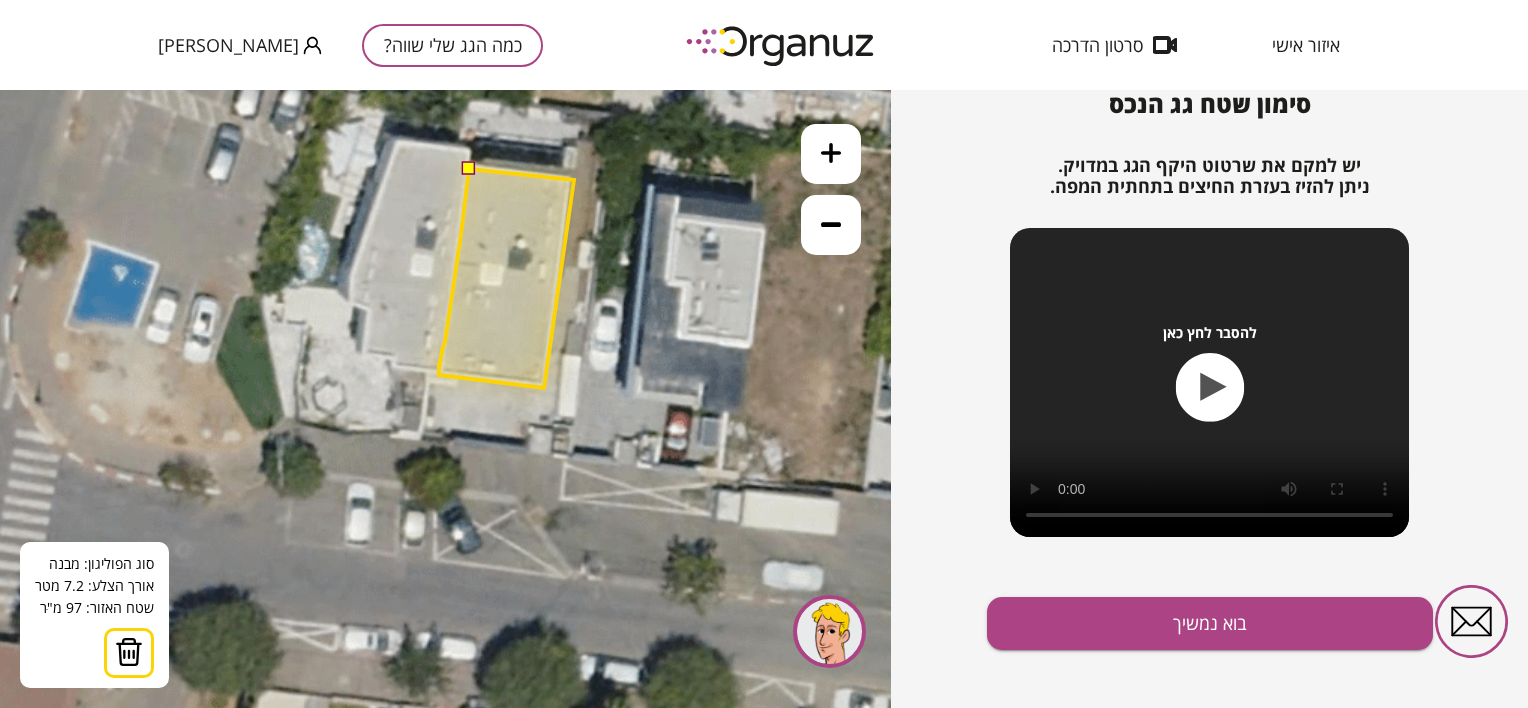 click 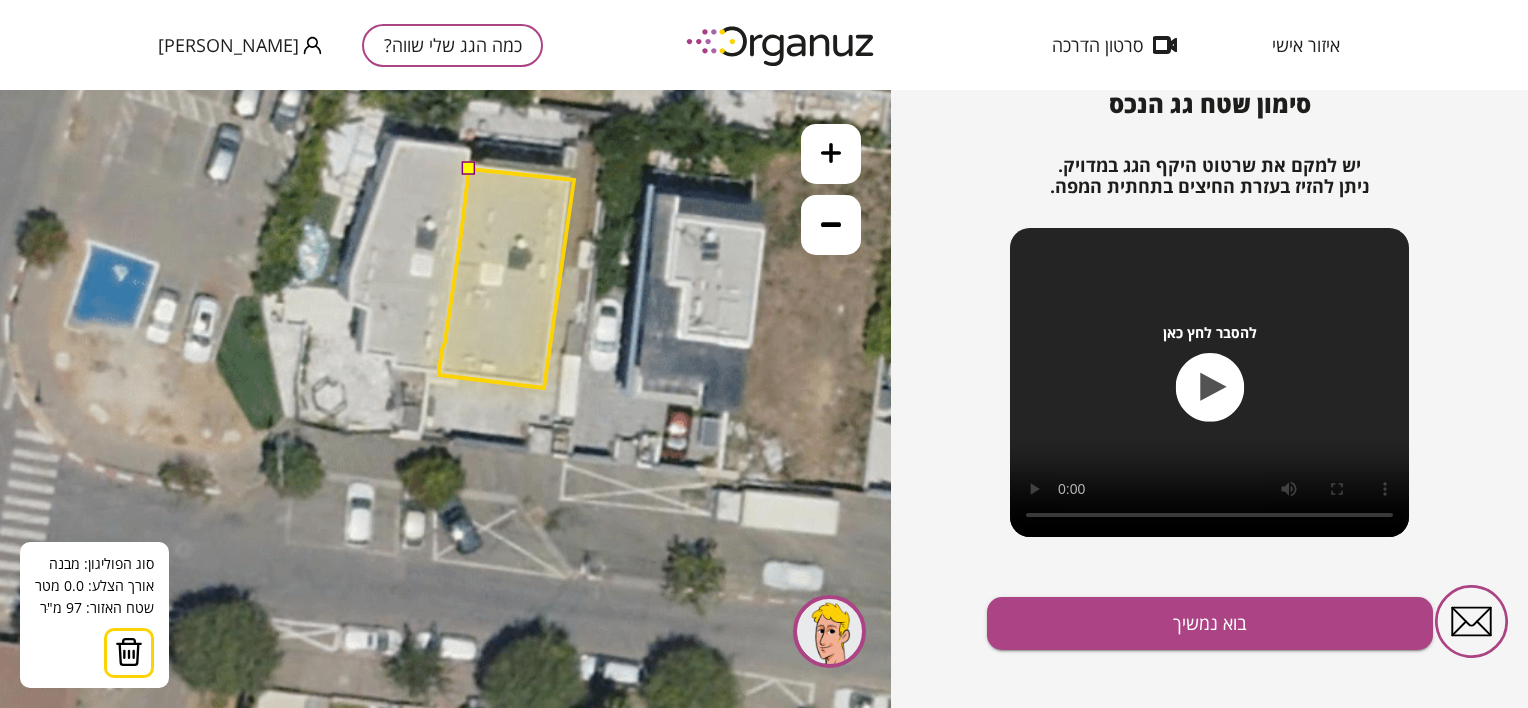 click 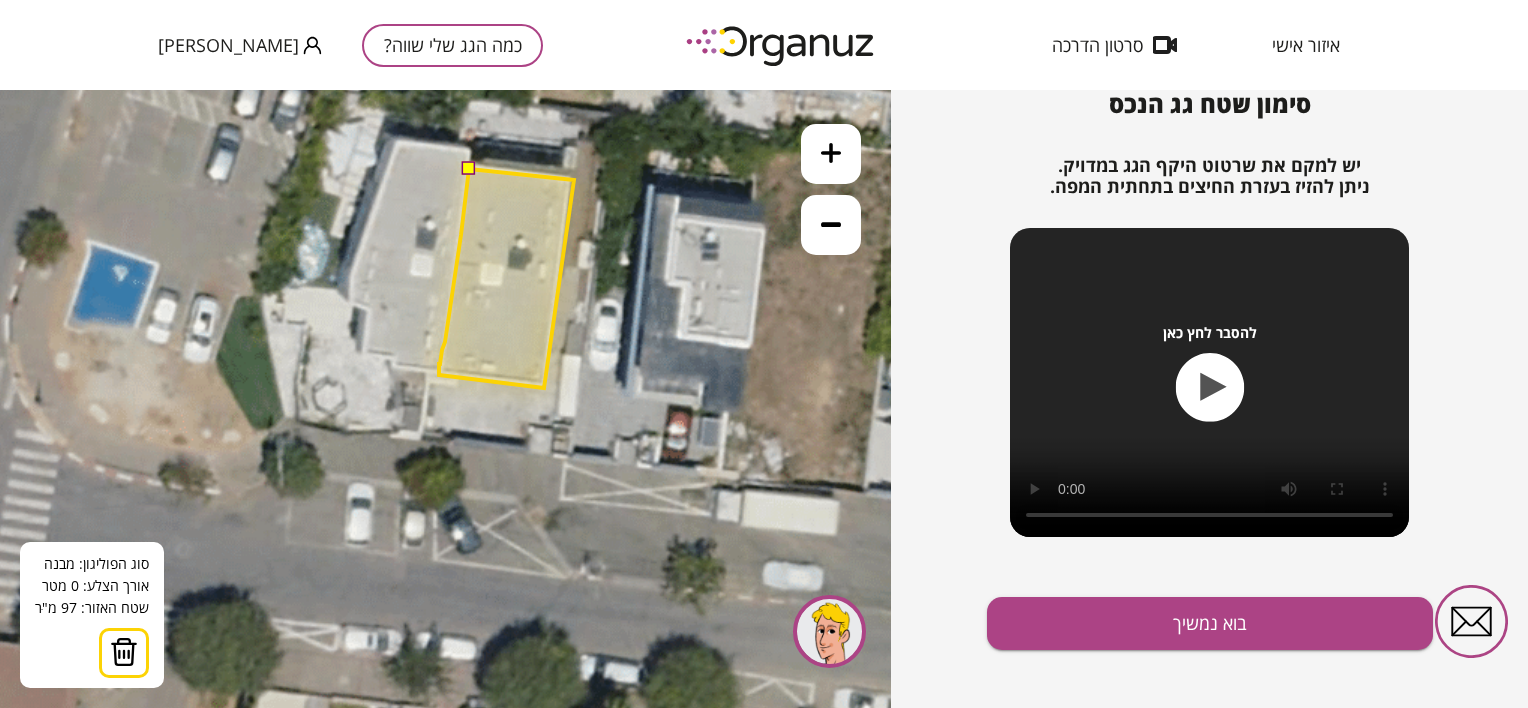 click 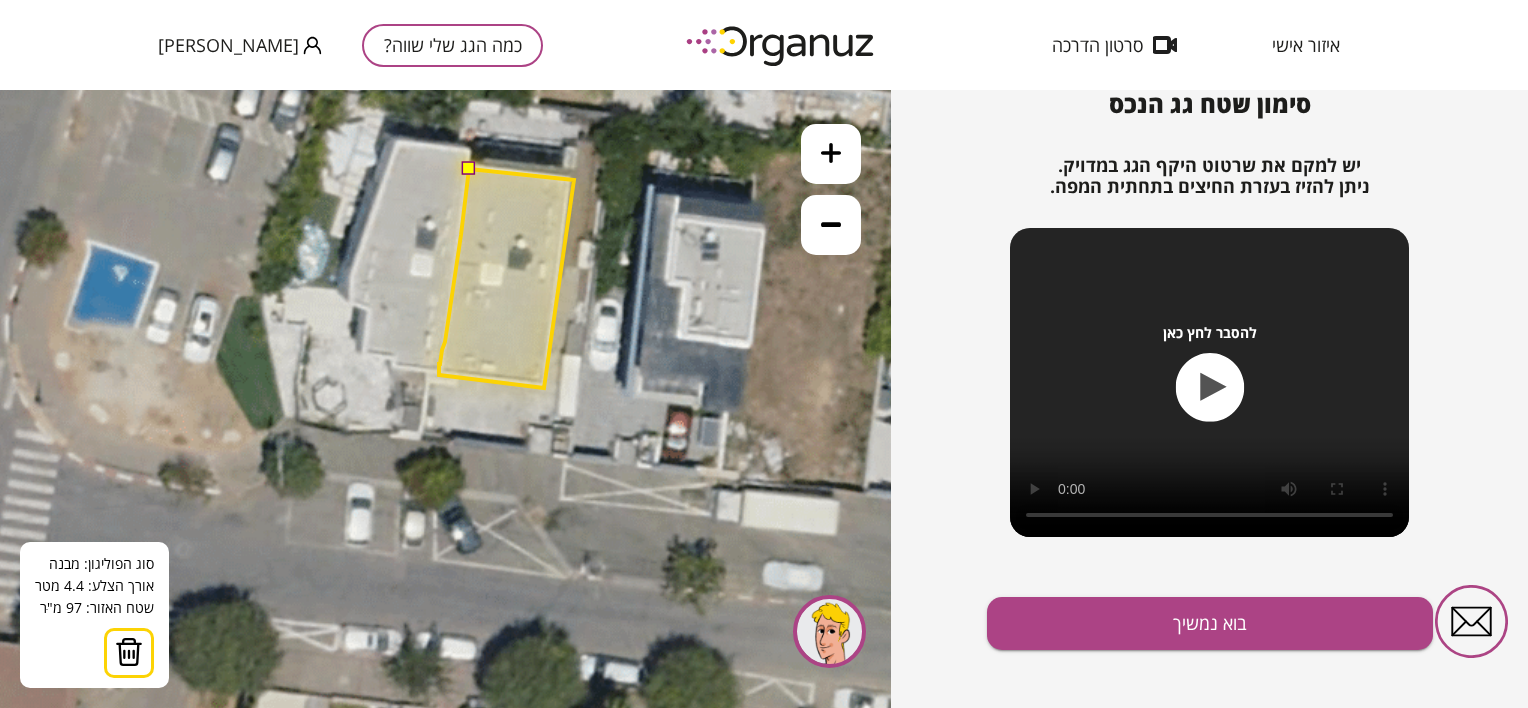 click at bounding box center (468, 168) 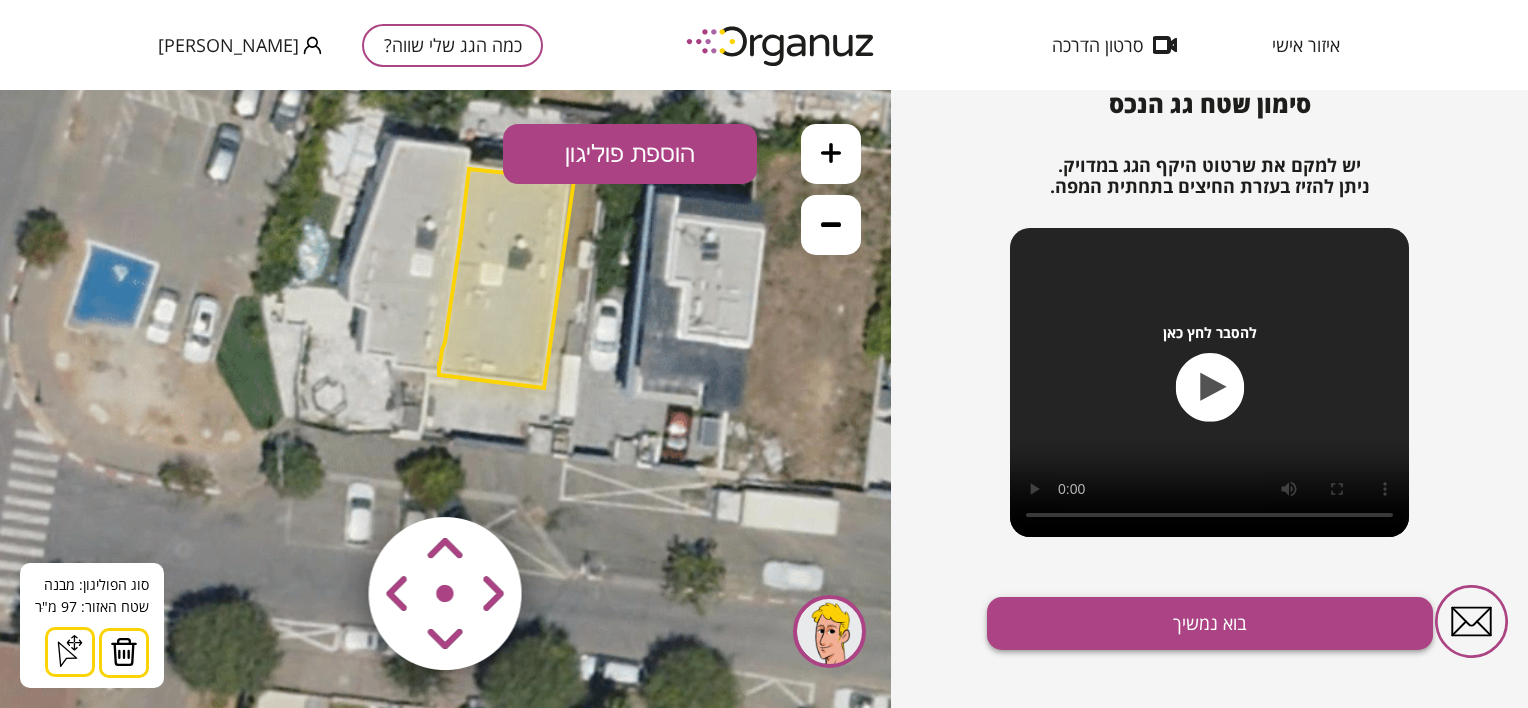 click on "בוא נמשיך" at bounding box center (1210, 623) 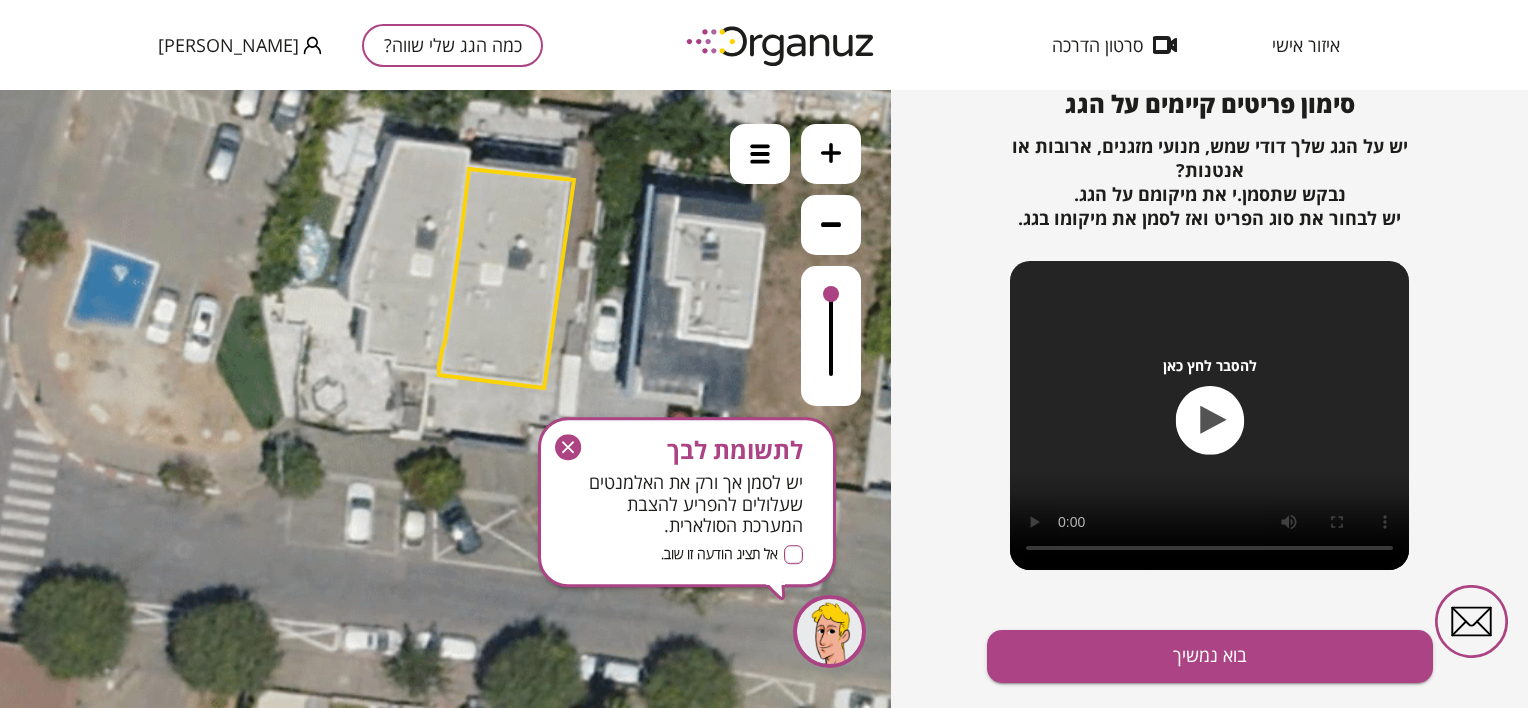 click 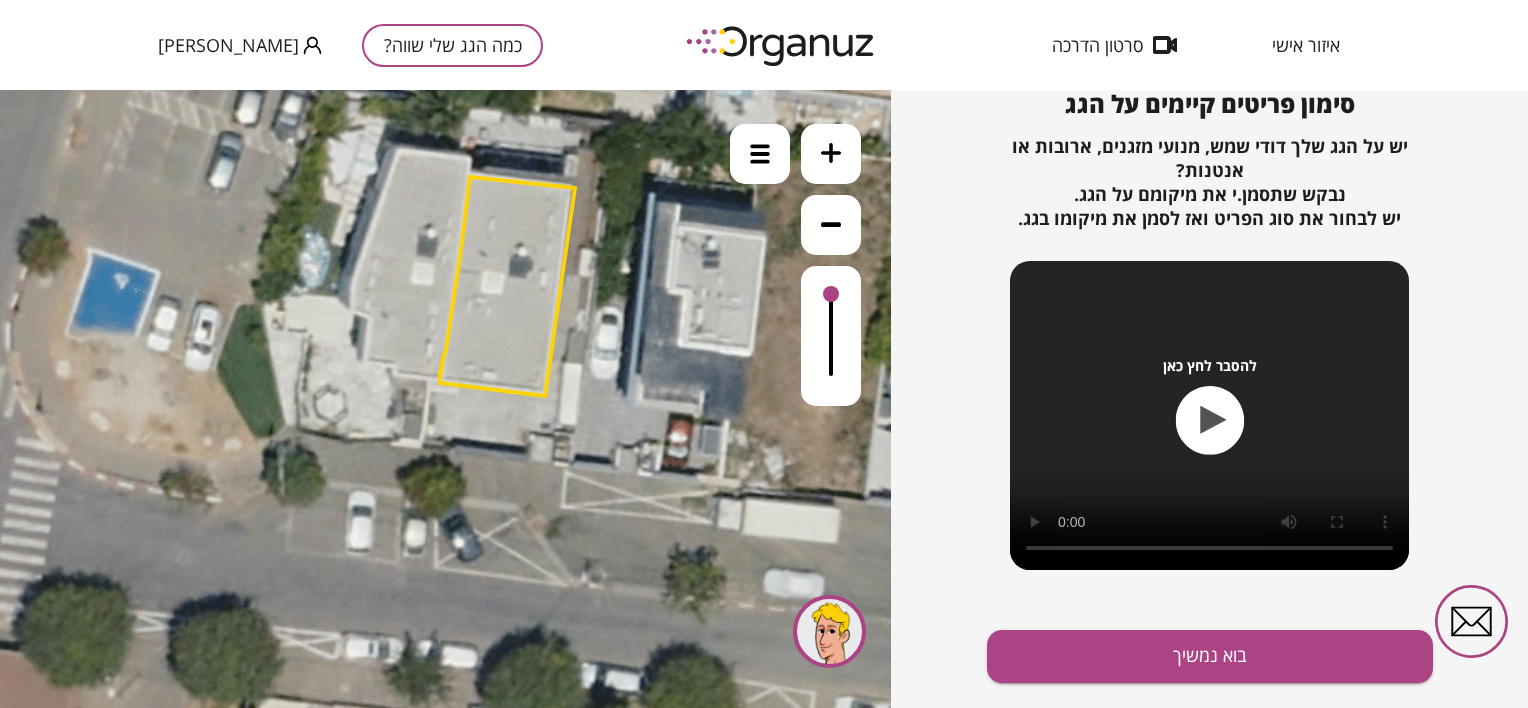 click 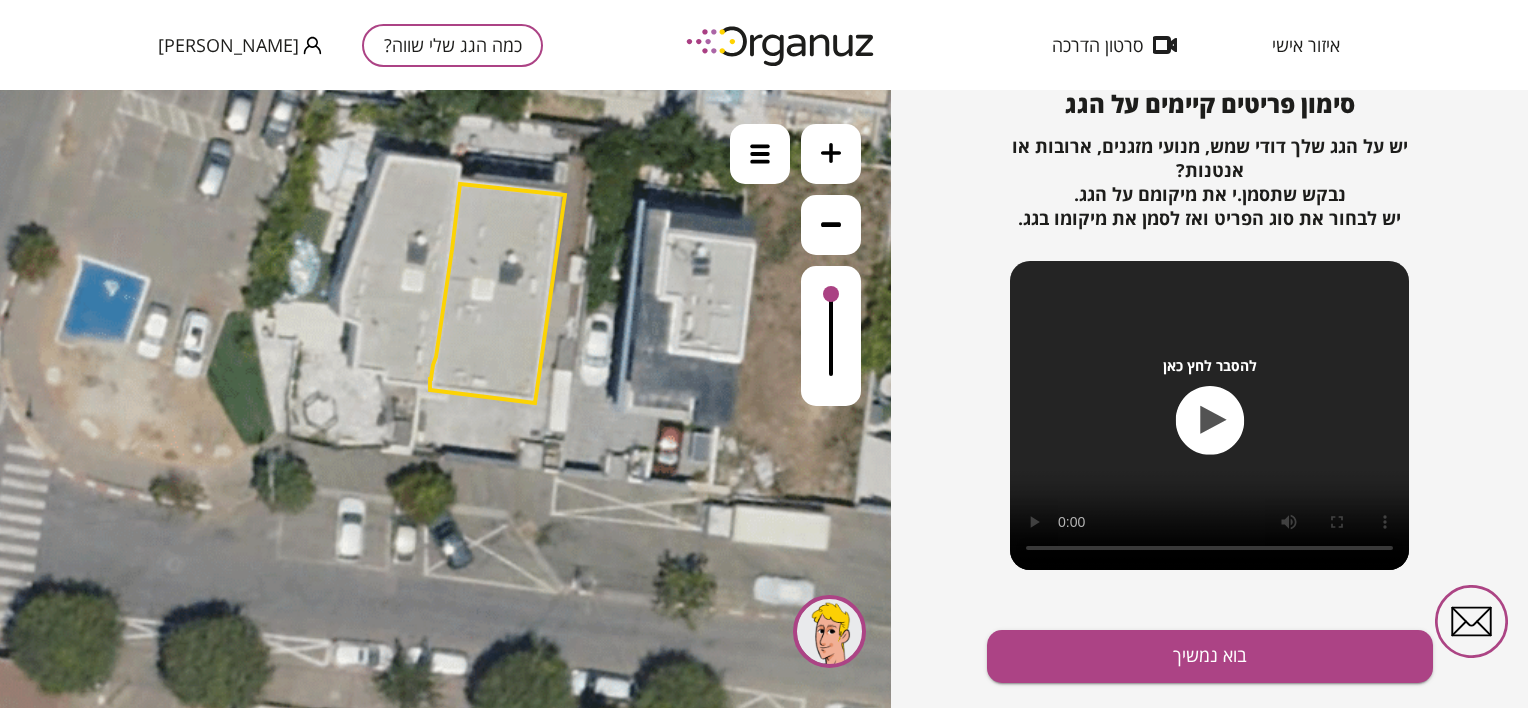 drag, startPoint x: 517, startPoint y: 264, endPoint x: 507, endPoint y: 271, distance: 12.206555 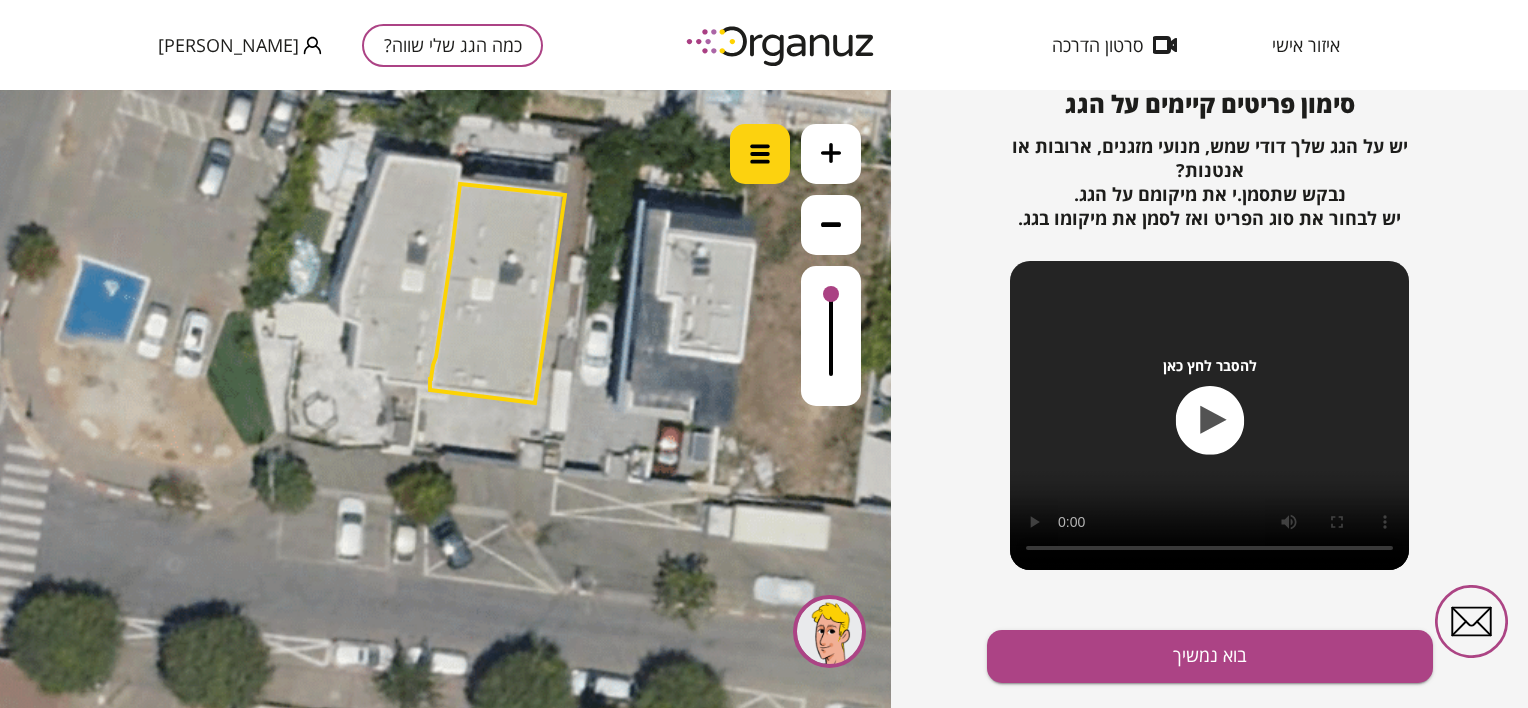 click at bounding box center (760, 154) 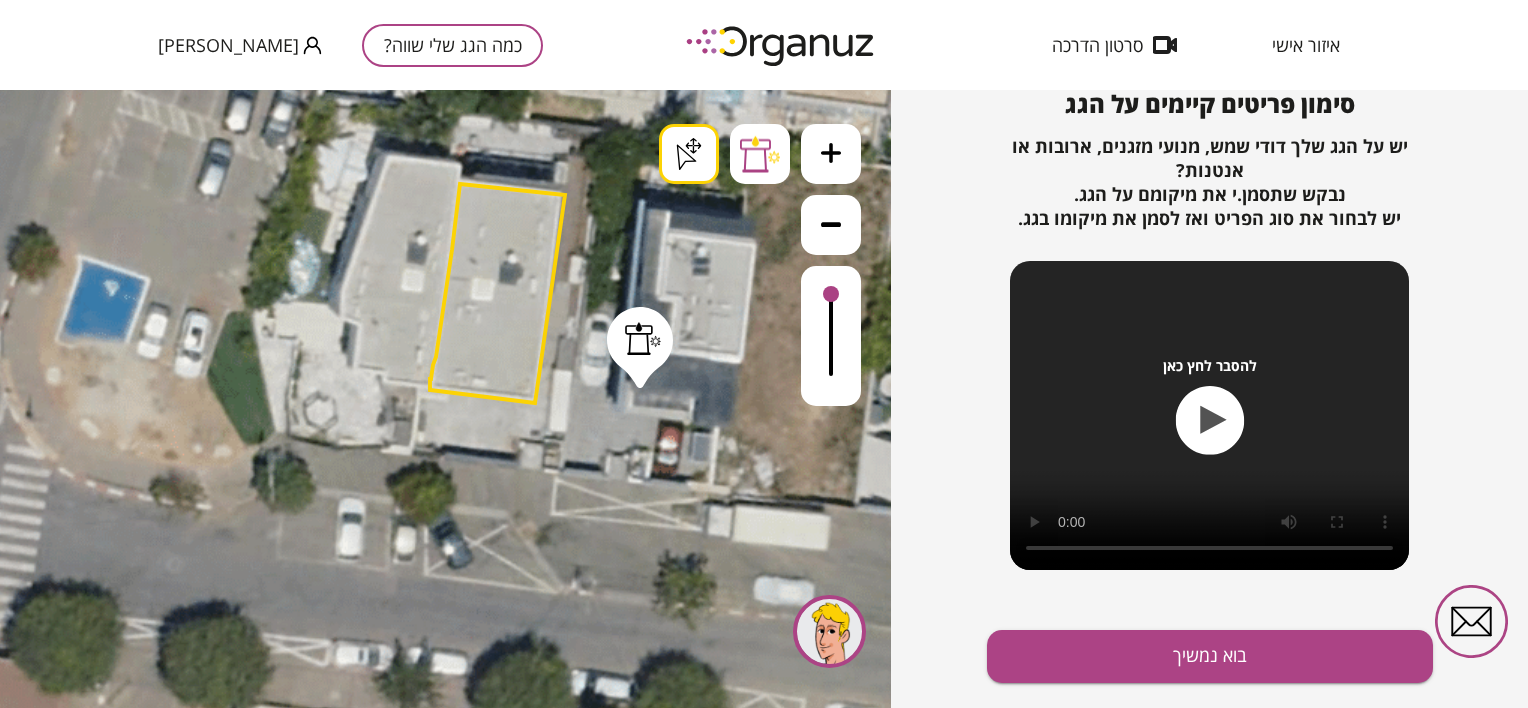 click on ".st0 {
fill: #FFFFFF;
}
.st0 {
fill: #FFFFFF;
}" at bounding box center (445, 399) 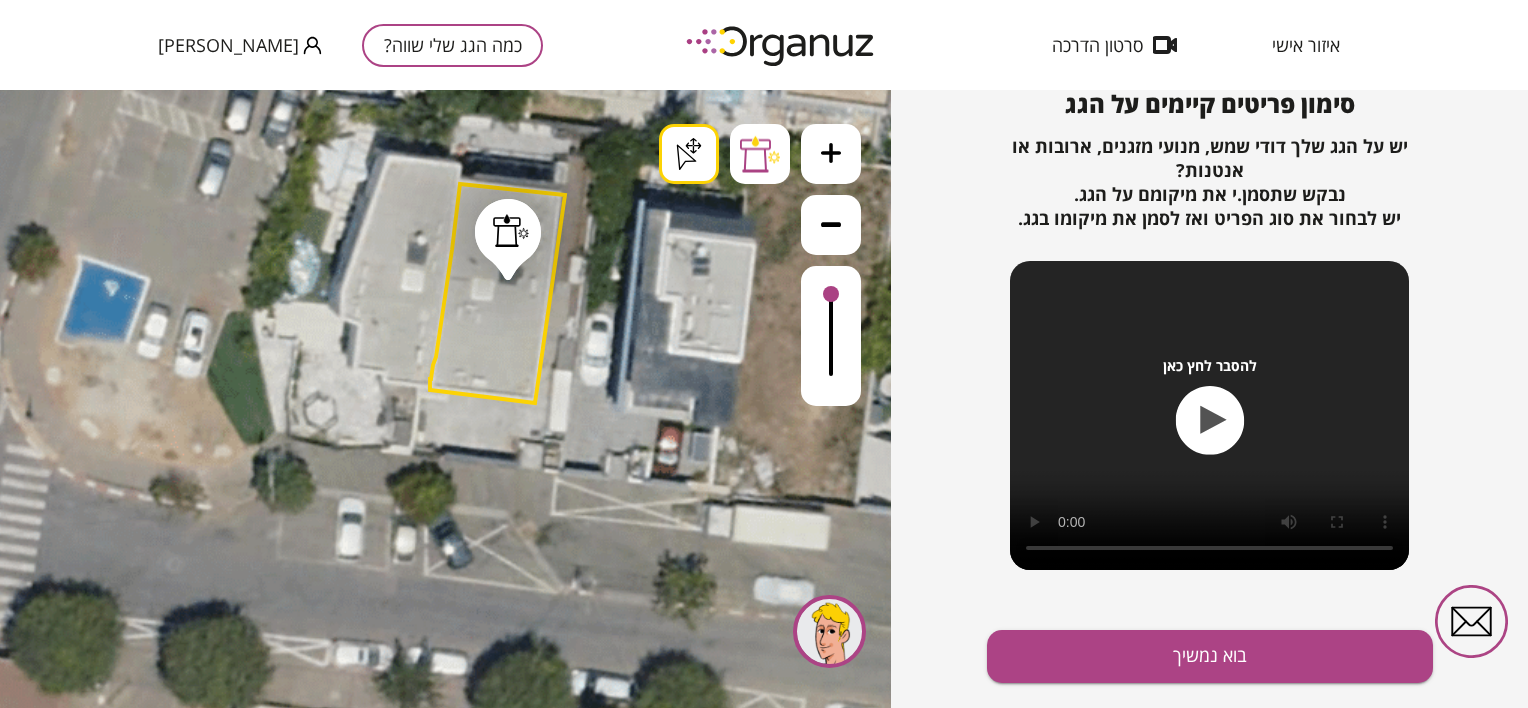 click on ".st0 {
fill: #FFFFFF;
}
.st0 {
fill: #FFFFFF;
}
.st0 {
fill: #FFFFFF;
}" at bounding box center [529, 911] 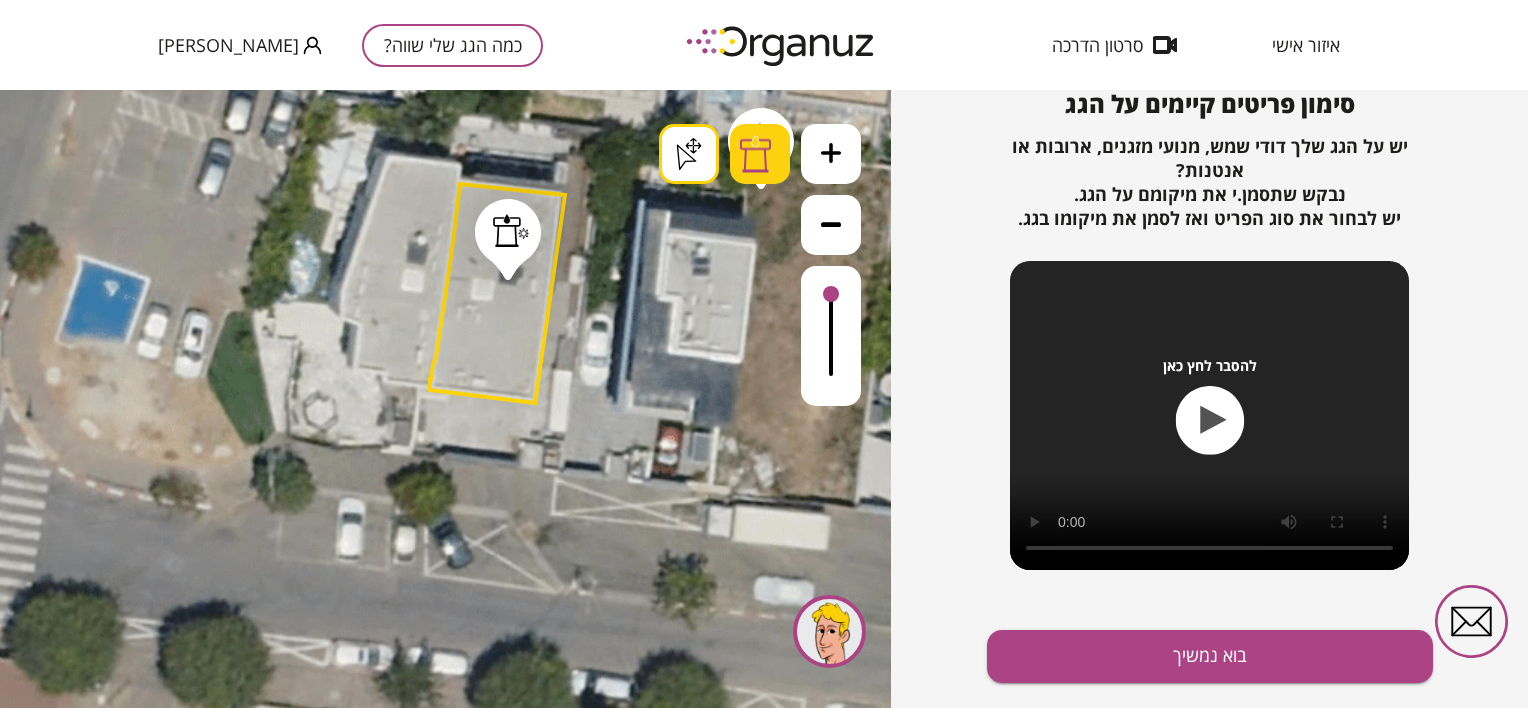 click at bounding box center (760, 154) 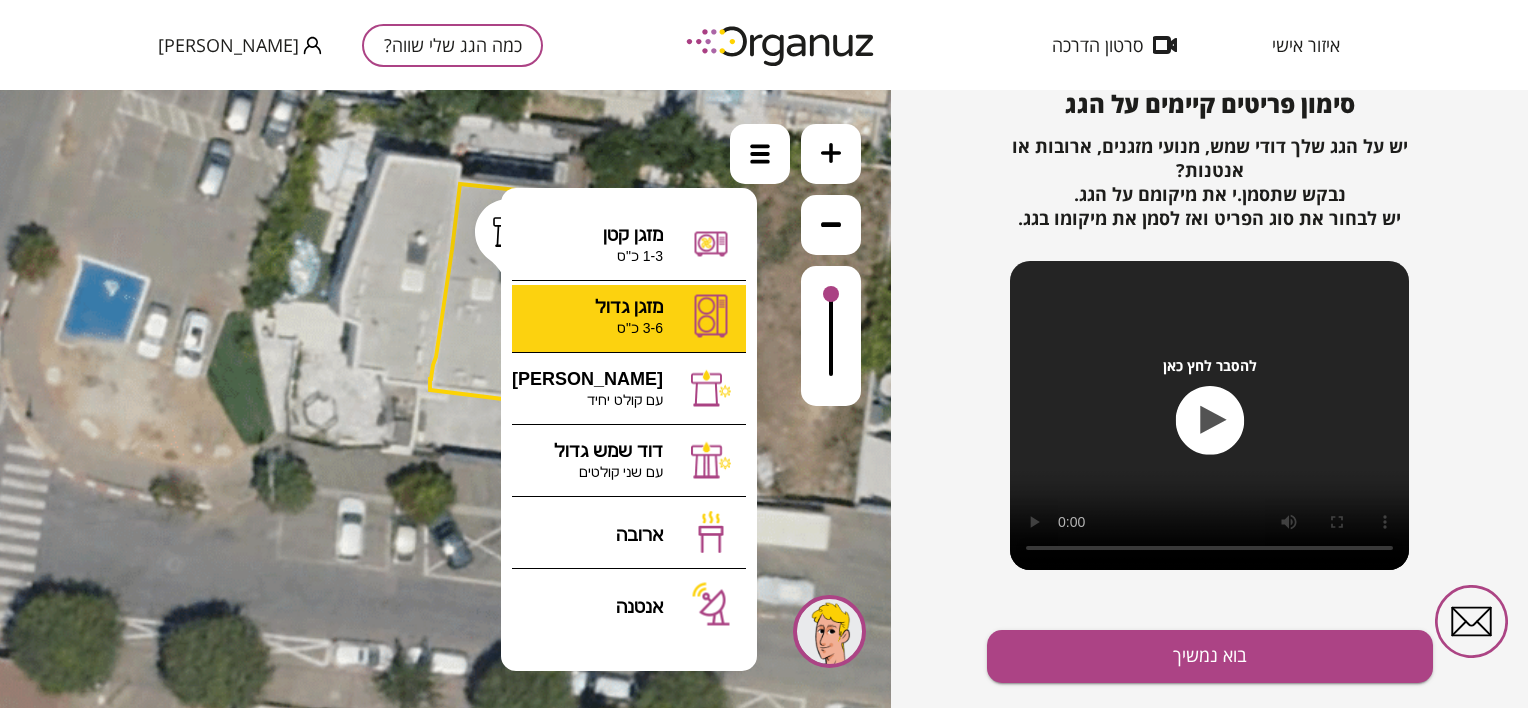 click on ".st0 {
fill: #FFFFFF;
}
.st0 {
fill: #FFFFFF;
}" at bounding box center [445, 399] 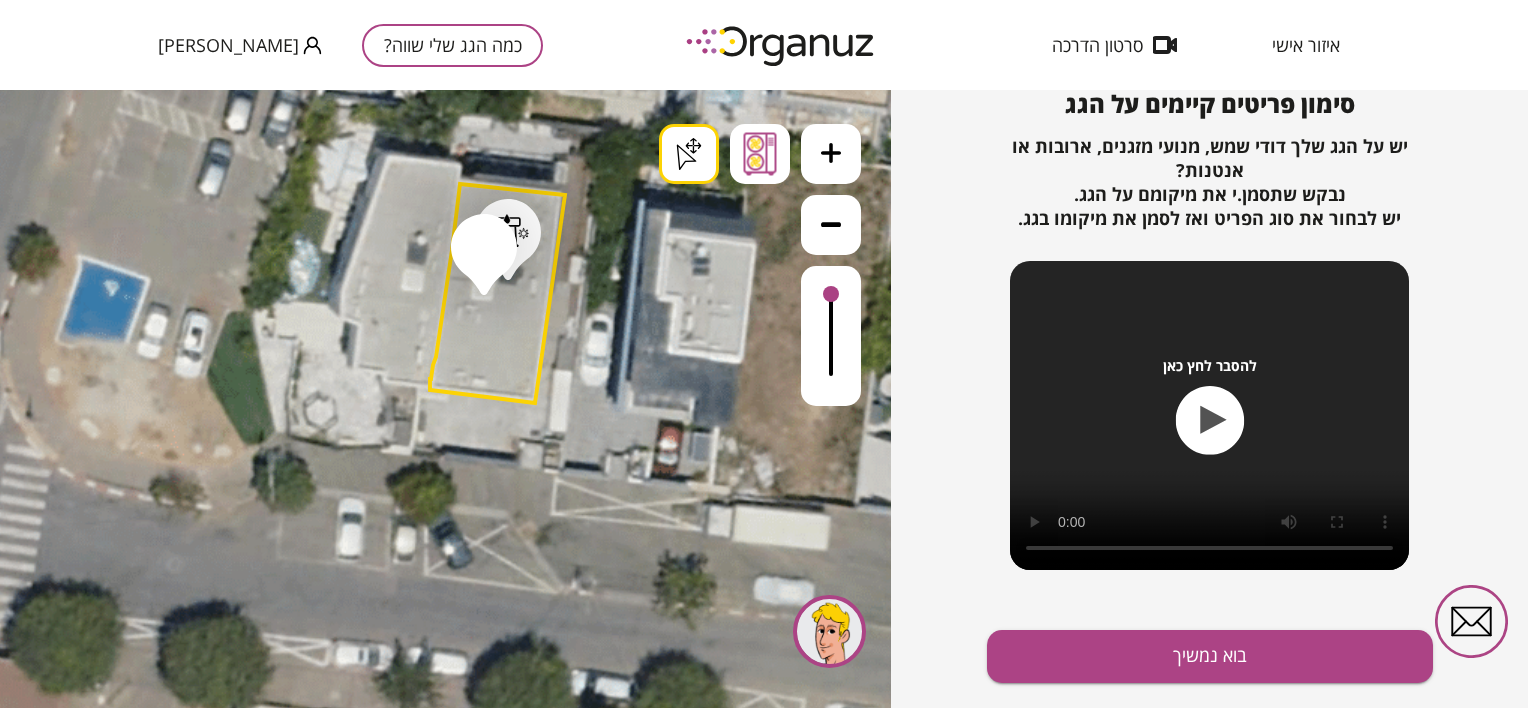 click on ".st0 {
fill: #FFFFFF;
}
.st0 {
fill: #FFFFFF;
}
.st0 {
fill: #FFFFFF;
}" at bounding box center [529, 911] 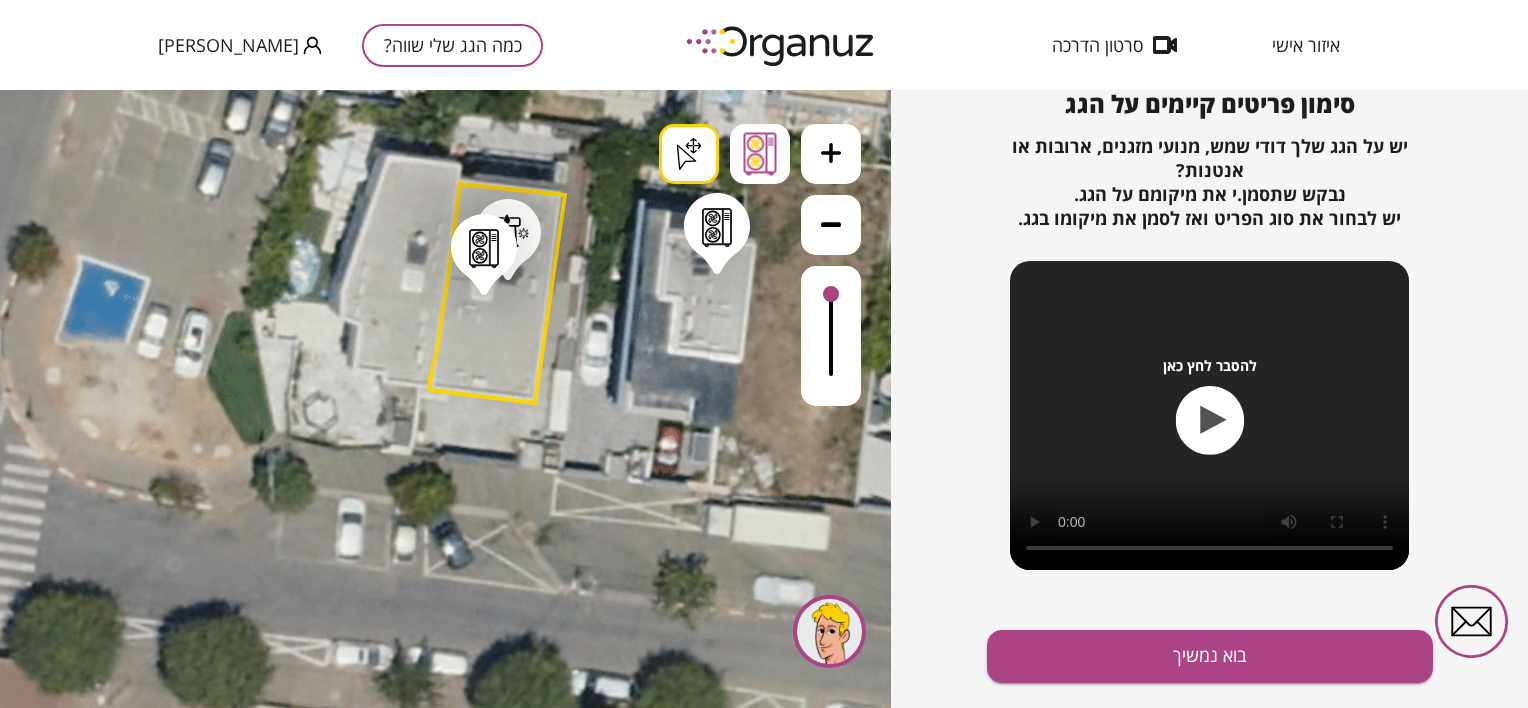 click on ".st0 {
fill: #FFFFFF;
}
.st0 {
fill: #FFFFFF;
}
.st0 {
fill: #FFFFFF;
}" at bounding box center (529, 911) 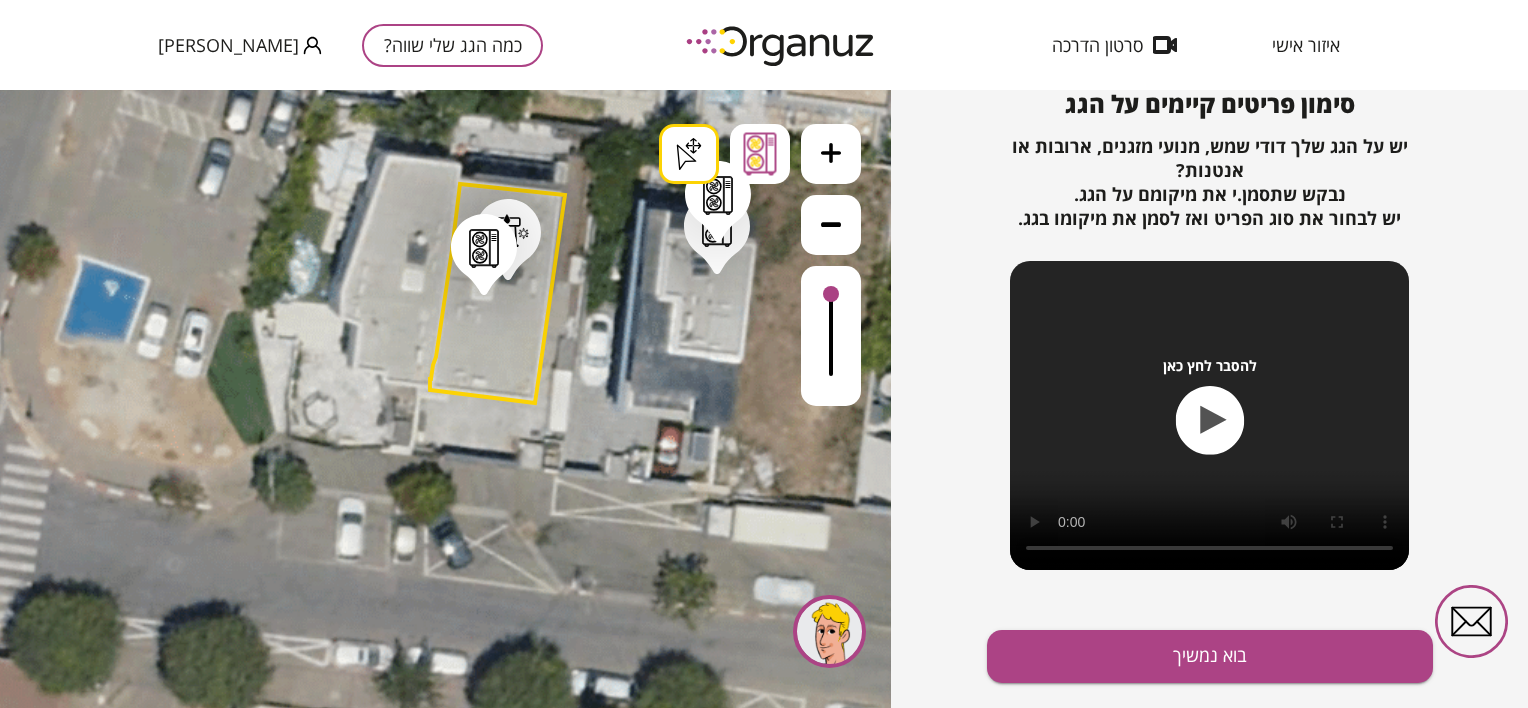 click on ".st0 {
fill: #FFFFFF;
}
.st0 {
fill: #FFFFFF;
}
.st0 {
fill: #FFFFFF;
}" at bounding box center [529, 911] 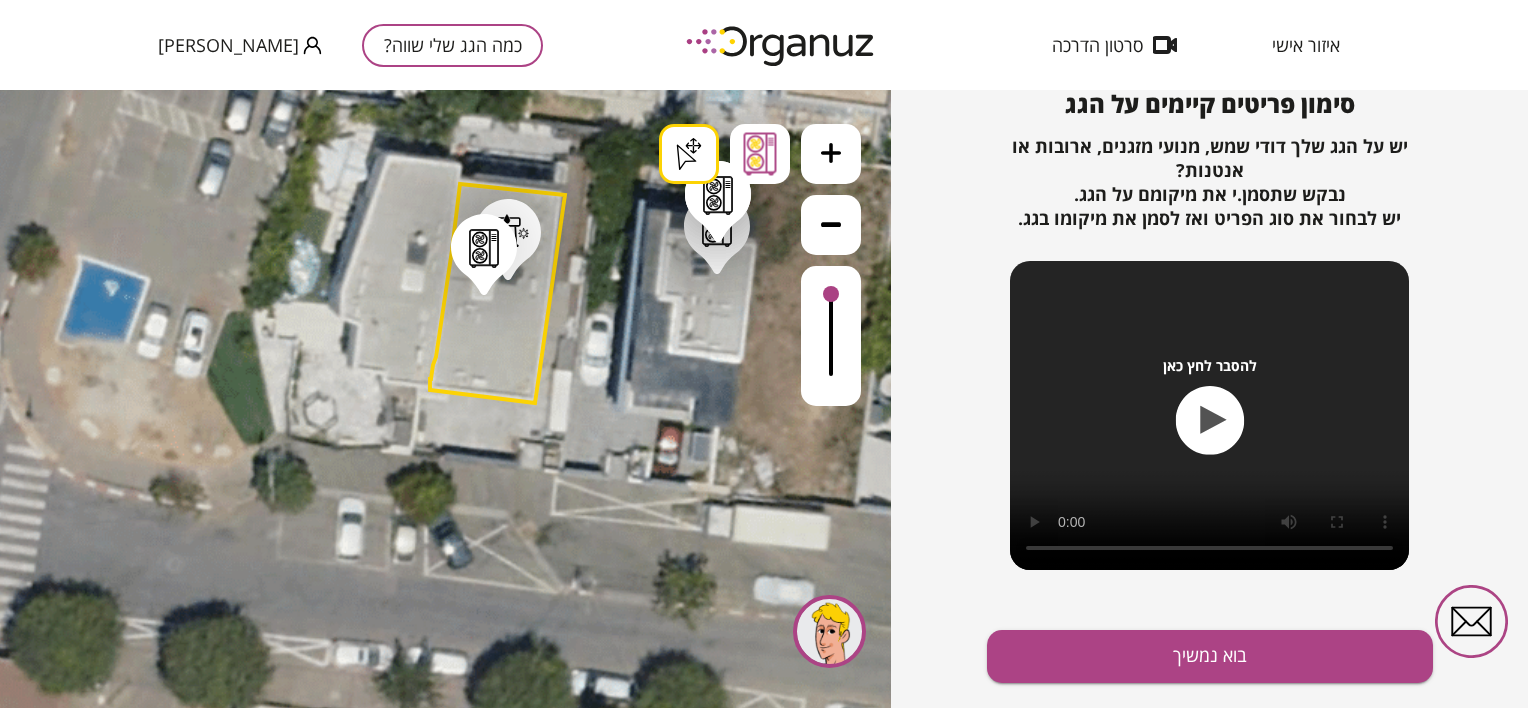 click on ".st0 {
fill: #FFFFFF;
}
.st0 {
fill: #FFFFFF;
}
.st0 {
fill: #FFFFFF;
}" at bounding box center (529, 911) 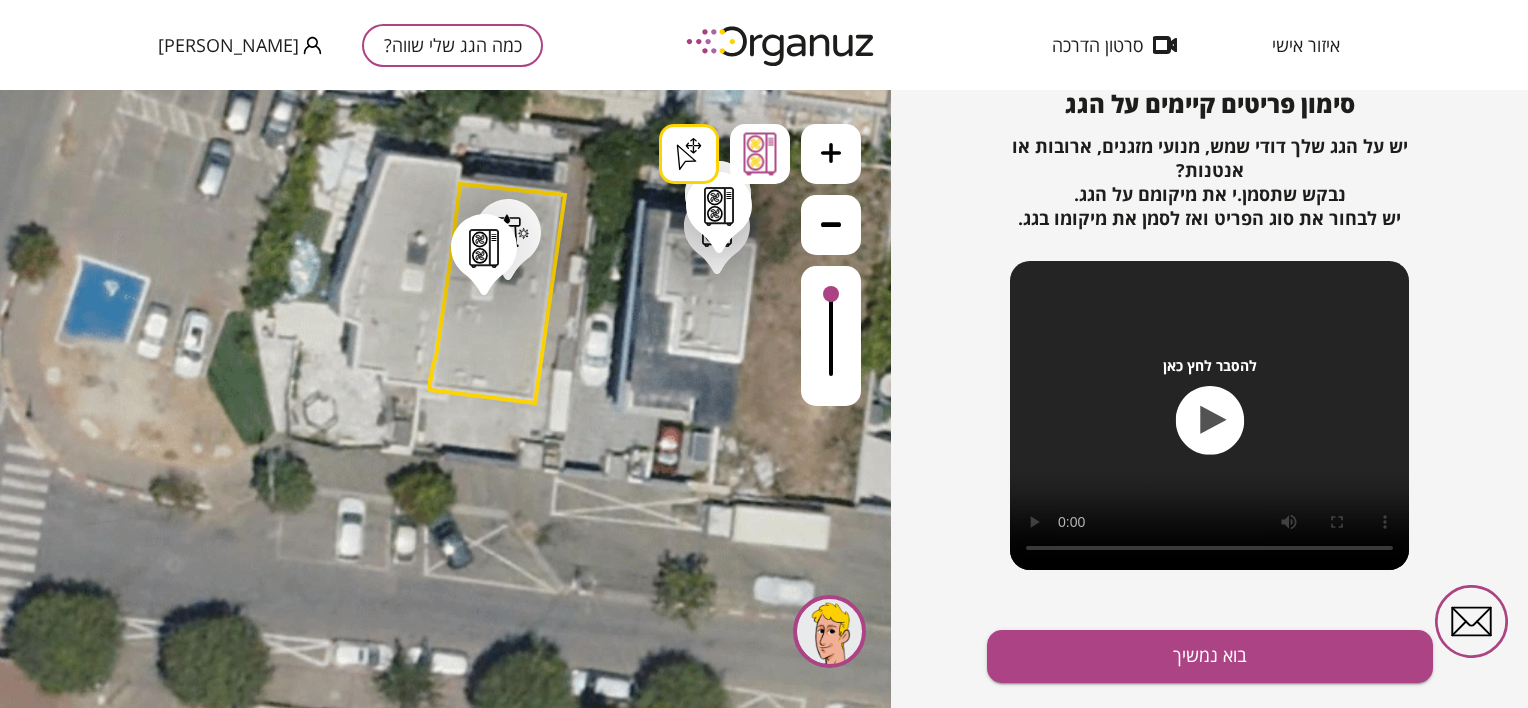 click on ".st0 {
fill: #FFFFFF;
}
.st0 {
fill: #FFFFFF;
}
.st0 {
fill: #FFFFFF;
}" at bounding box center [529, 911] 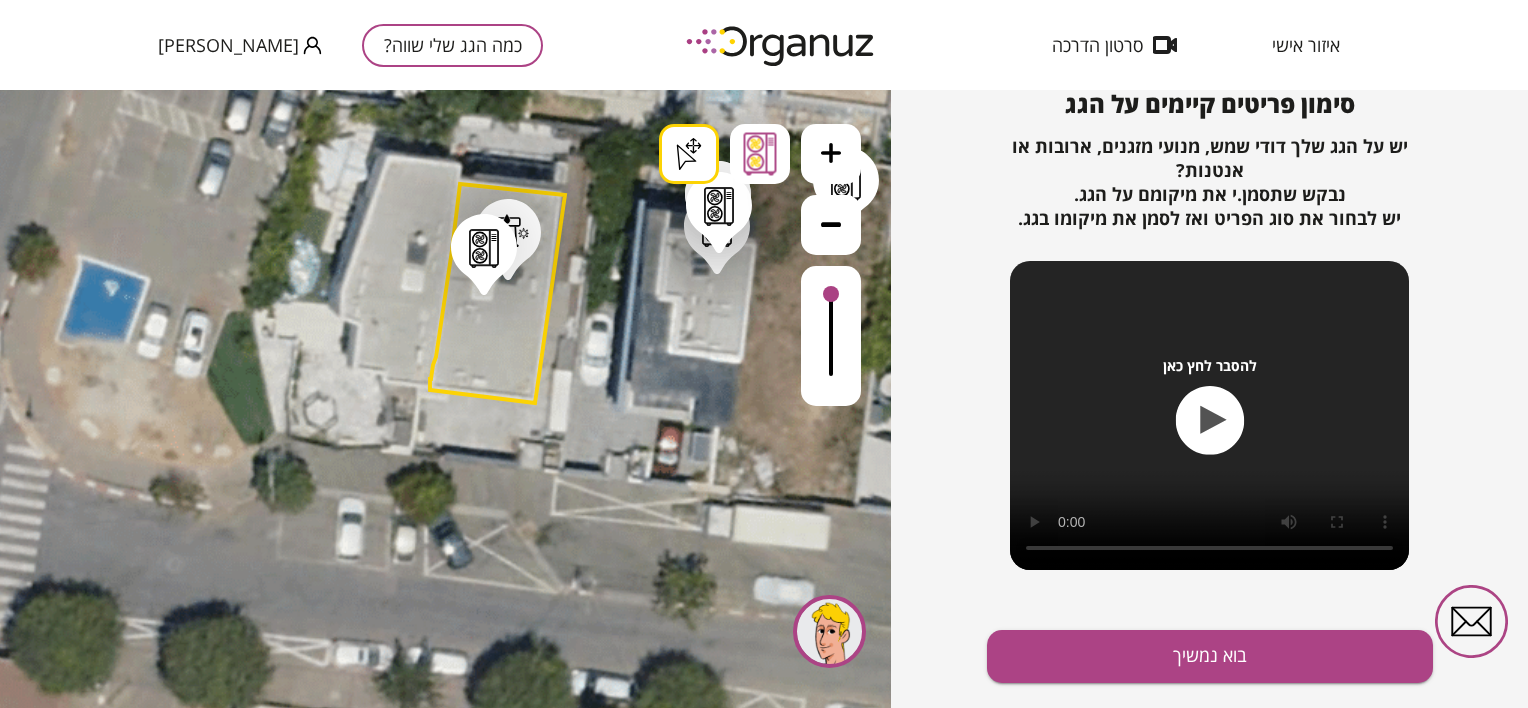 click at bounding box center [831, 225] 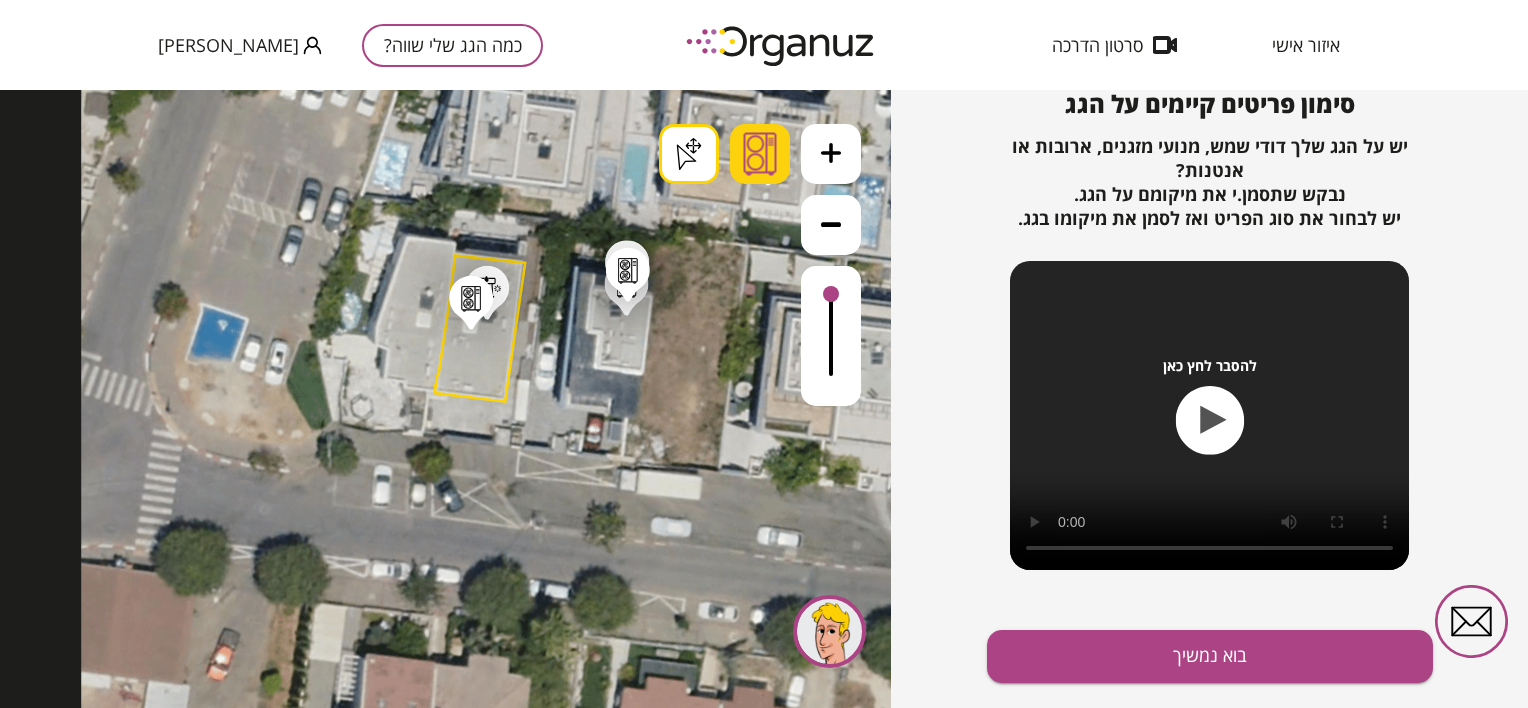 click at bounding box center [760, 154] 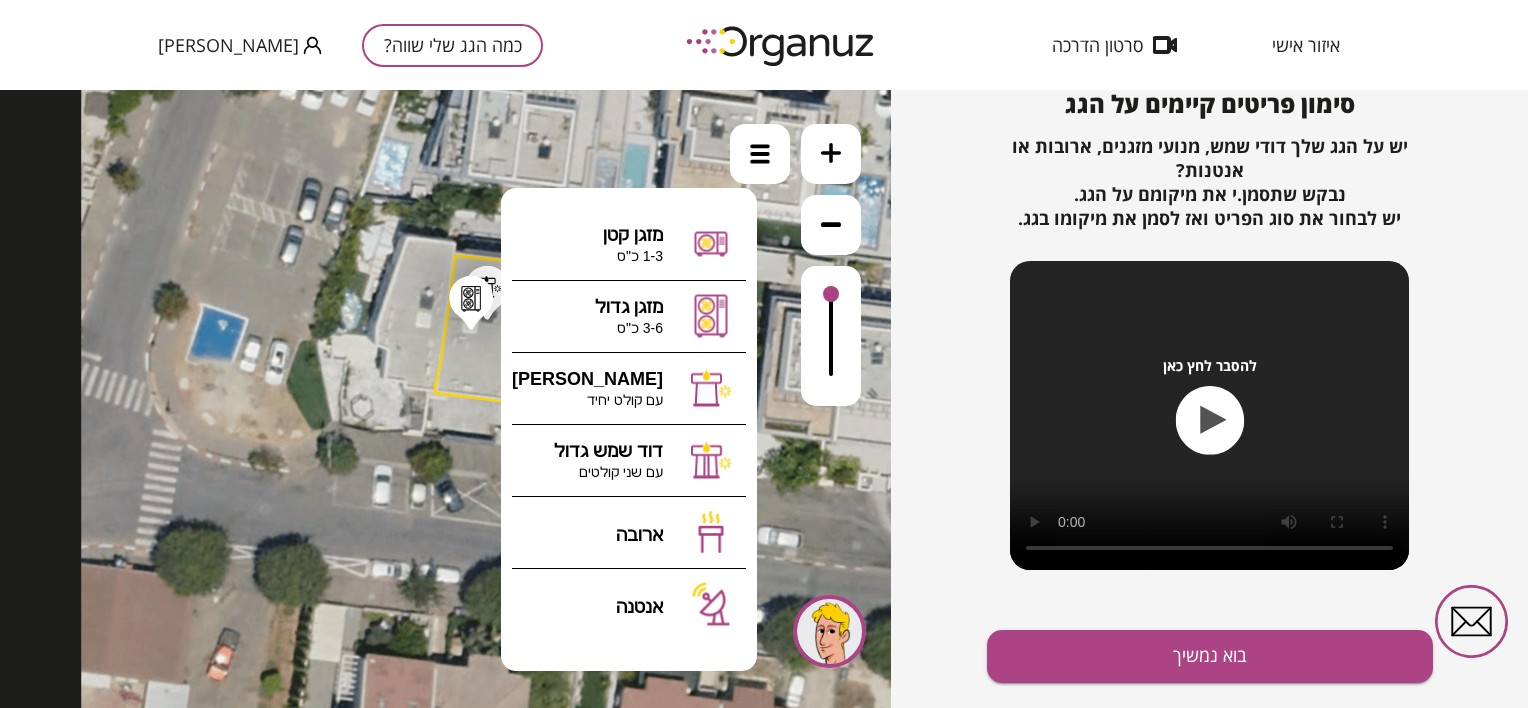click 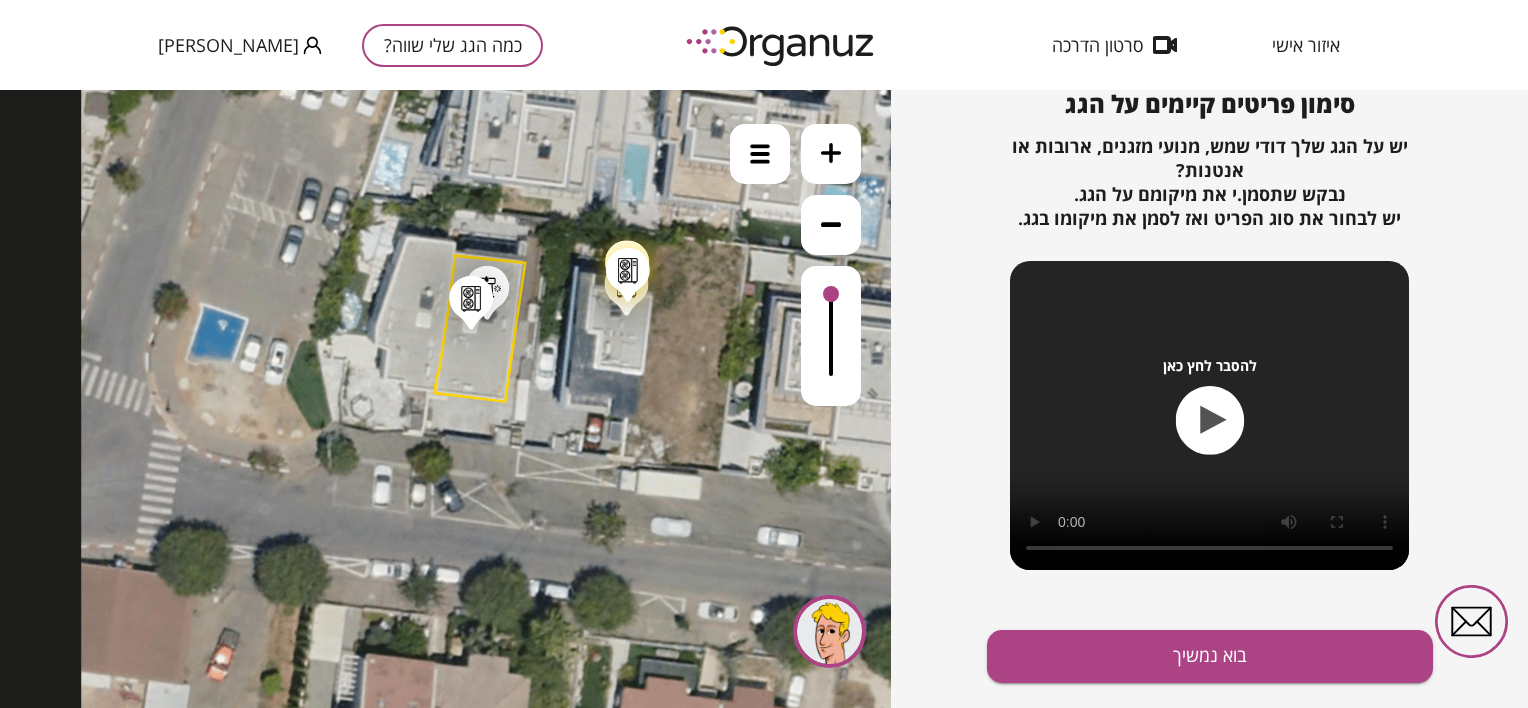 click at bounding box center (628, 271) 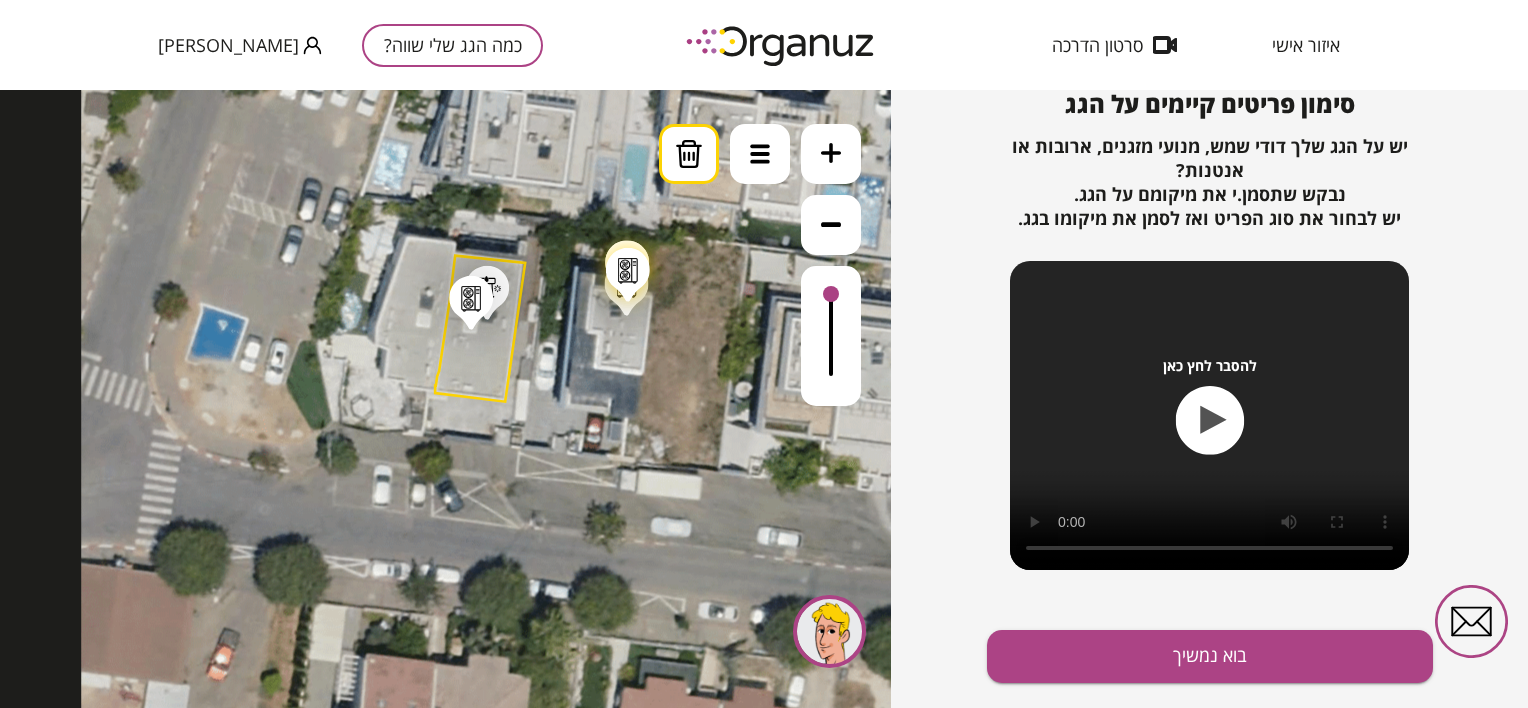 click 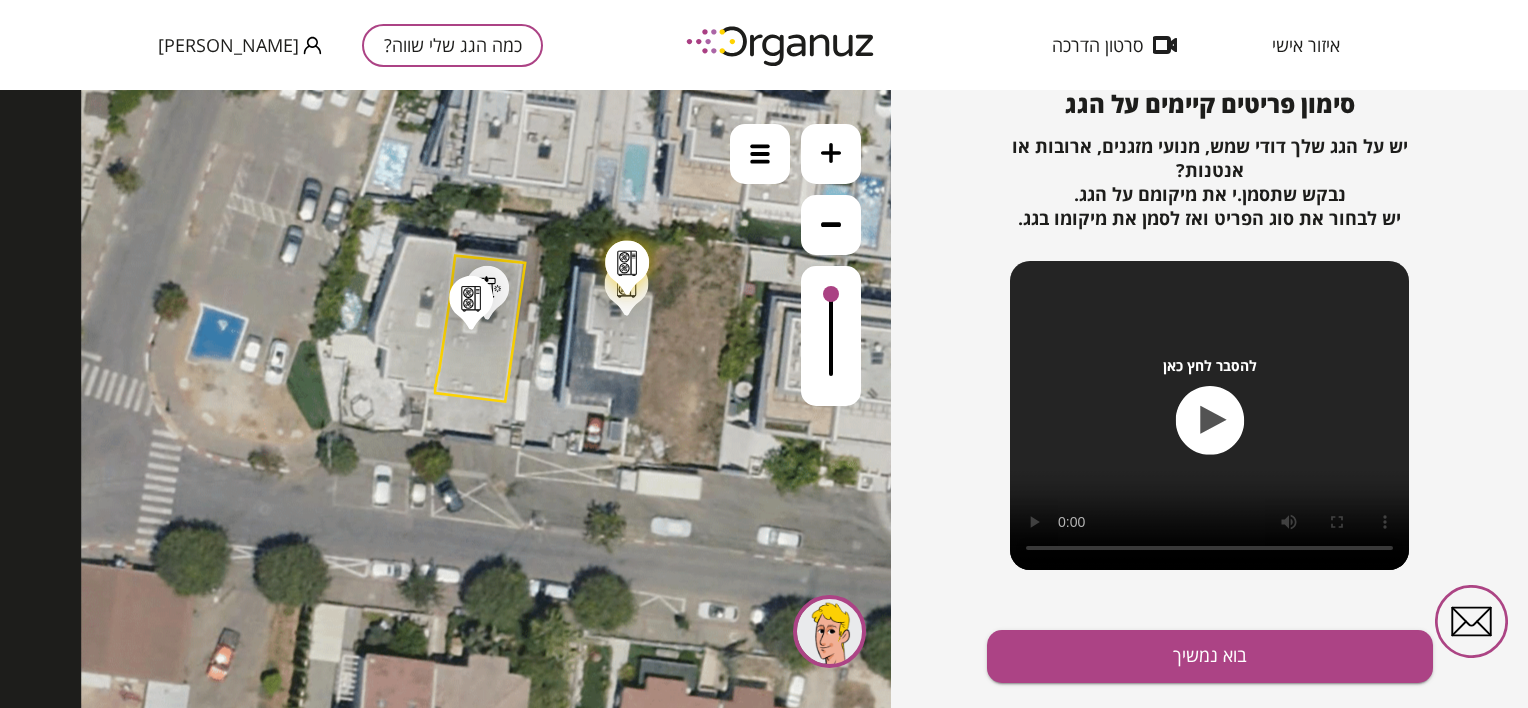click at bounding box center [627, 263] 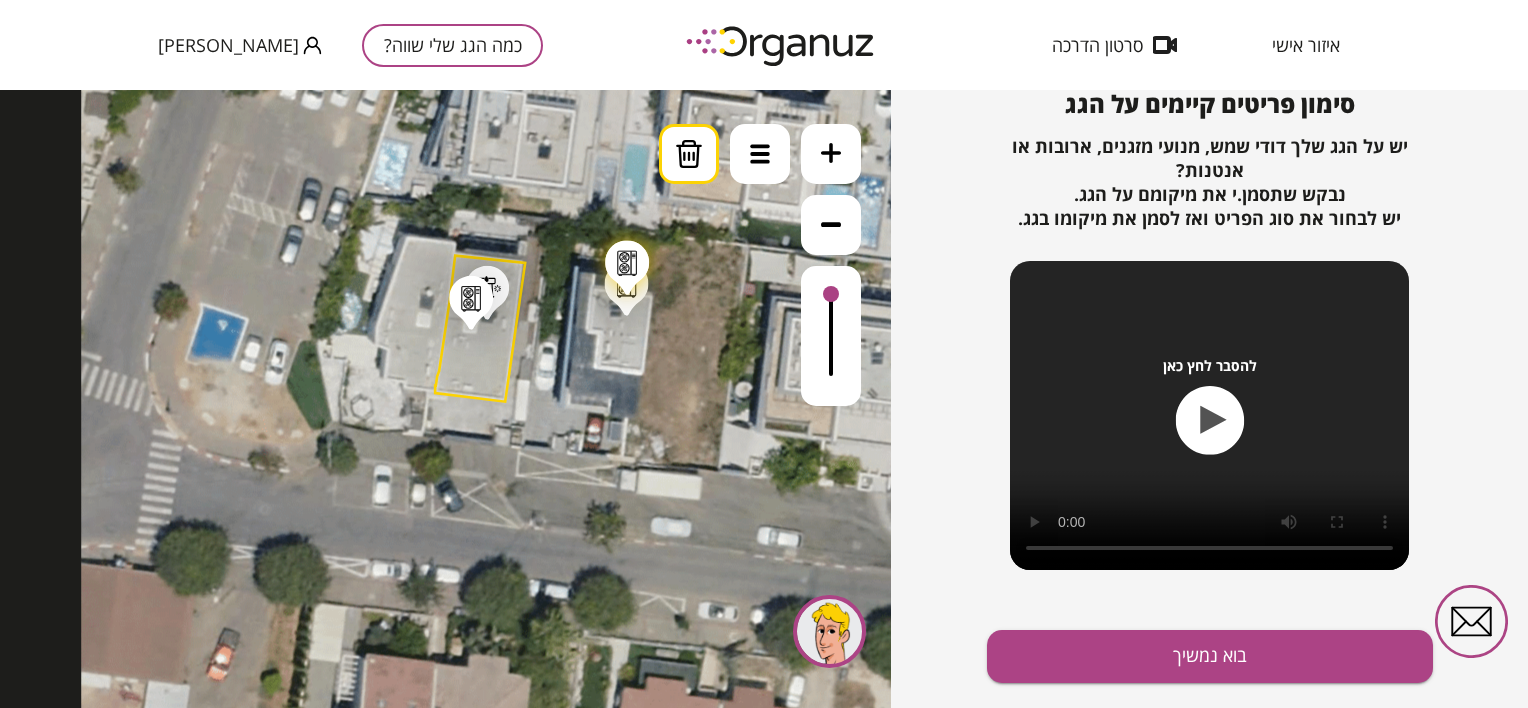 click 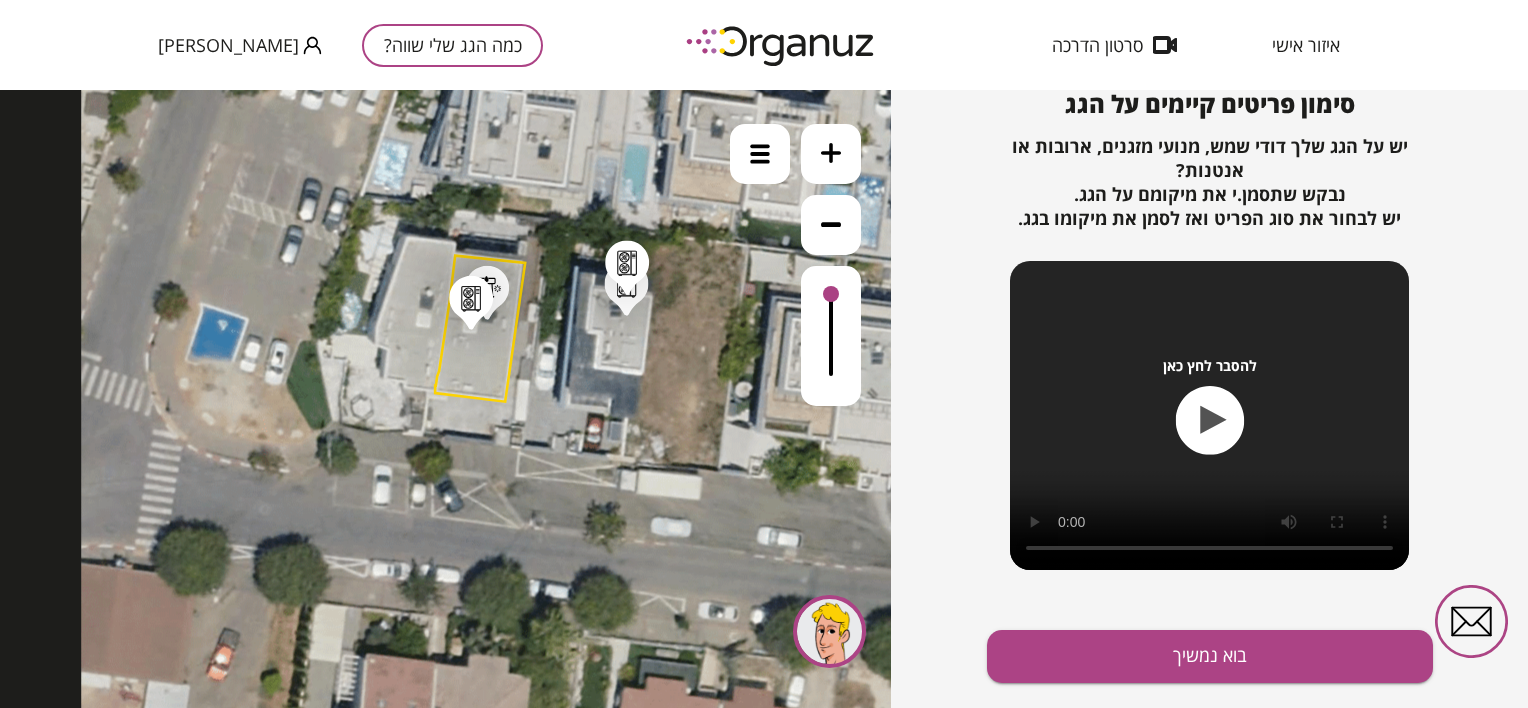 click at bounding box center [627, 263] 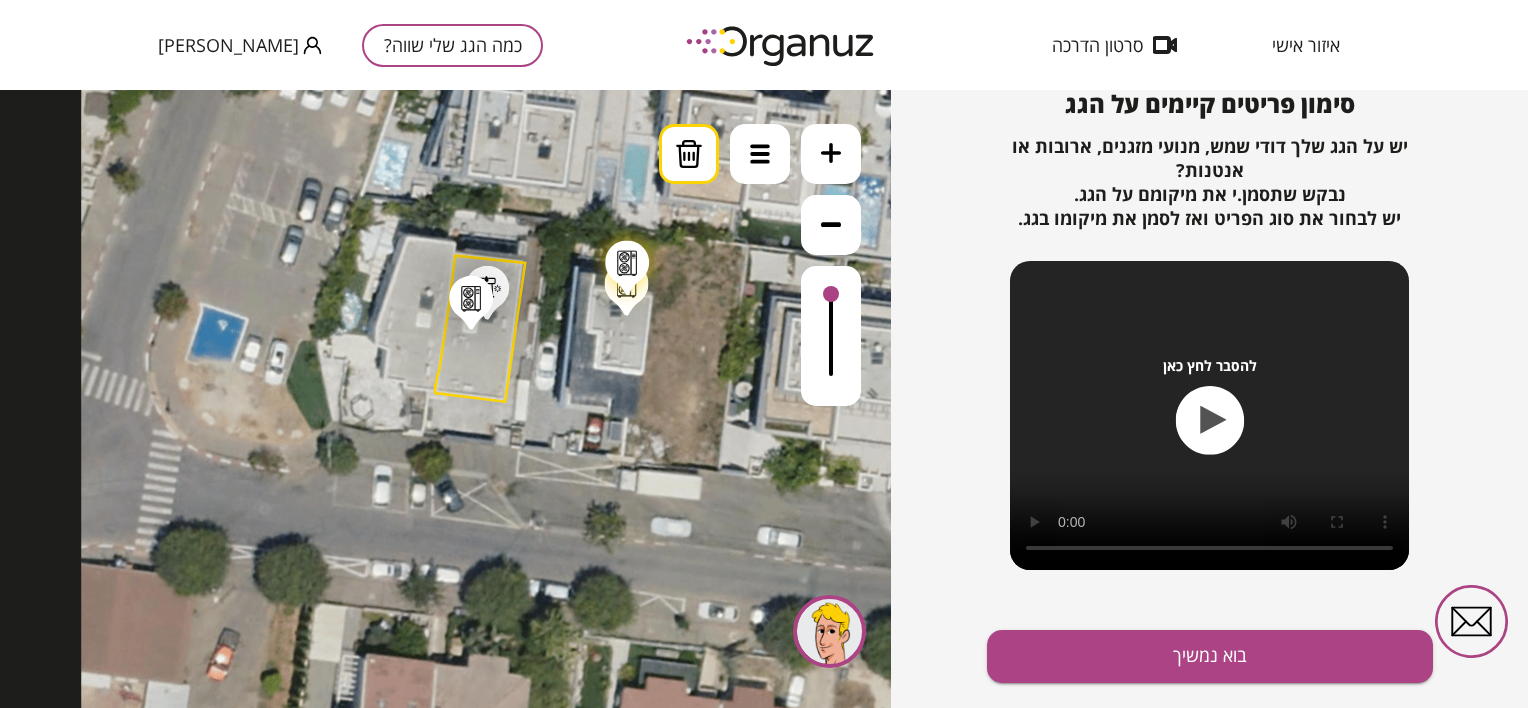 click 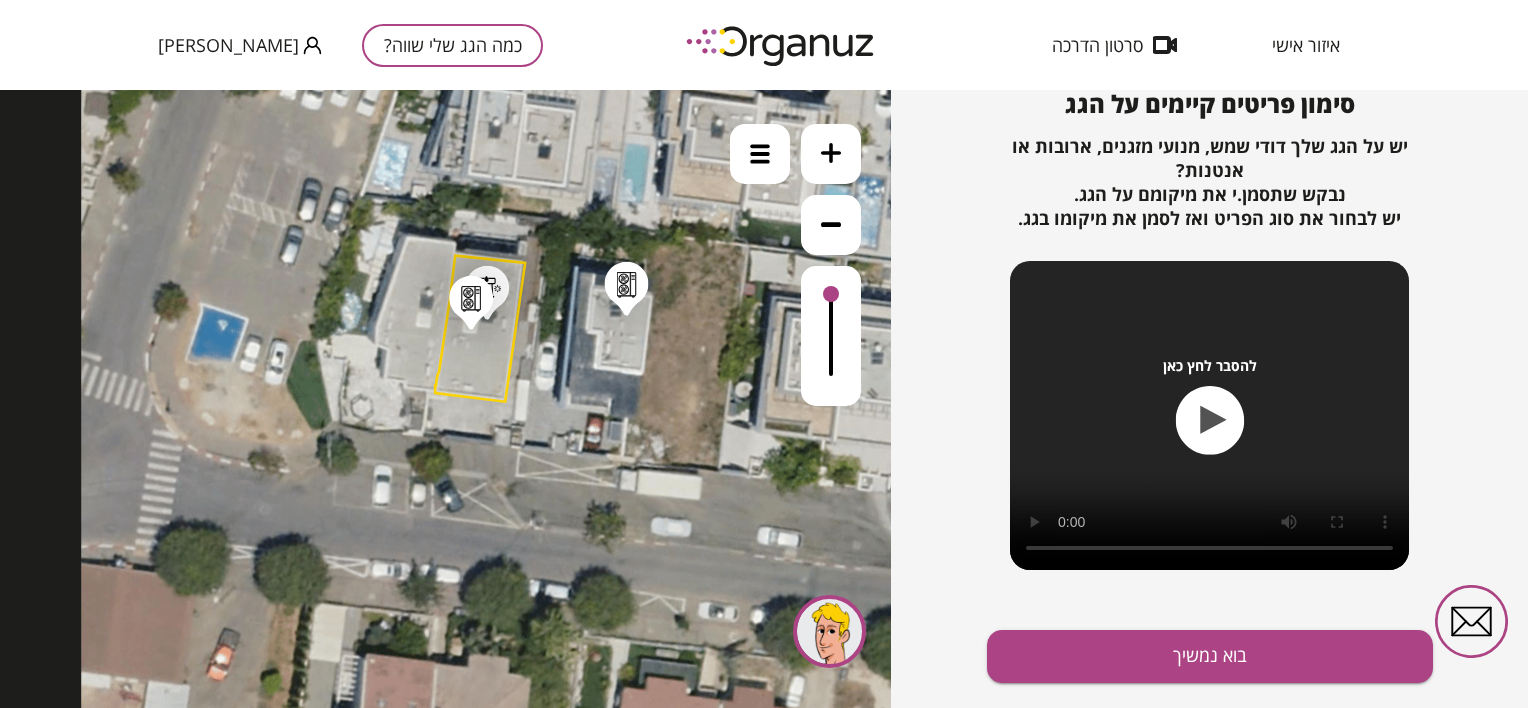 click at bounding box center [627, 285] 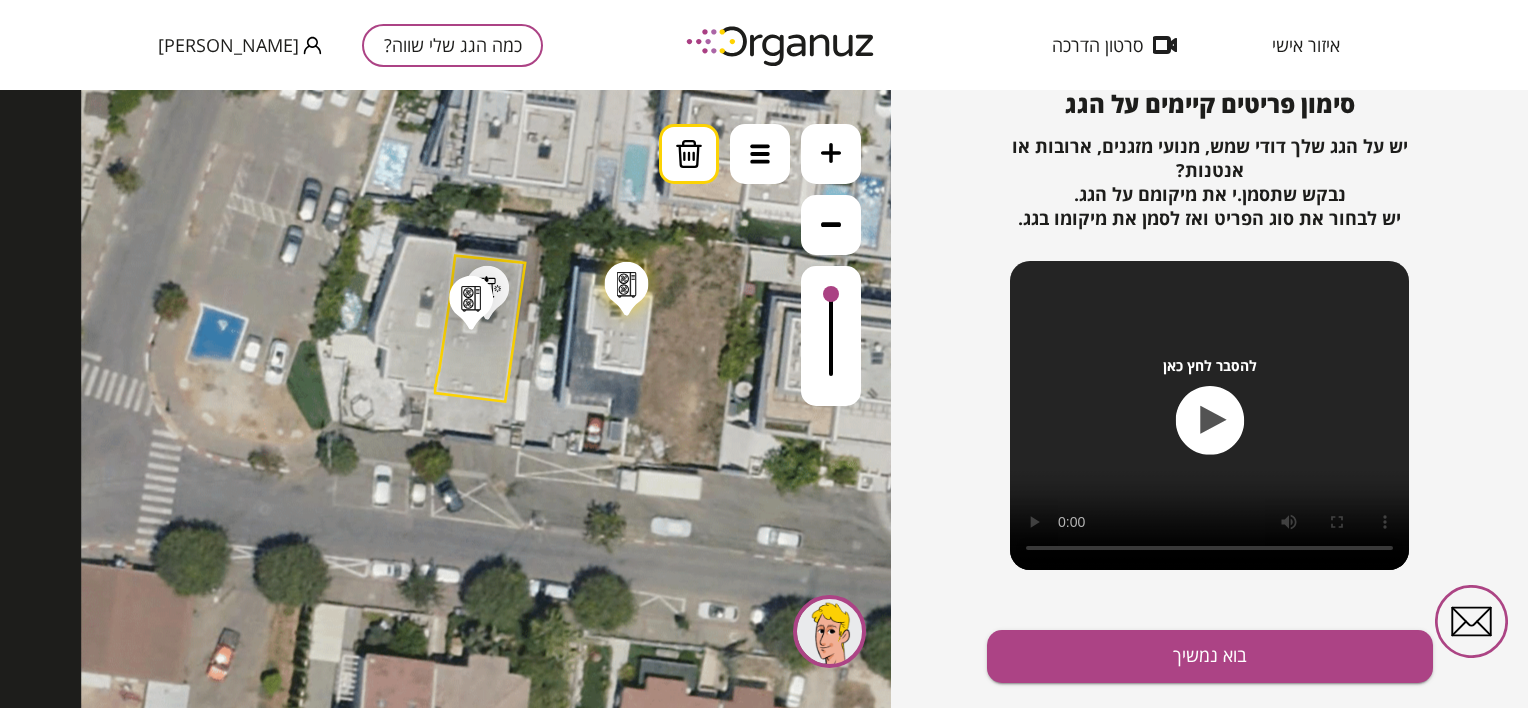 click at bounding box center (689, 154) 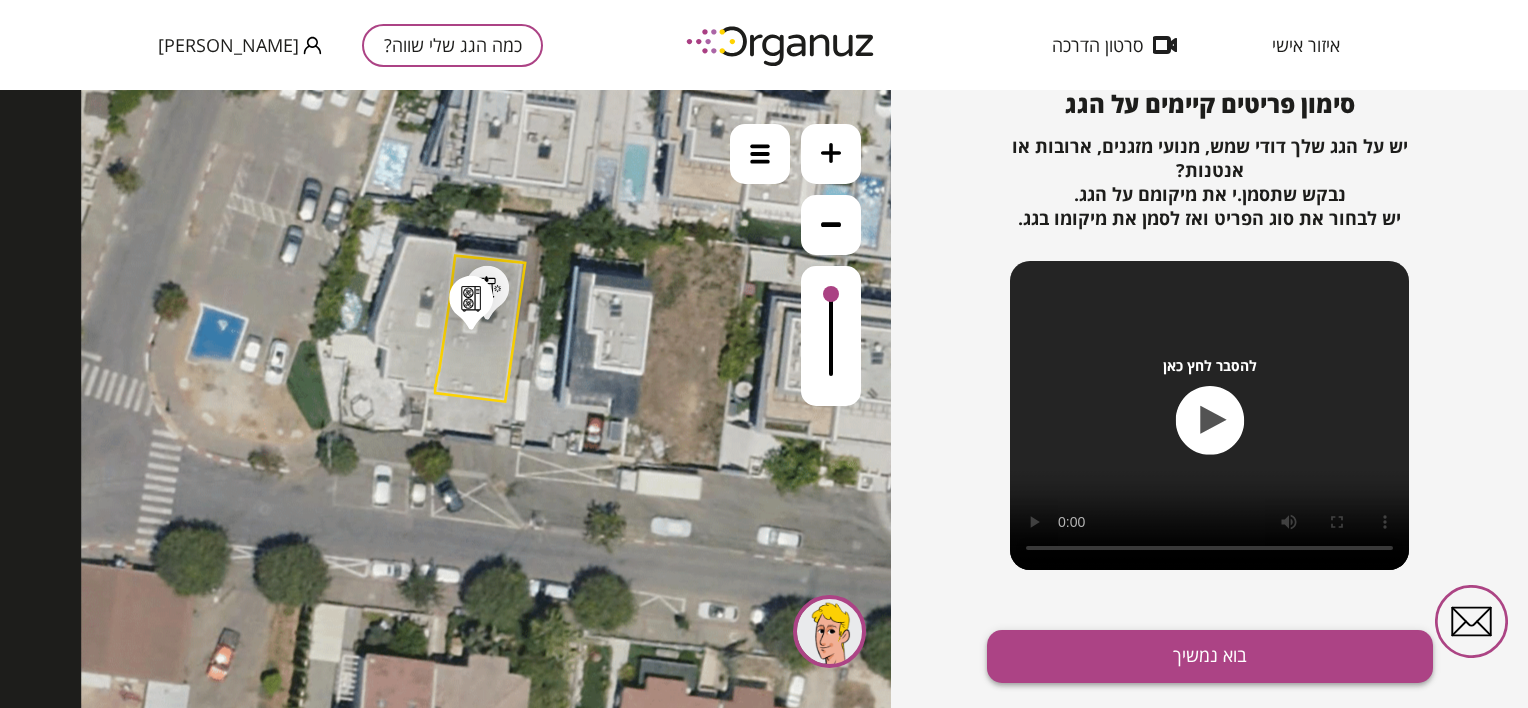 click on "בוא נמשיך" at bounding box center (1210, 656) 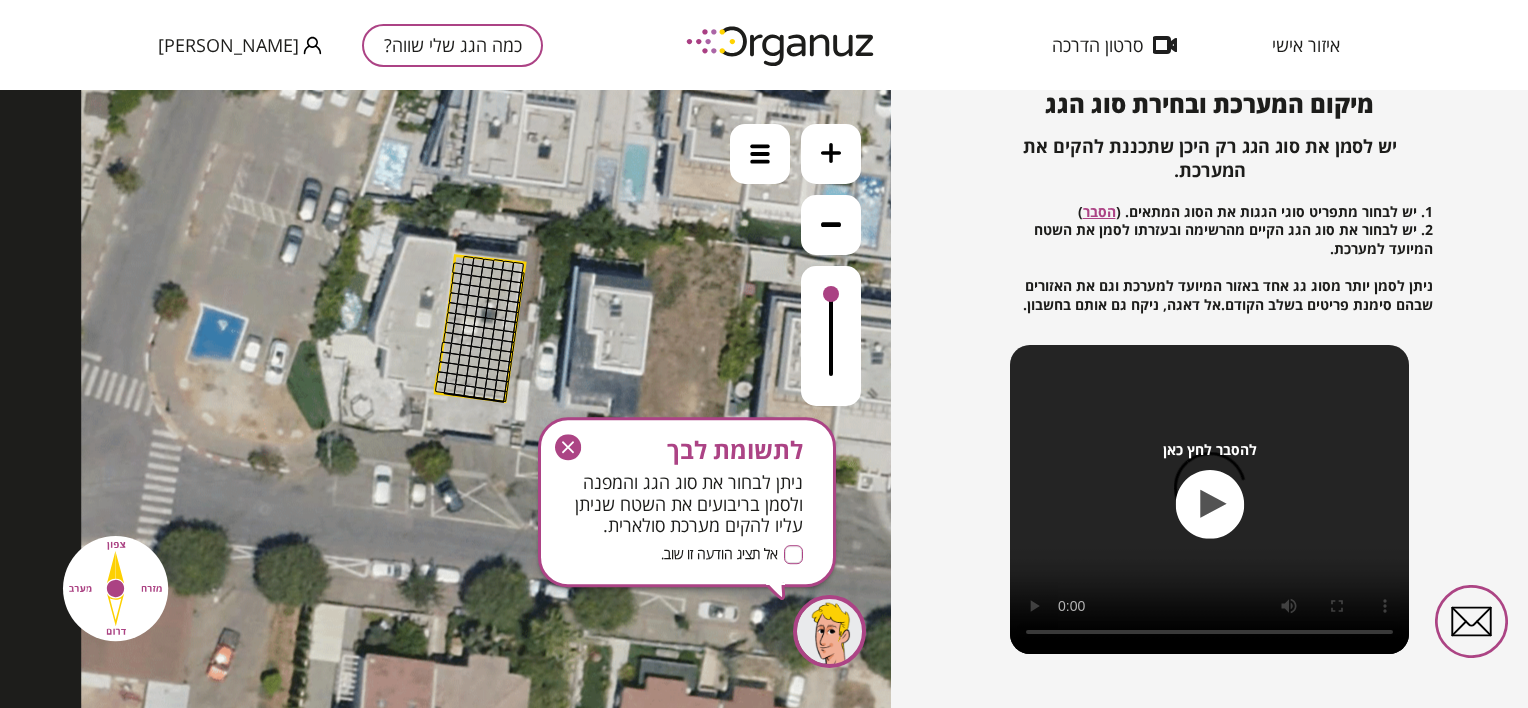 click 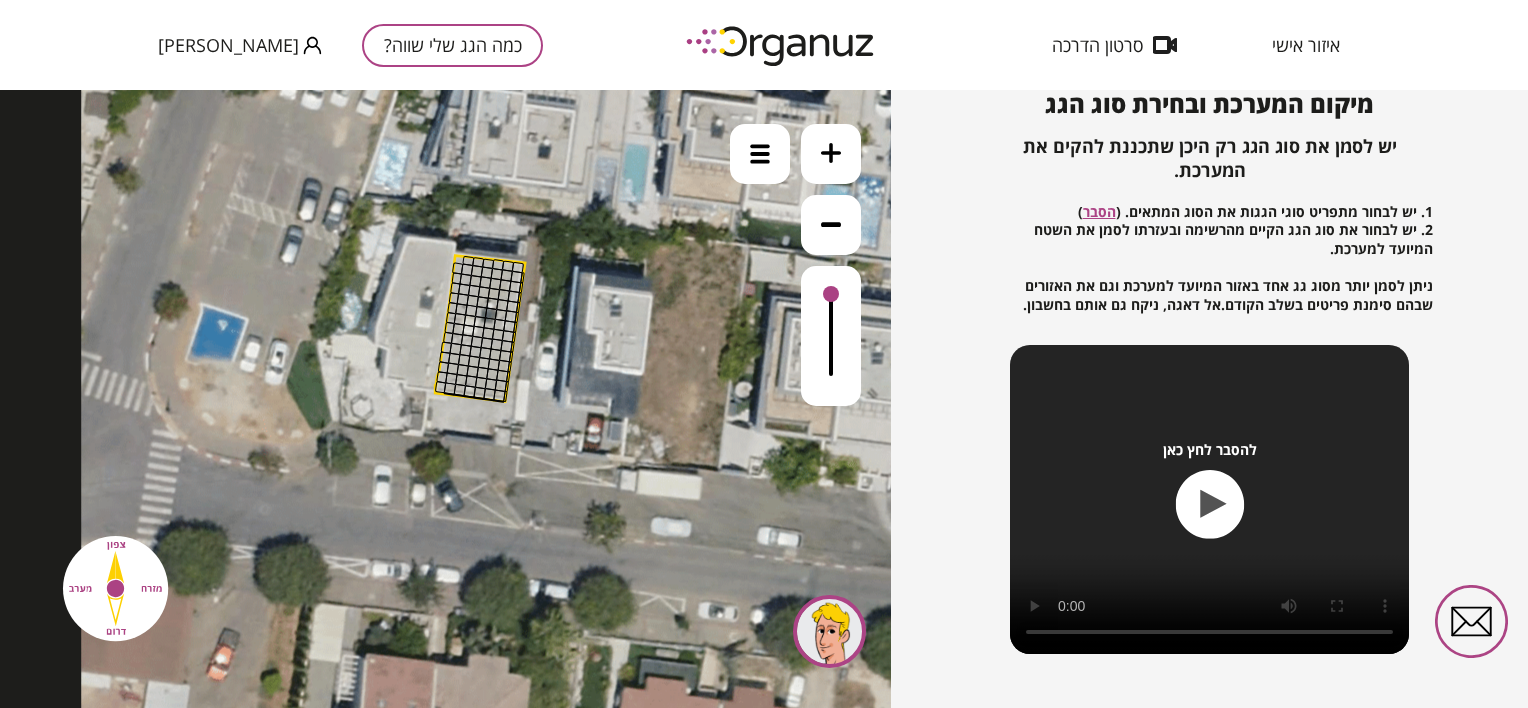 drag, startPoint x: 472, startPoint y: 393, endPoint x: 479, endPoint y: 365, distance: 28.86174 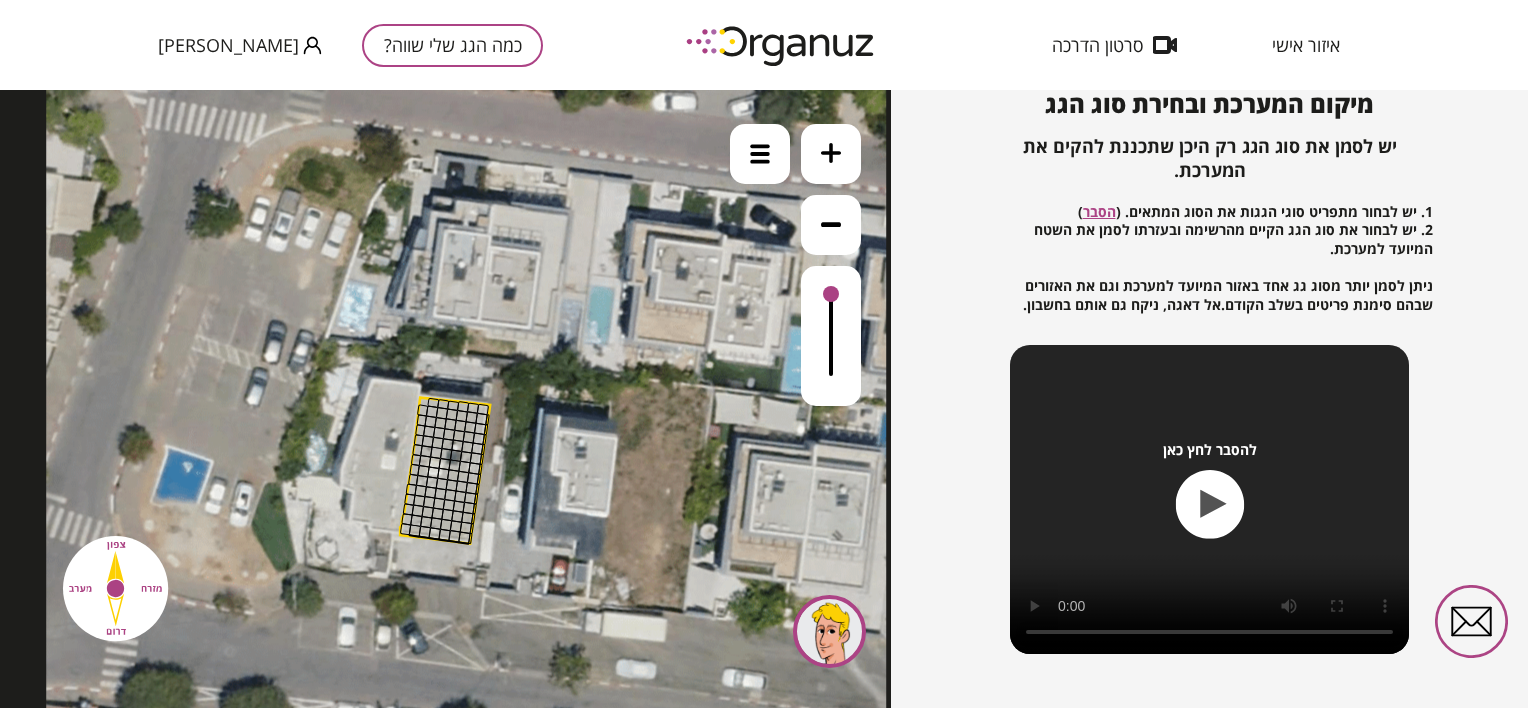 drag, startPoint x: 465, startPoint y: 399, endPoint x: 430, endPoint y: 541, distance: 146.24979 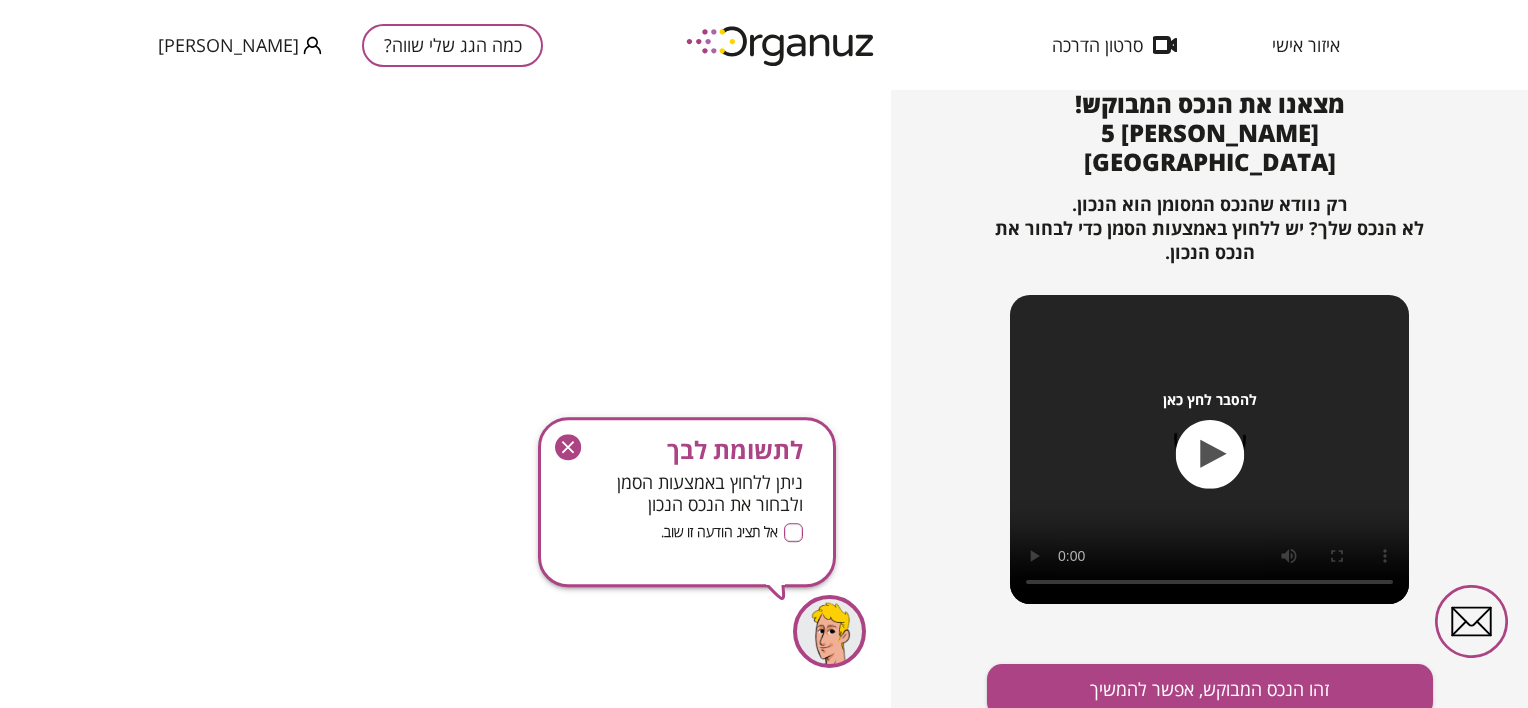 click 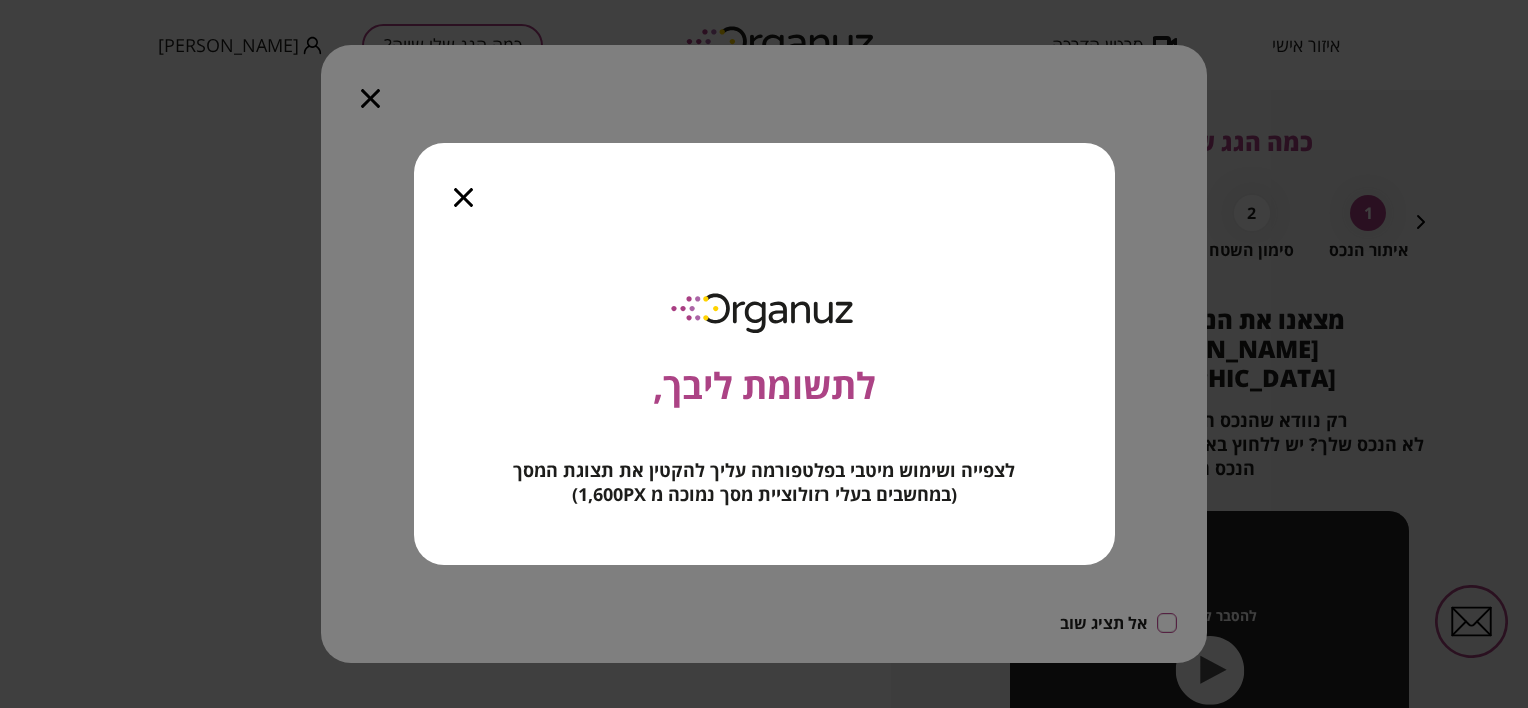 scroll, scrollTop: 0, scrollLeft: 0, axis: both 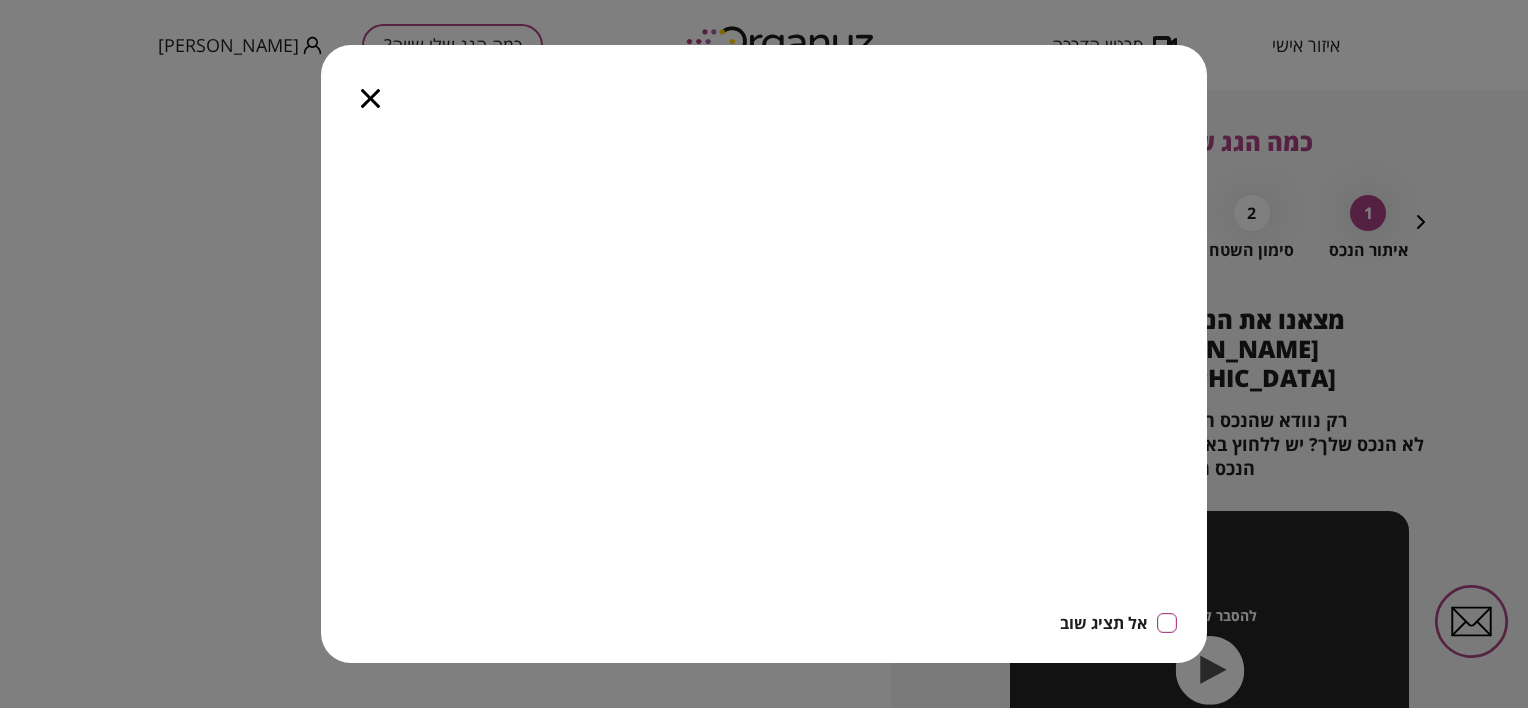 click 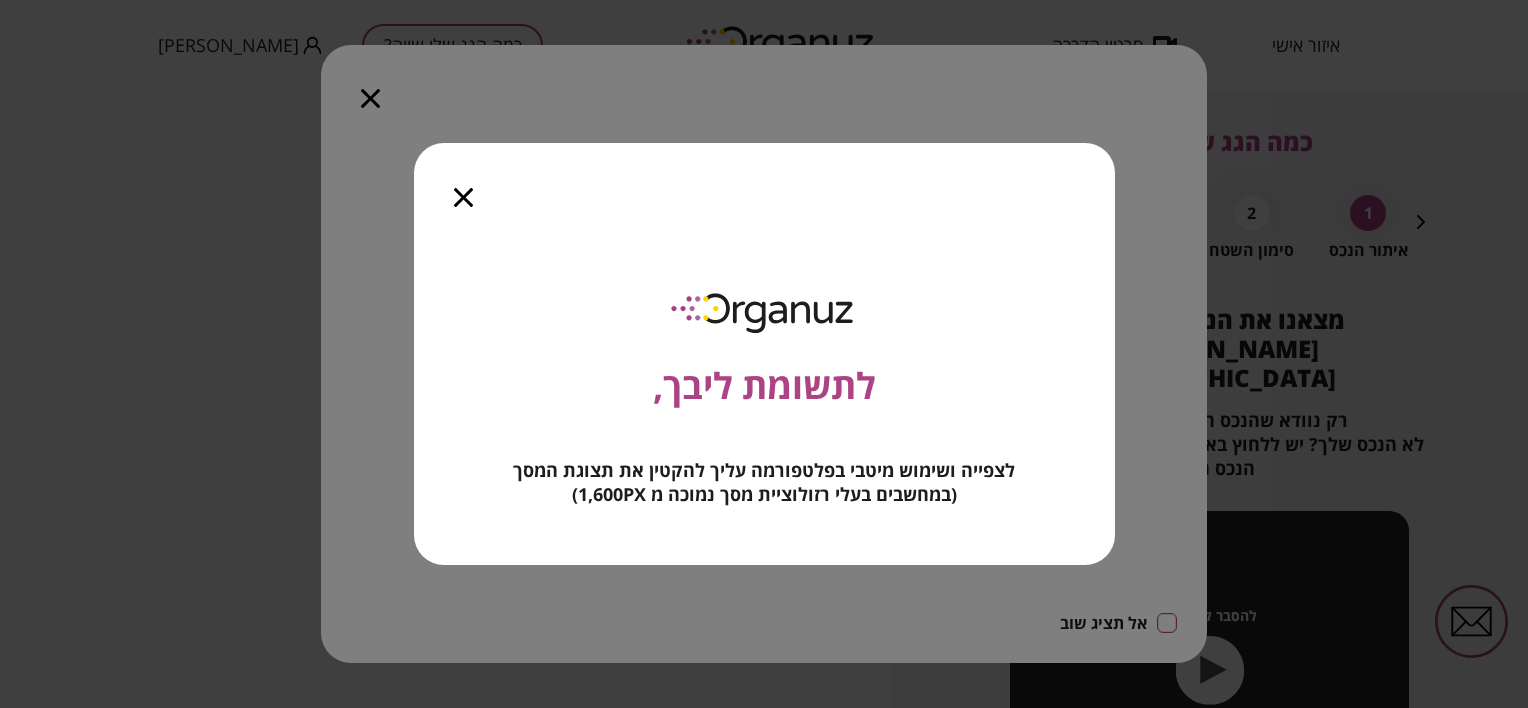 scroll, scrollTop: 0, scrollLeft: 0, axis: both 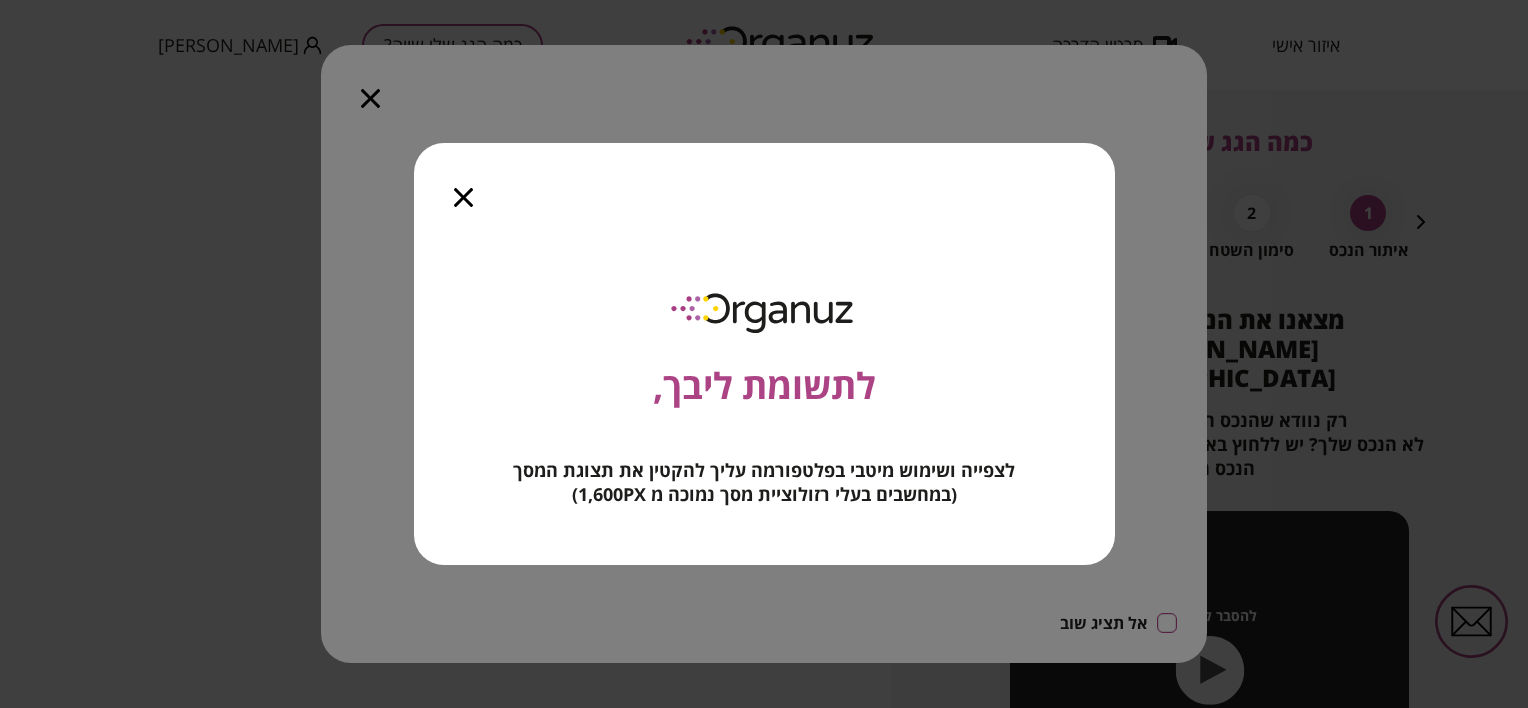 click at bounding box center (463, 185) 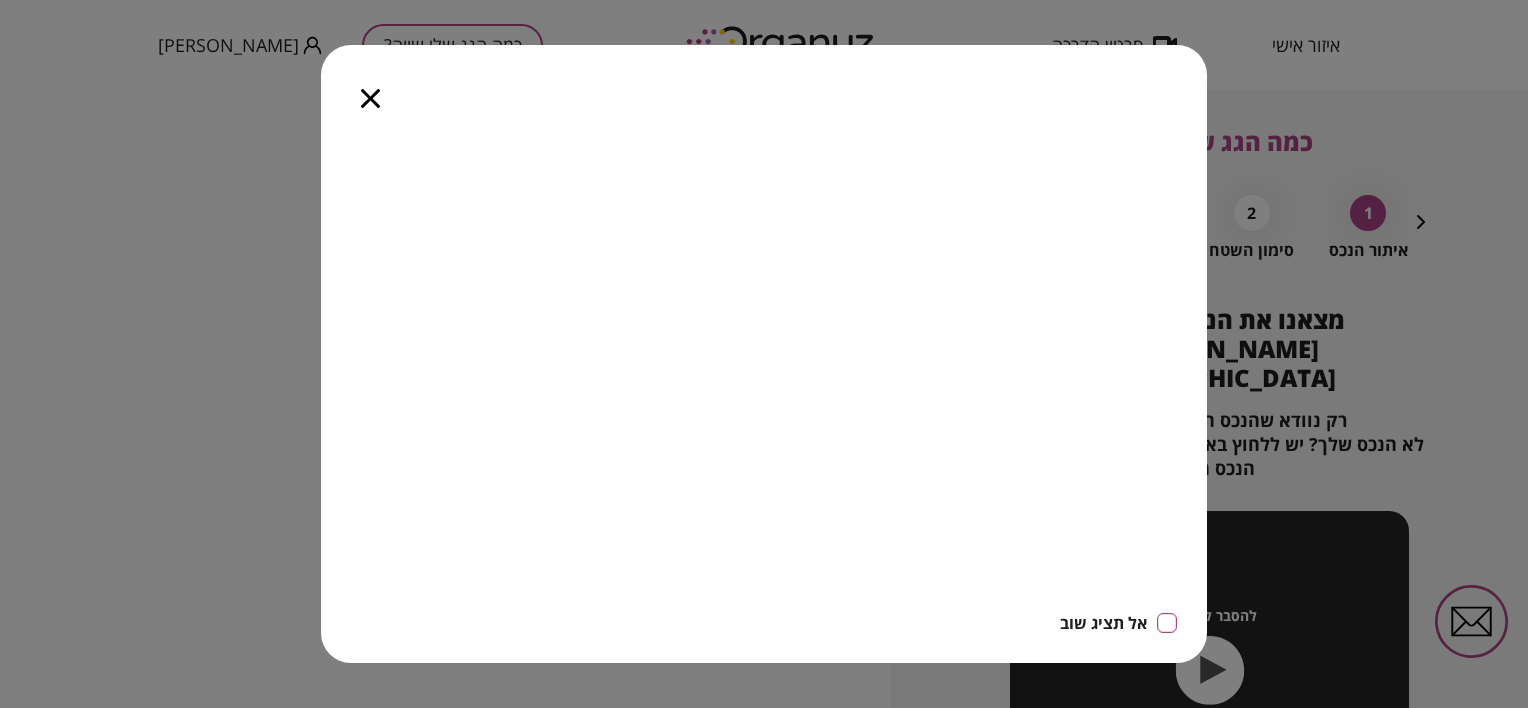 click 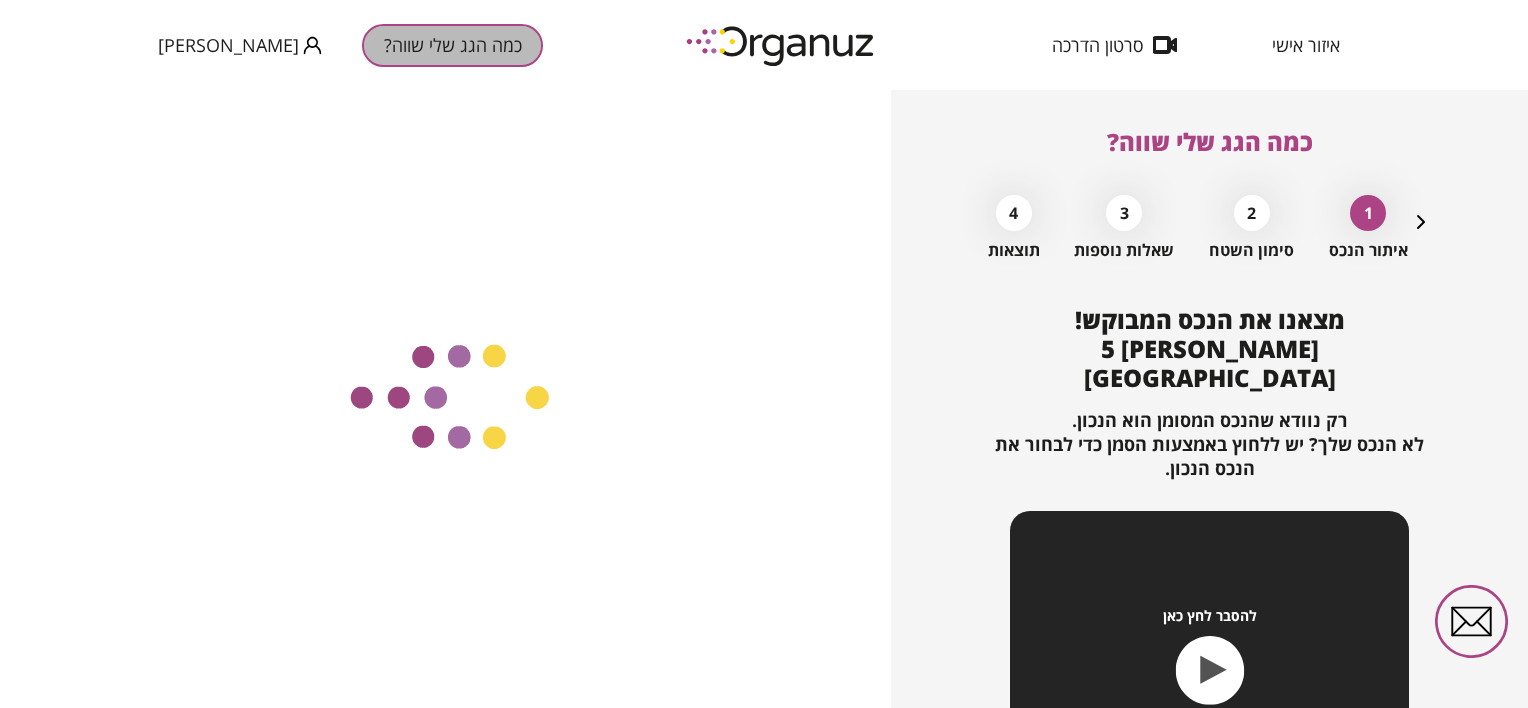 click on "כמה הגג שלי שווה?" at bounding box center [452, 45] 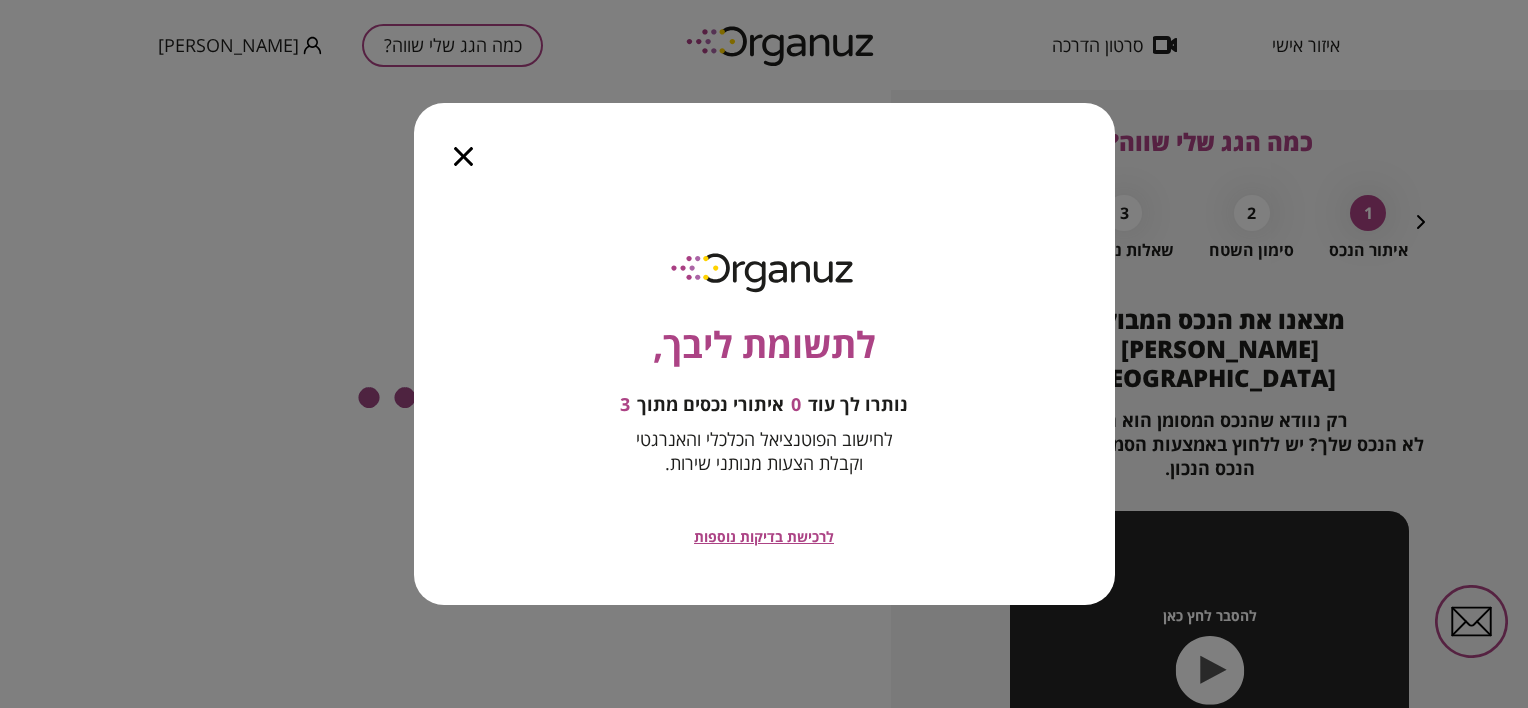 click 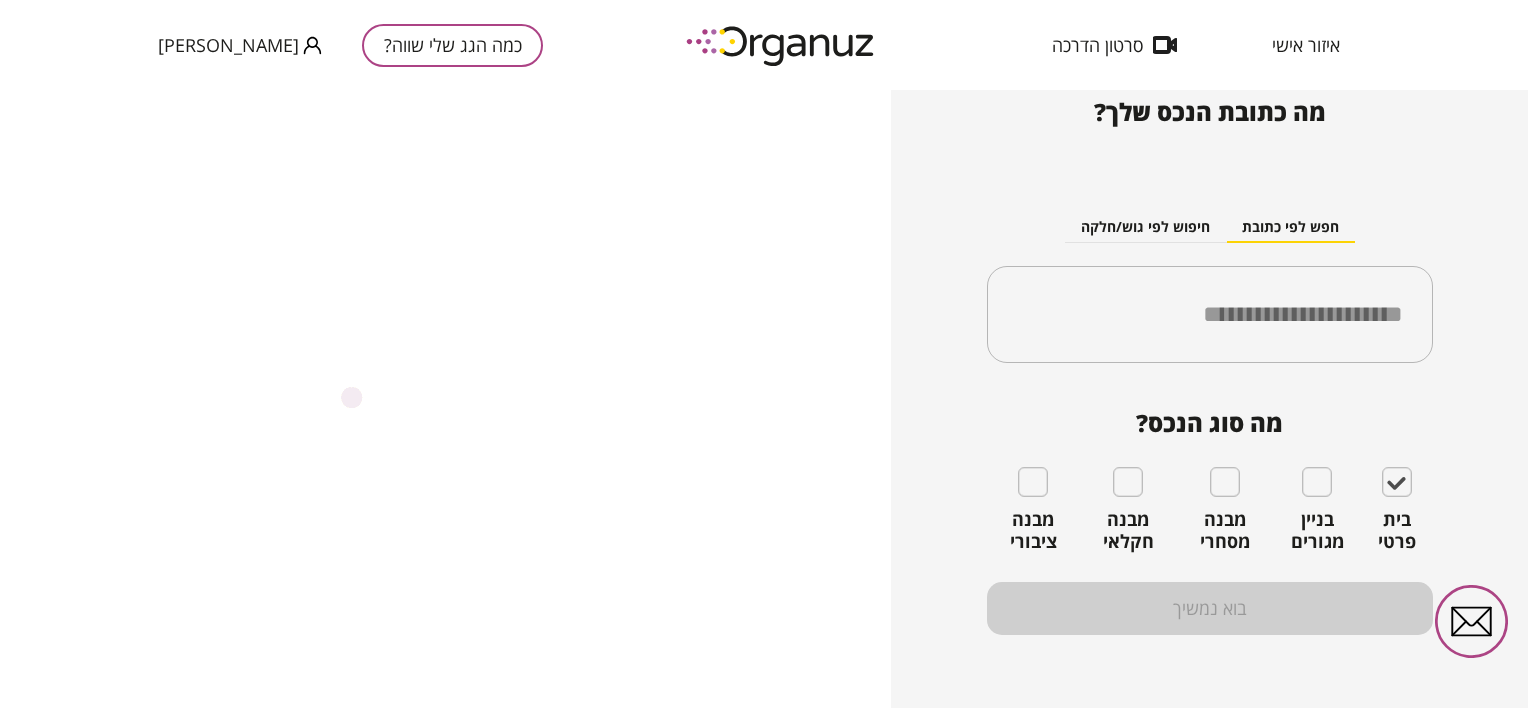 scroll, scrollTop: 212, scrollLeft: 0, axis: vertical 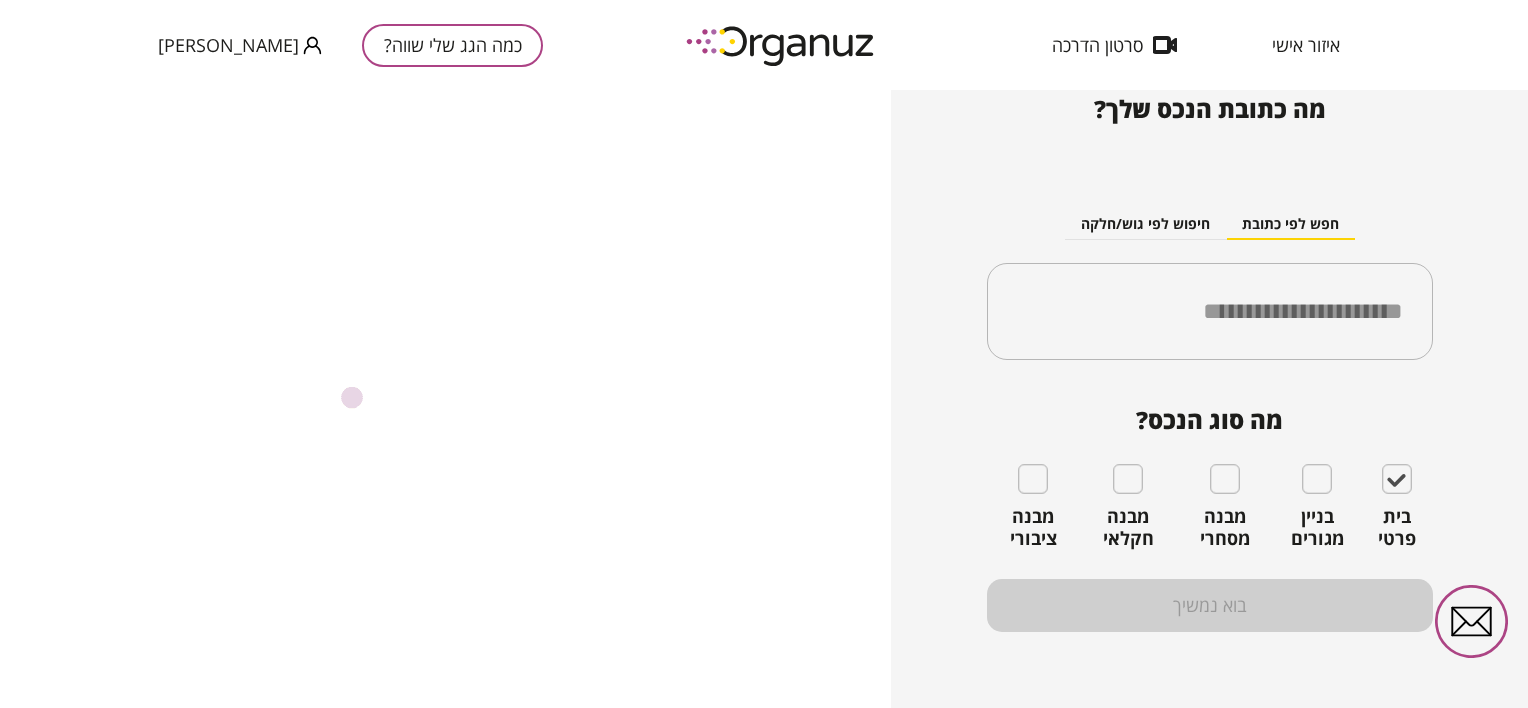 click on "בוא נמשיך" at bounding box center [1210, 605] 